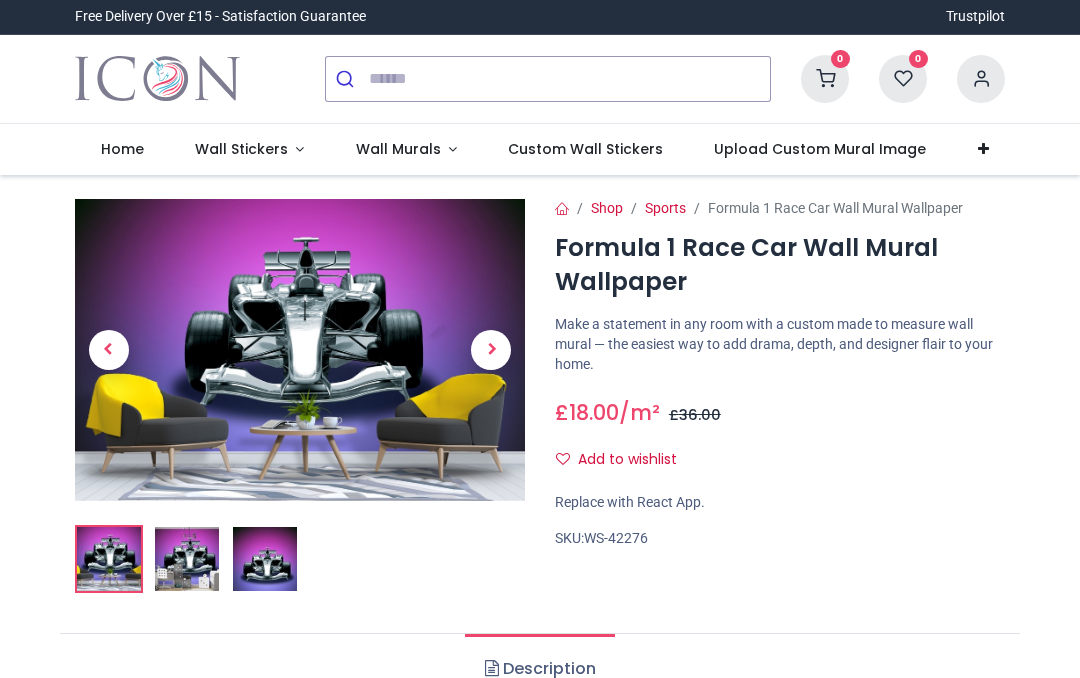 scroll, scrollTop: 0, scrollLeft: 0, axis: both 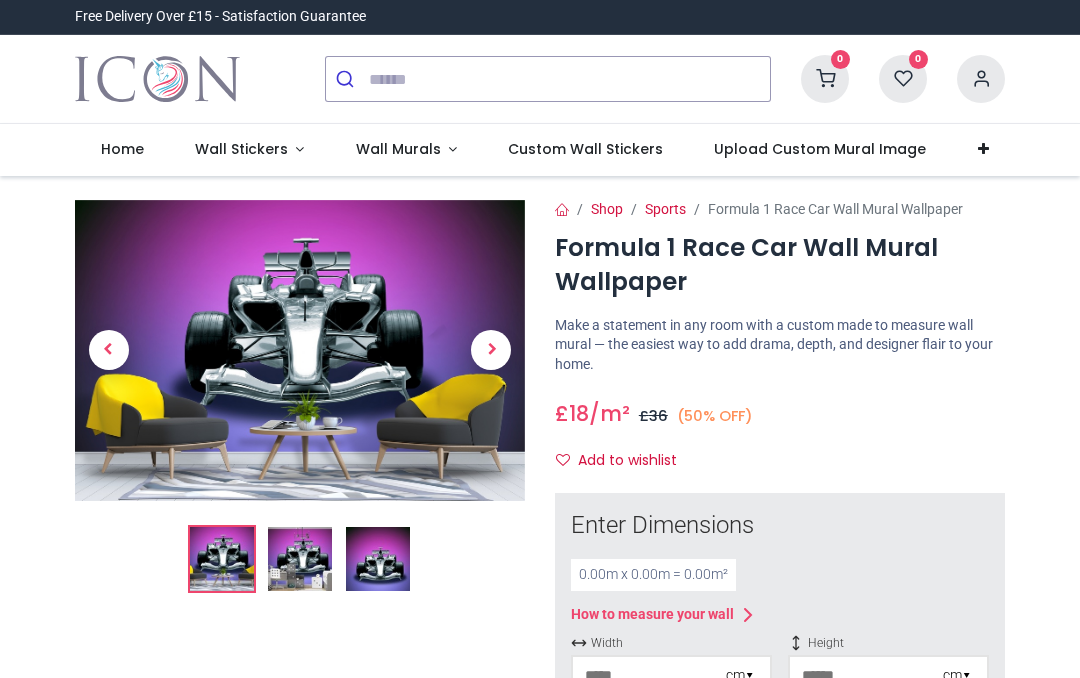 click at bounding box center [491, 350] 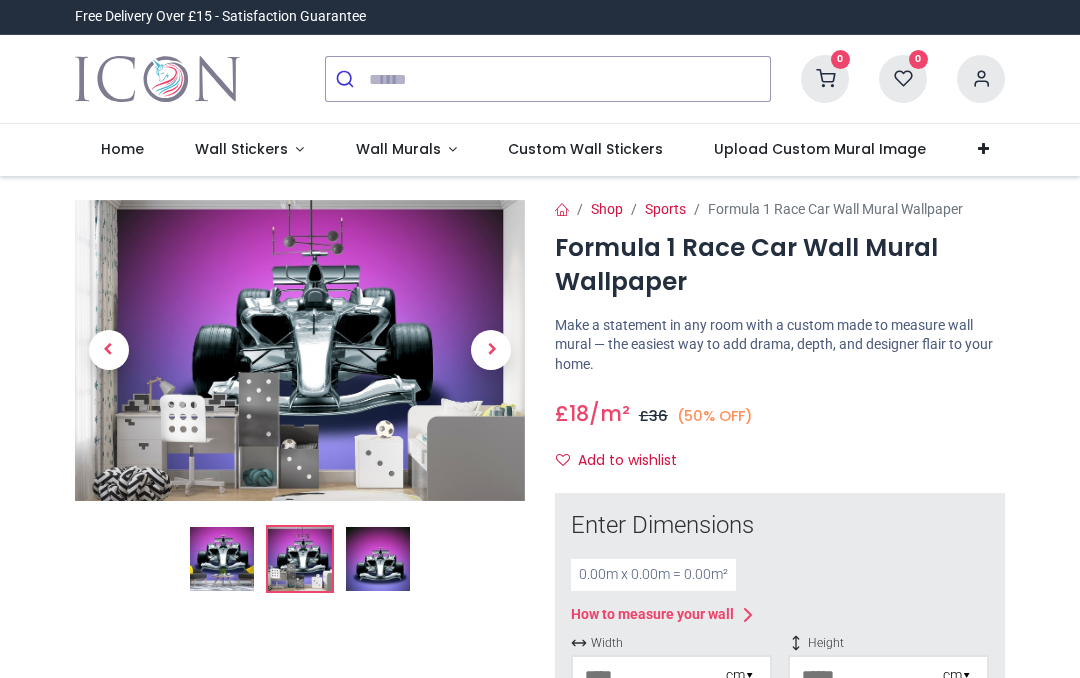 click at bounding box center [491, 350] 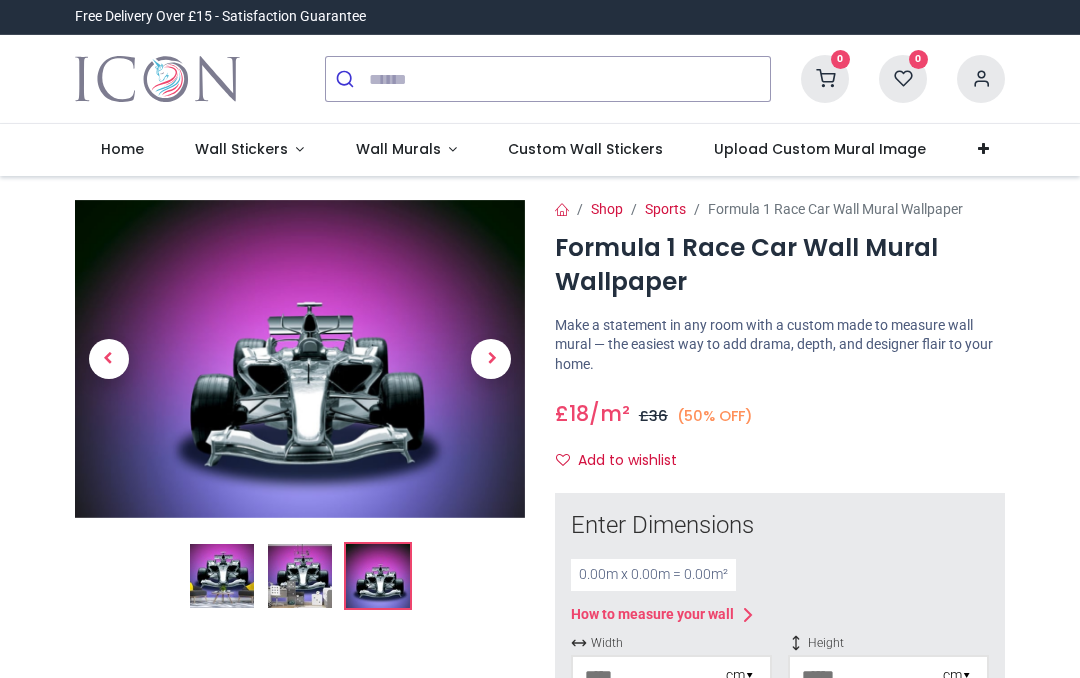 click at bounding box center [491, 359] 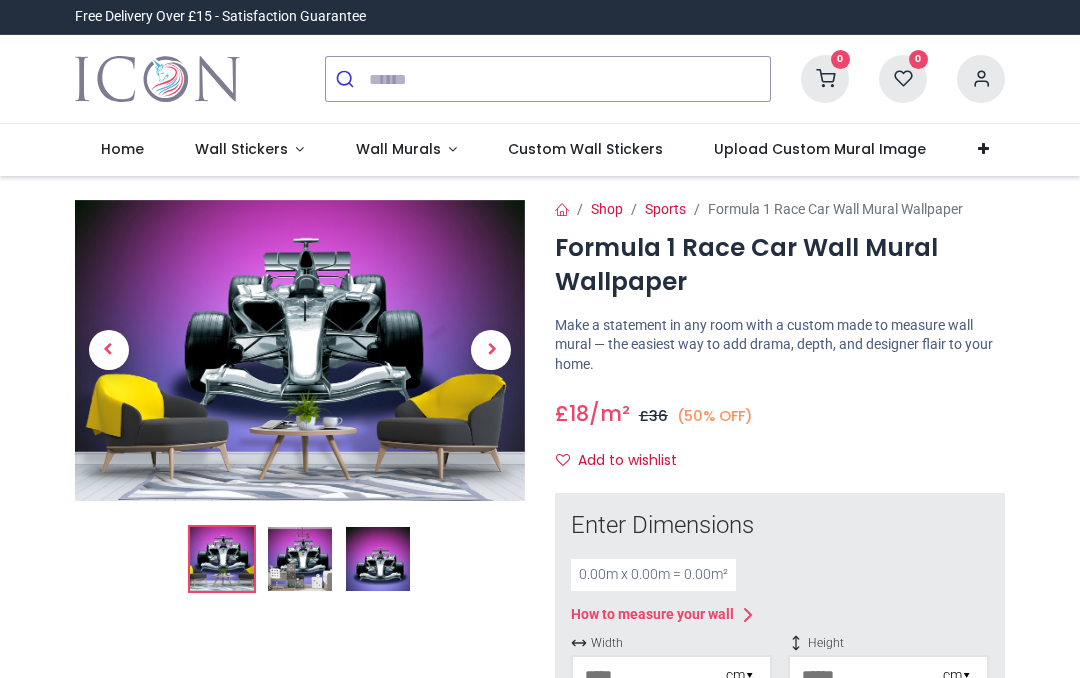 click at bounding box center (491, 350) 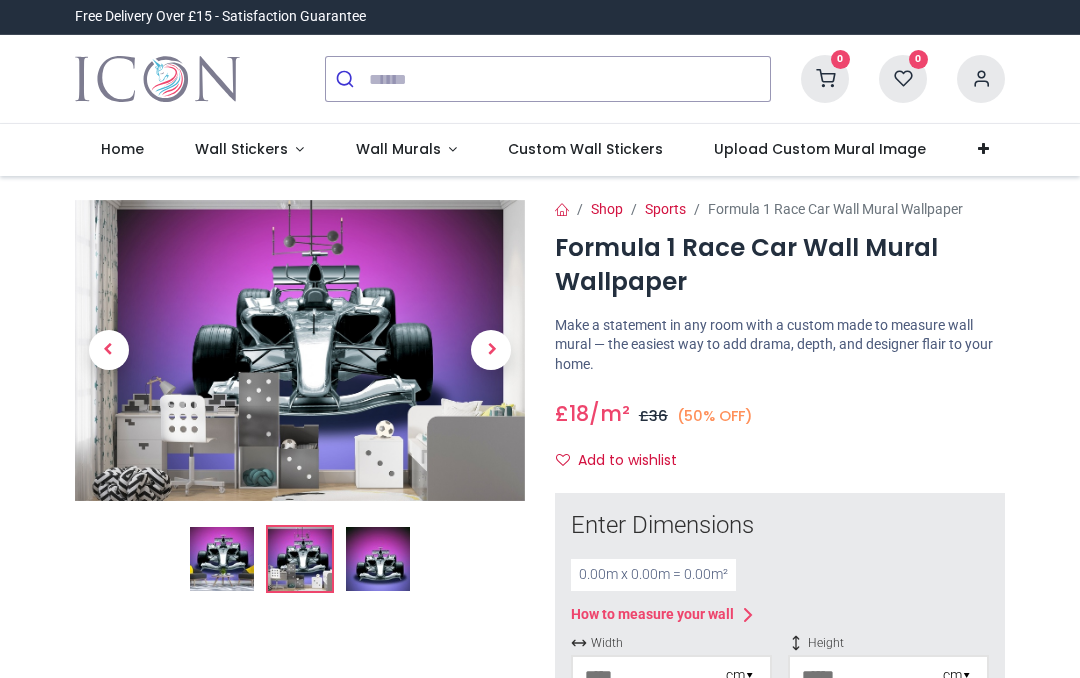scroll, scrollTop: 0, scrollLeft: 0, axis: both 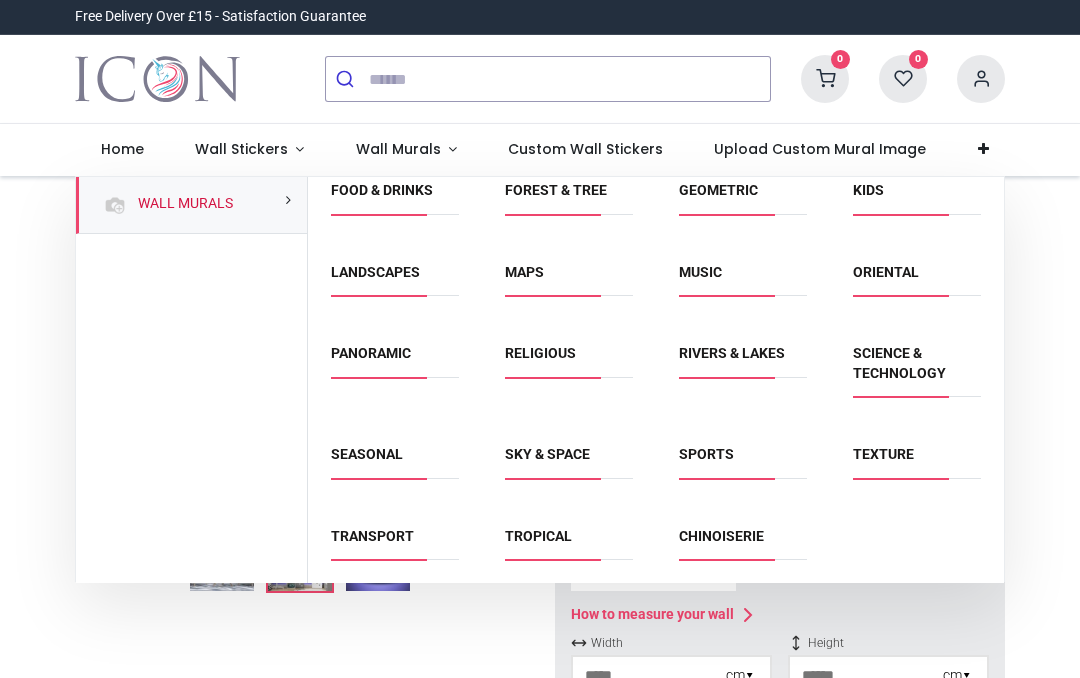 click on "Sports" at bounding box center [706, 454] 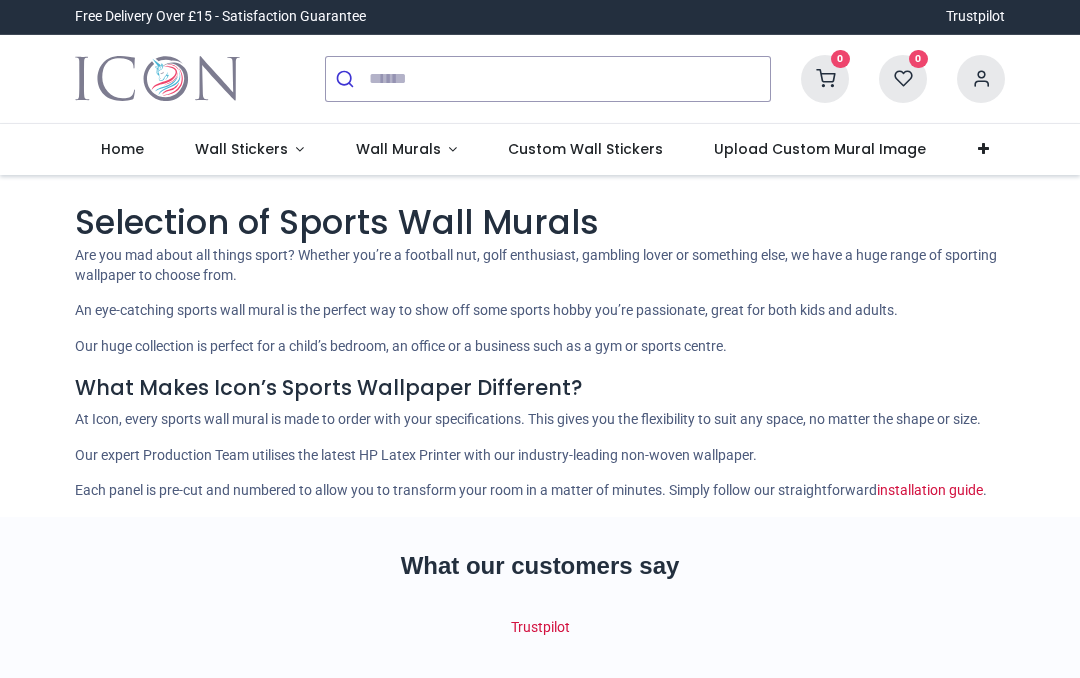 scroll, scrollTop: 0, scrollLeft: 0, axis: both 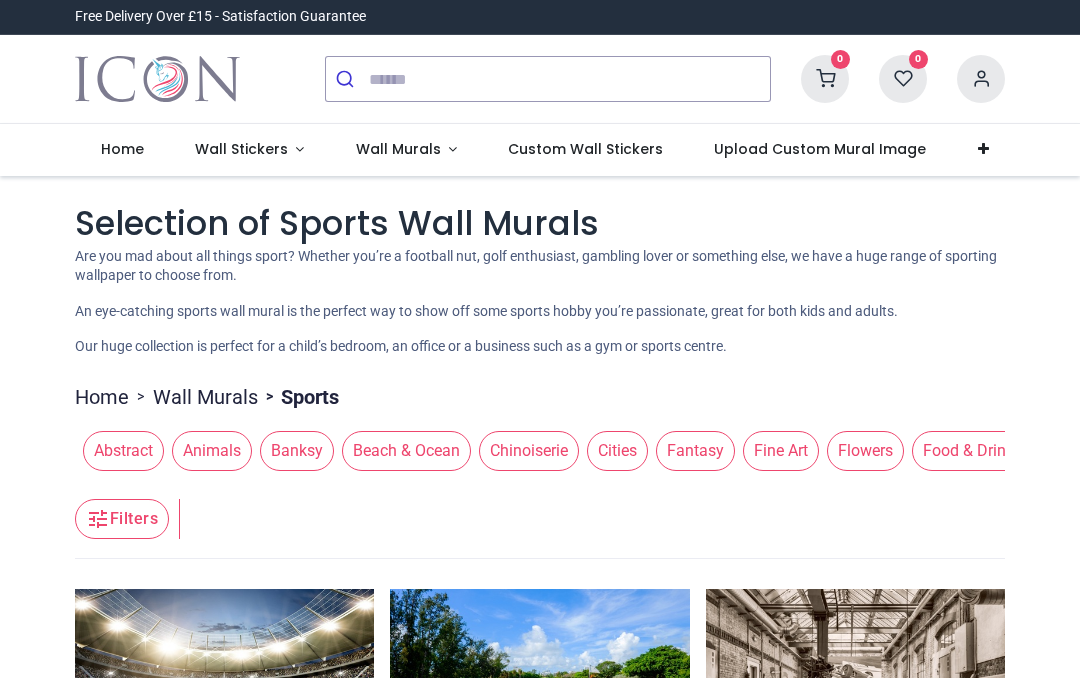 click on "Beach & Ocean" at bounding box center (406, 451) 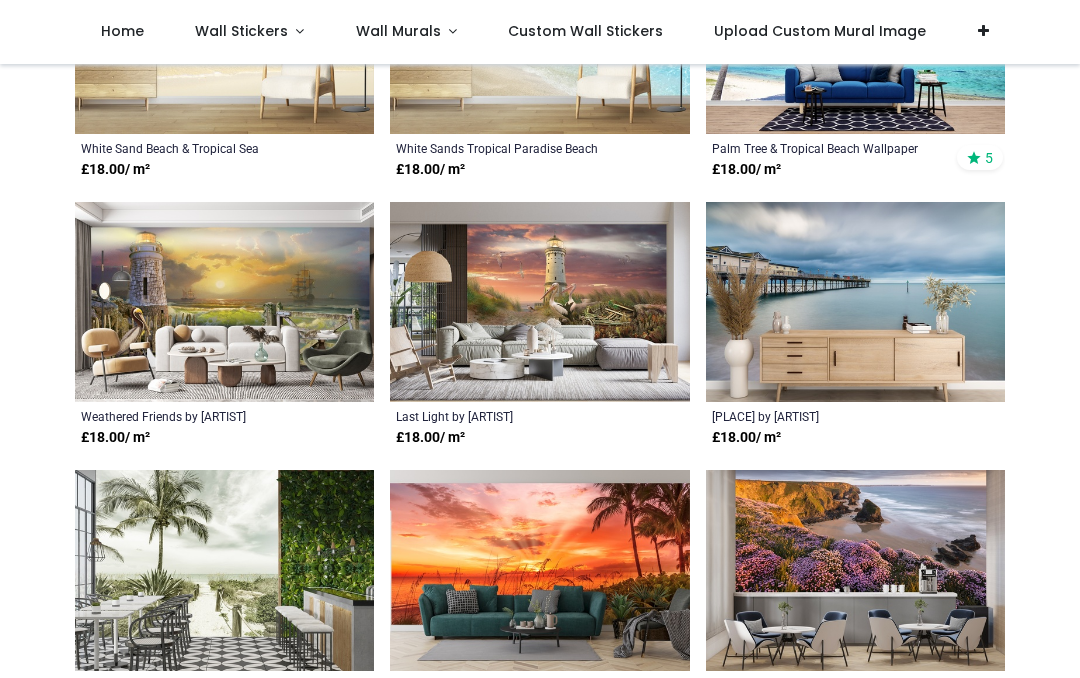 scroll, scrollTop: 1352, scrollLeft: 0, axis: vertical 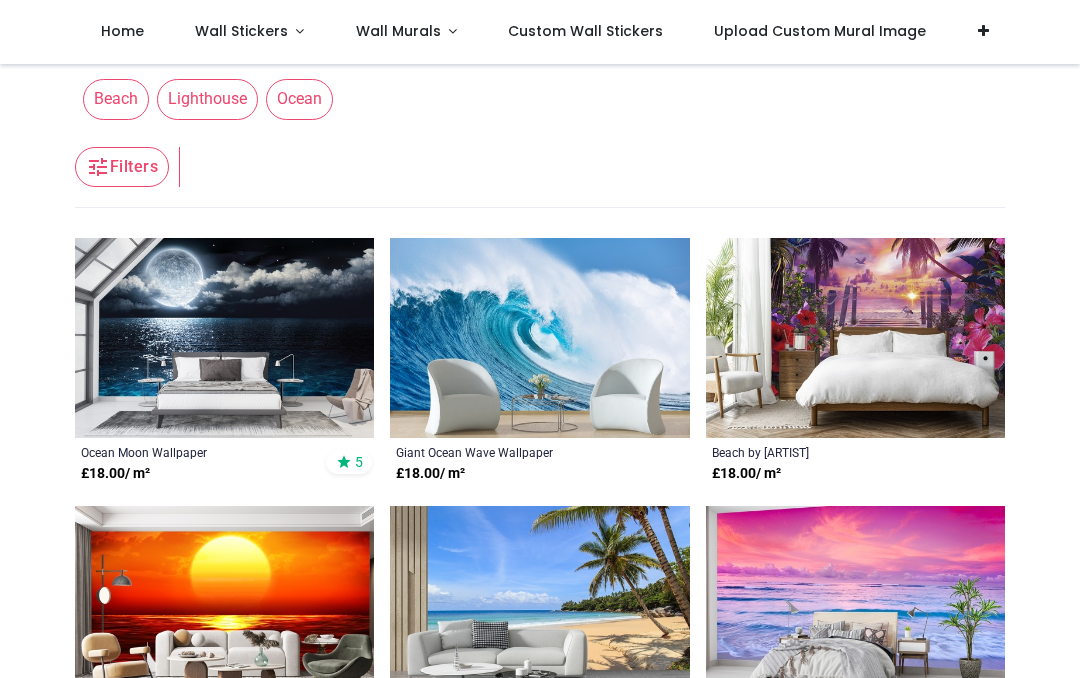 click at bounding box center [224, 338] 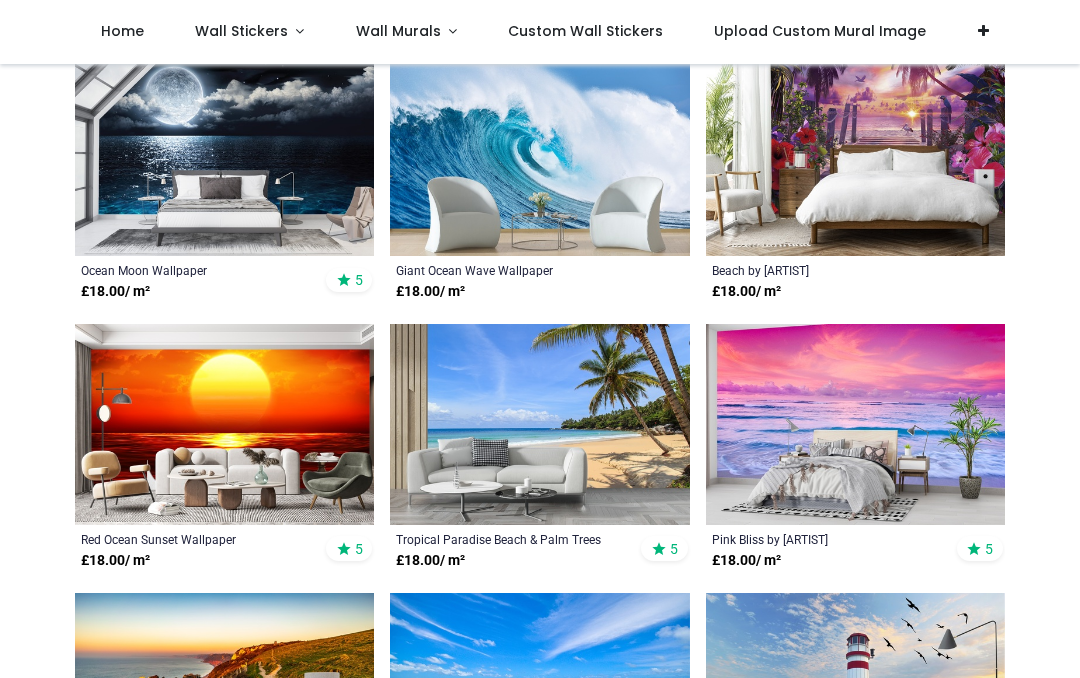 scroll, scrollTop: 423, scrollLeft: 0, axis: vertical 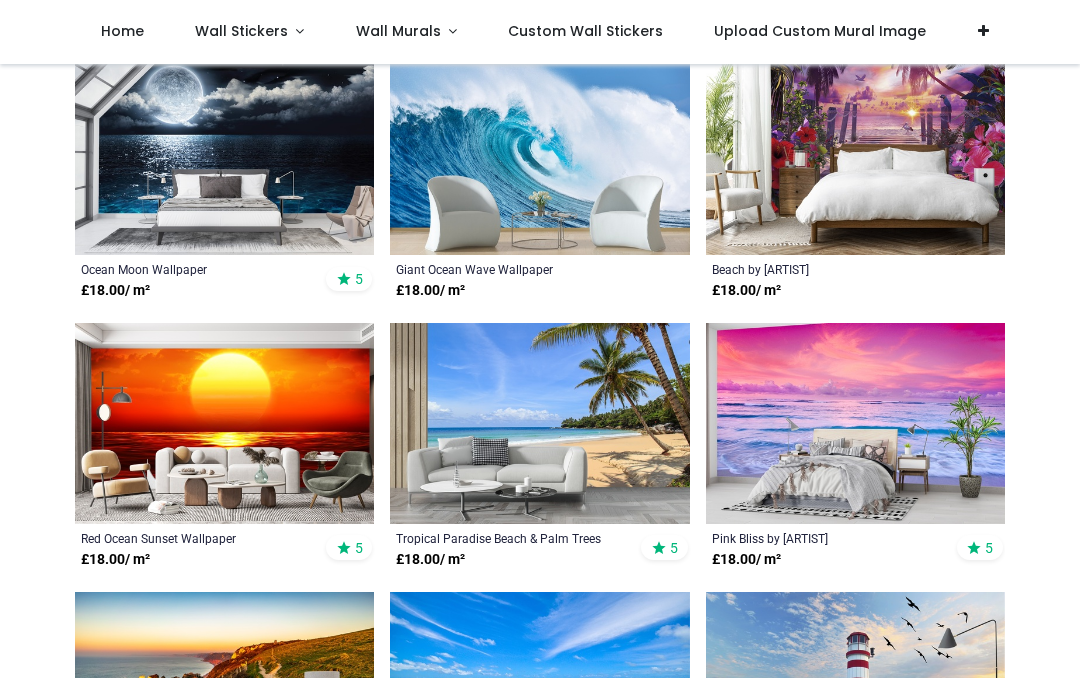 click at bounding box center [224, 423] 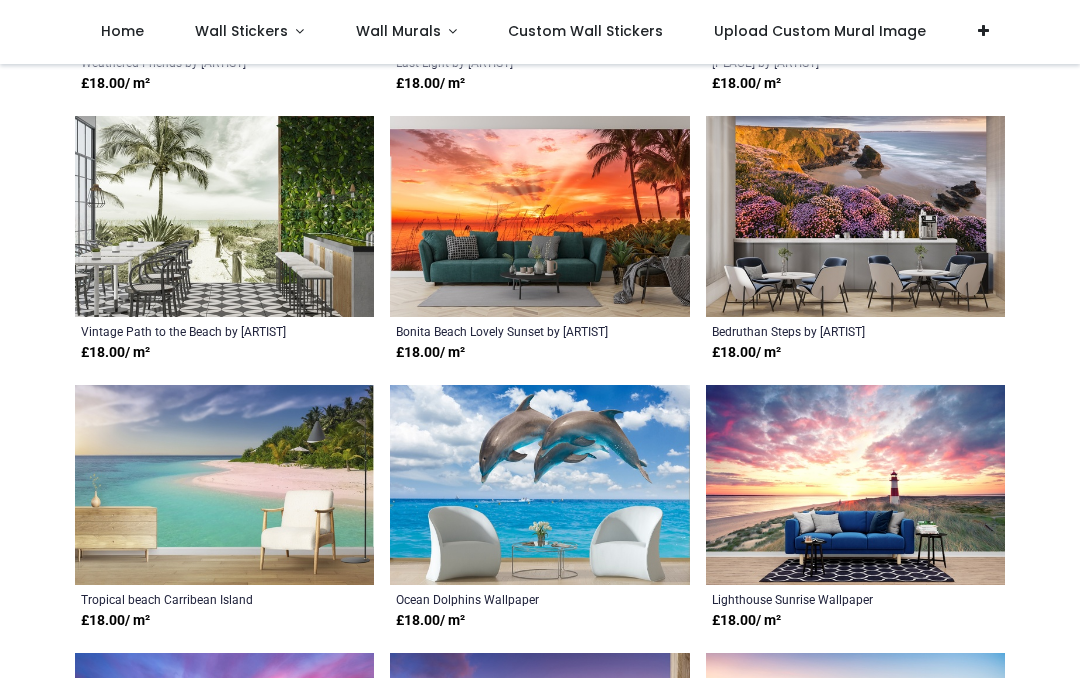 scroll, scrollTop: 1706, scrollLeft: 0, axis: vertical 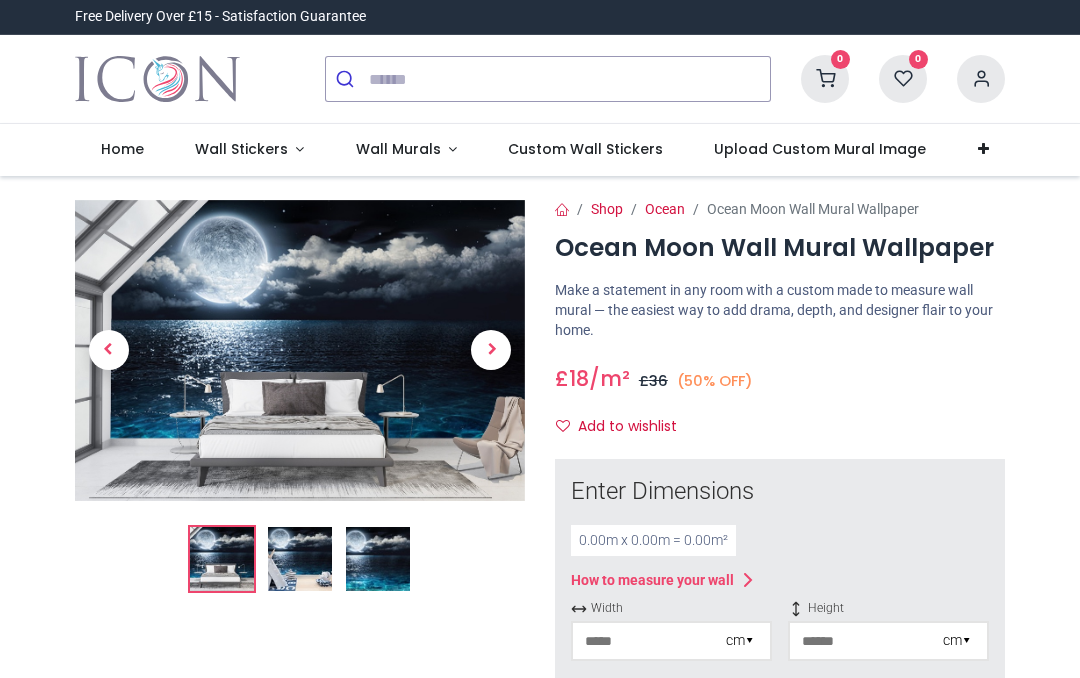 click at bounding box center (300, 559) 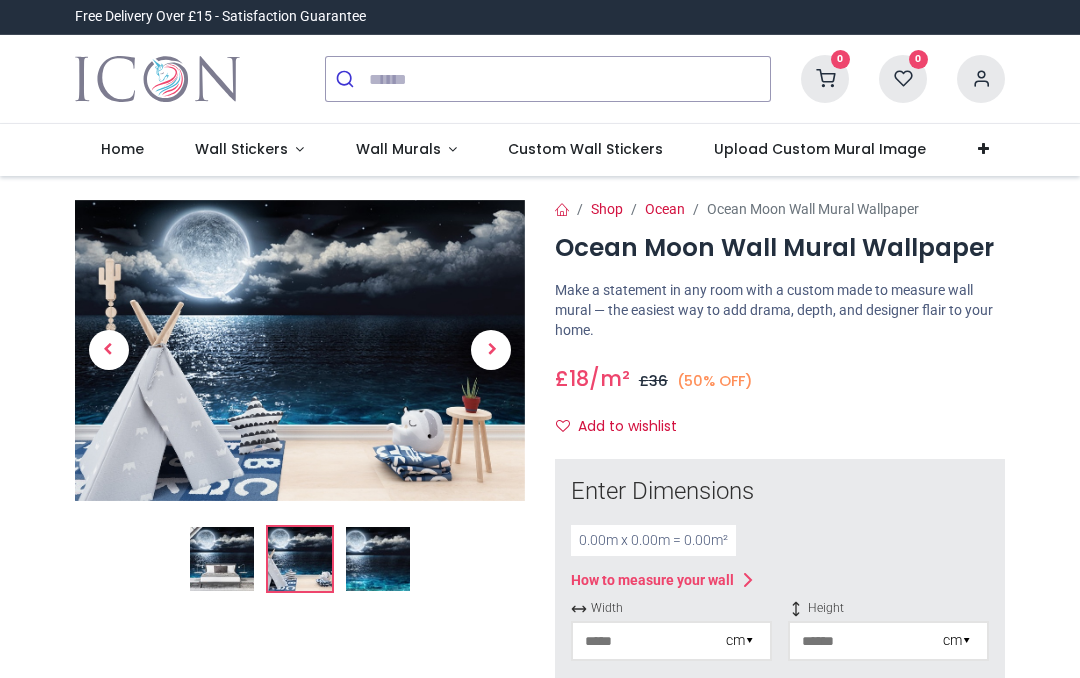click at bounding box center [378, 559] 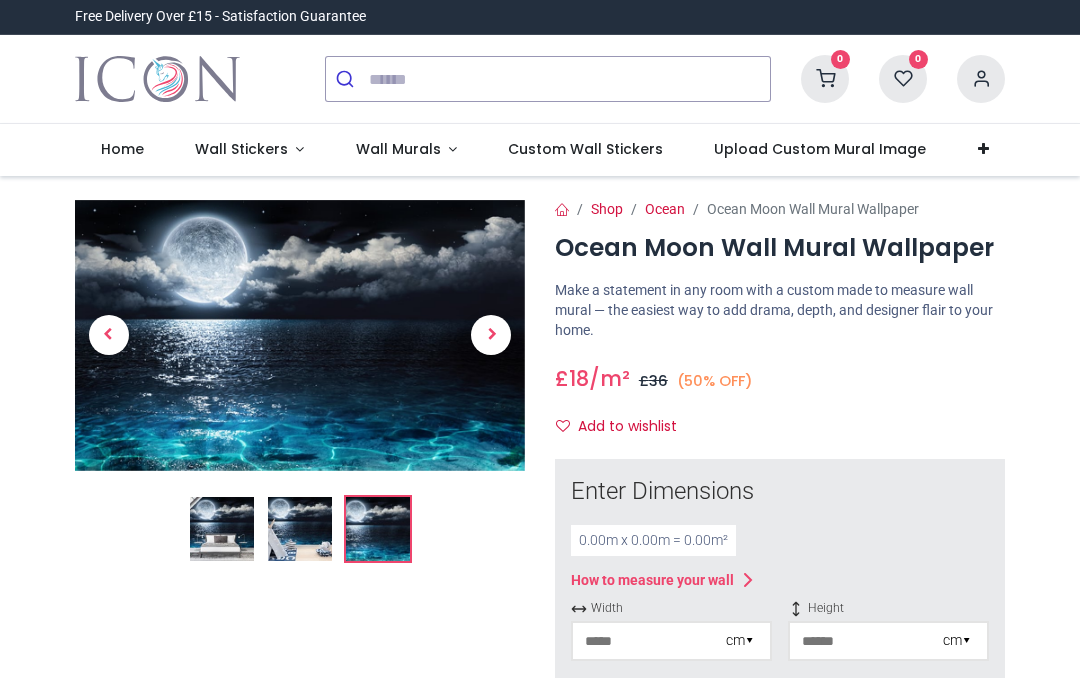 click at bounding box center [222, 529] 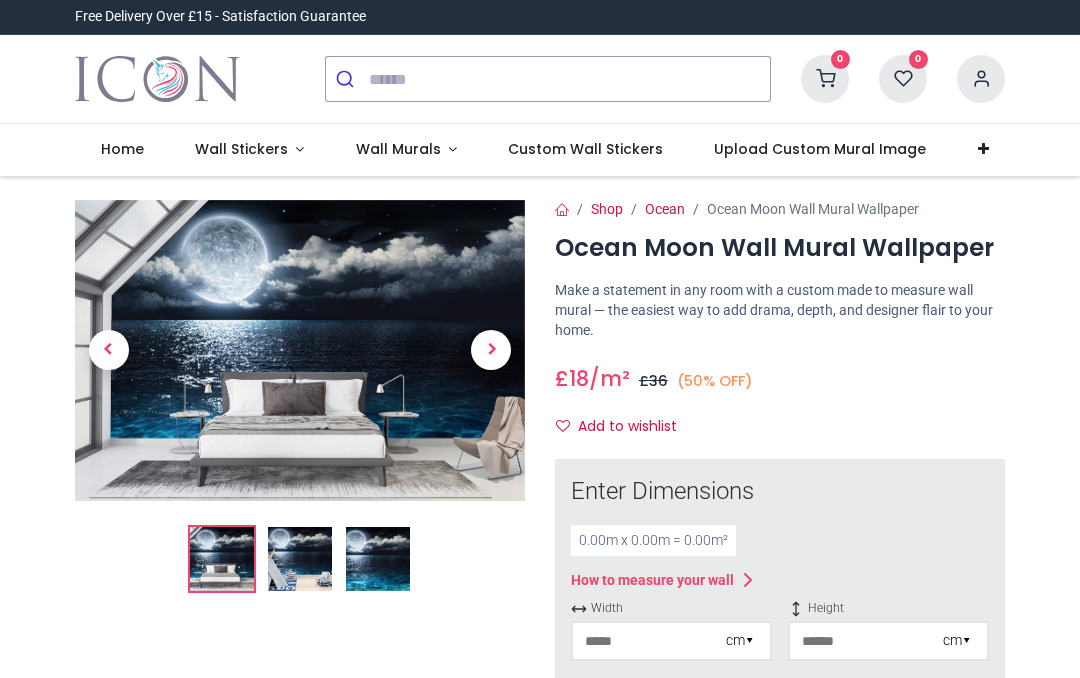click at bounding box center (378, 559) 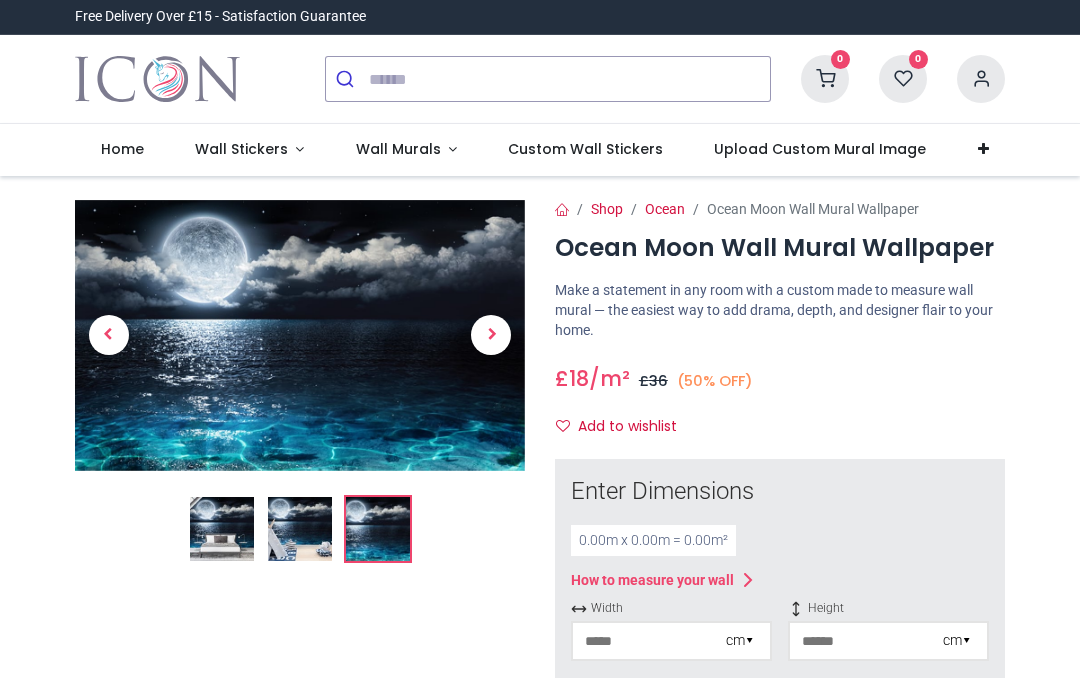 click at bounding box center (491, 335) 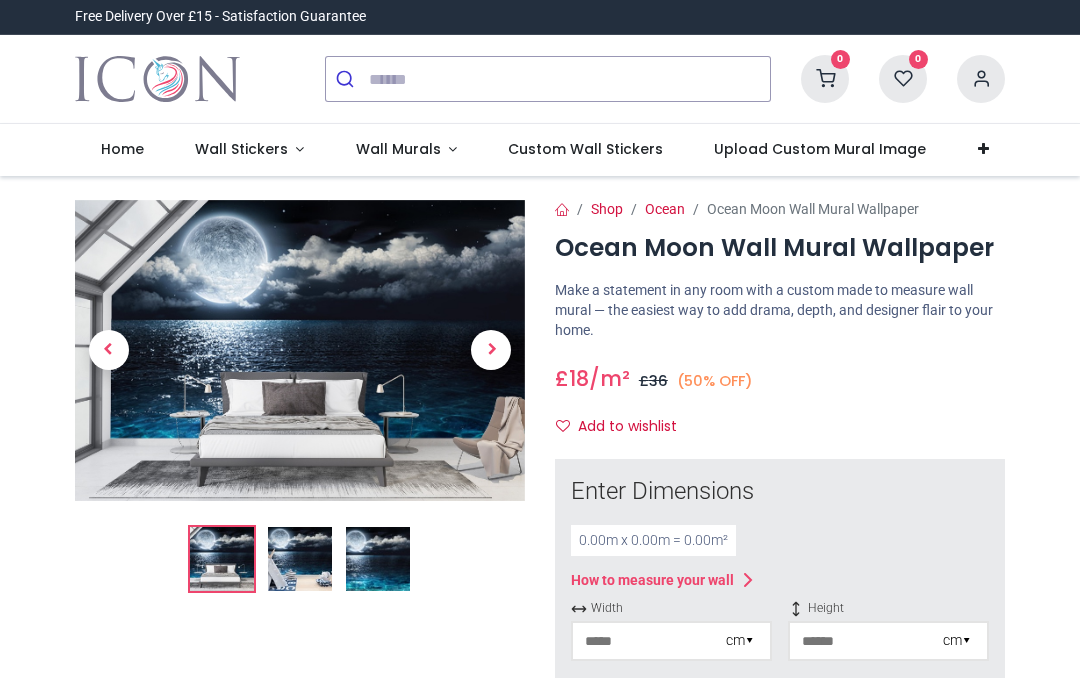 click at bounding box center (491, 350) 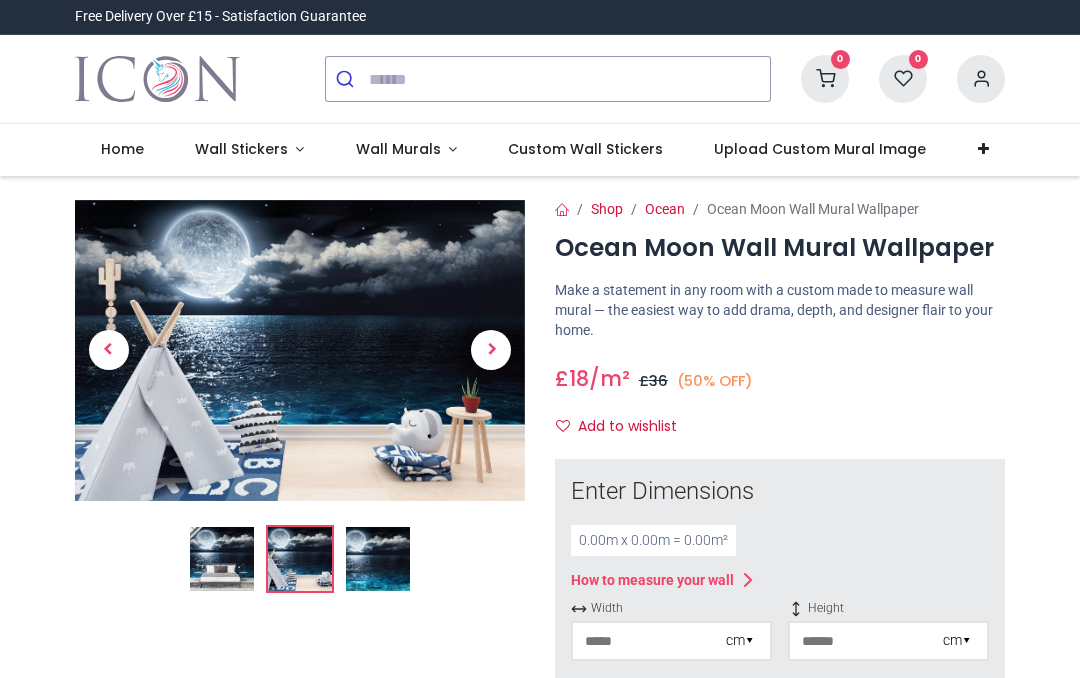 click at bounding box center (109, 350) 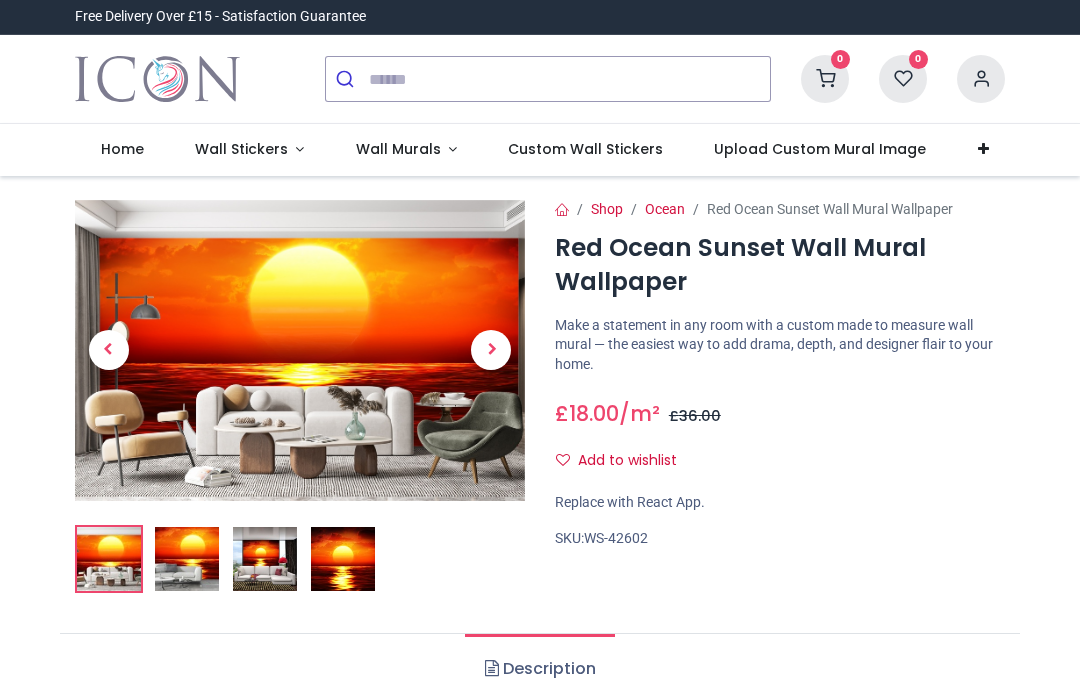 scroll, scrollTop: 0, scrollLeft: 0, axis: both 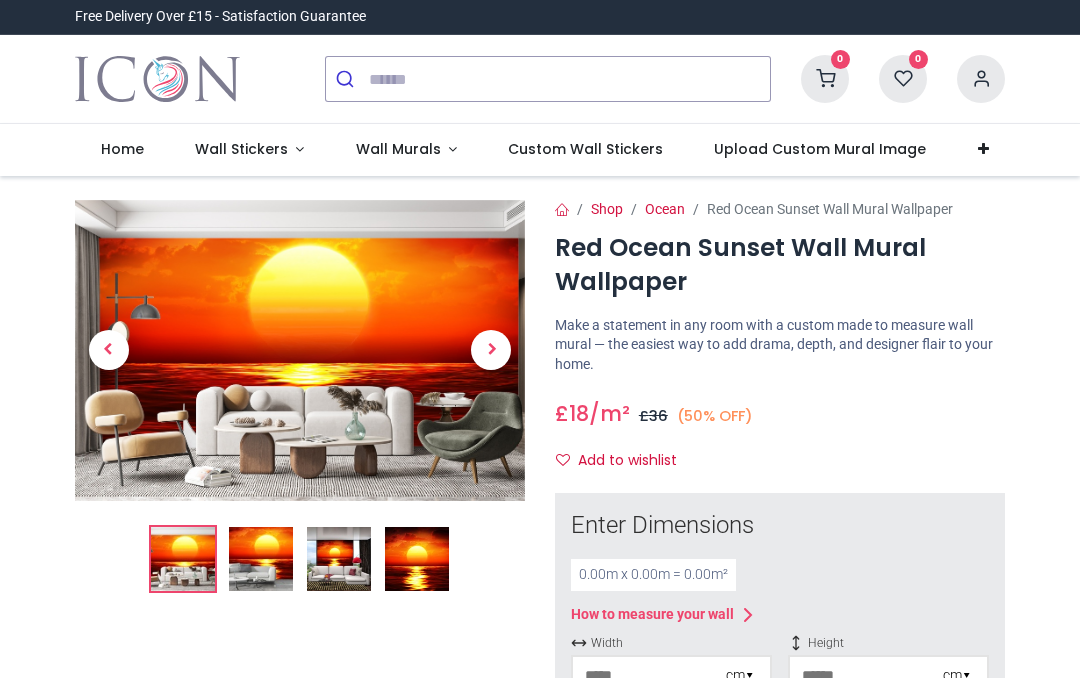 click at bounding box center [261, 559] 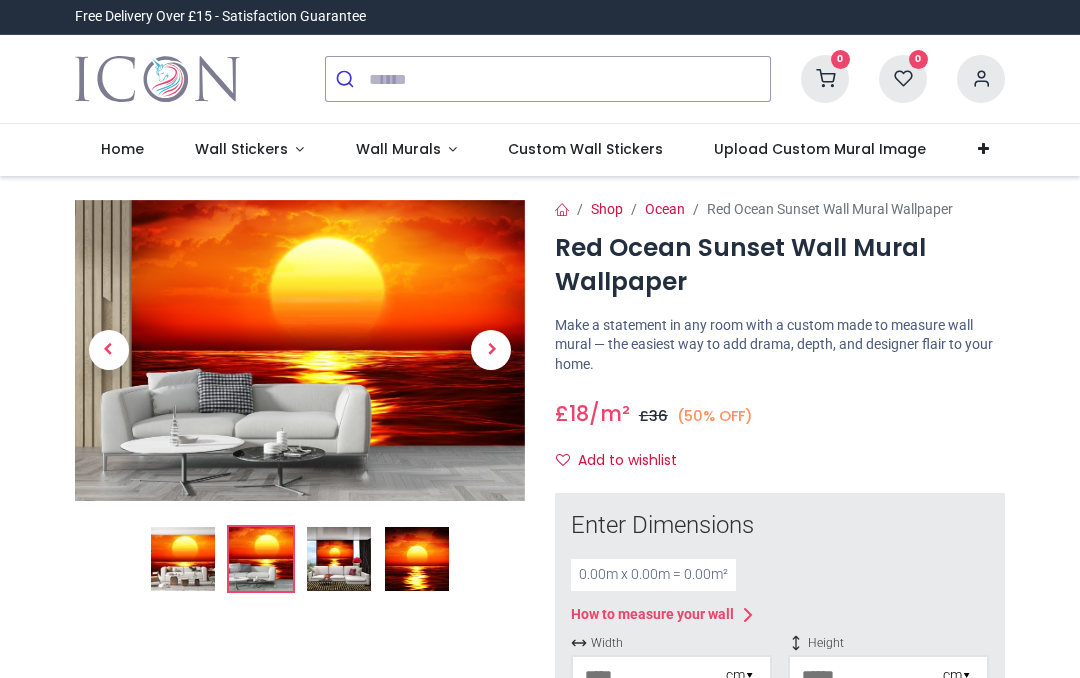 click at bounding box center (339, 559) 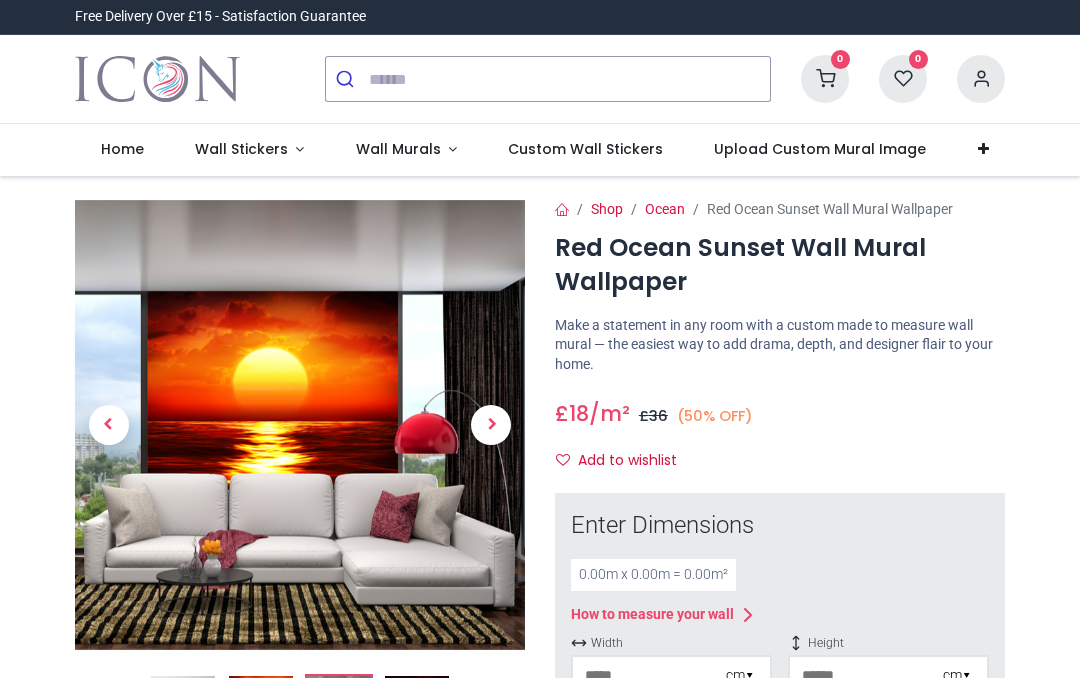 click at bounding box center (491, 425) 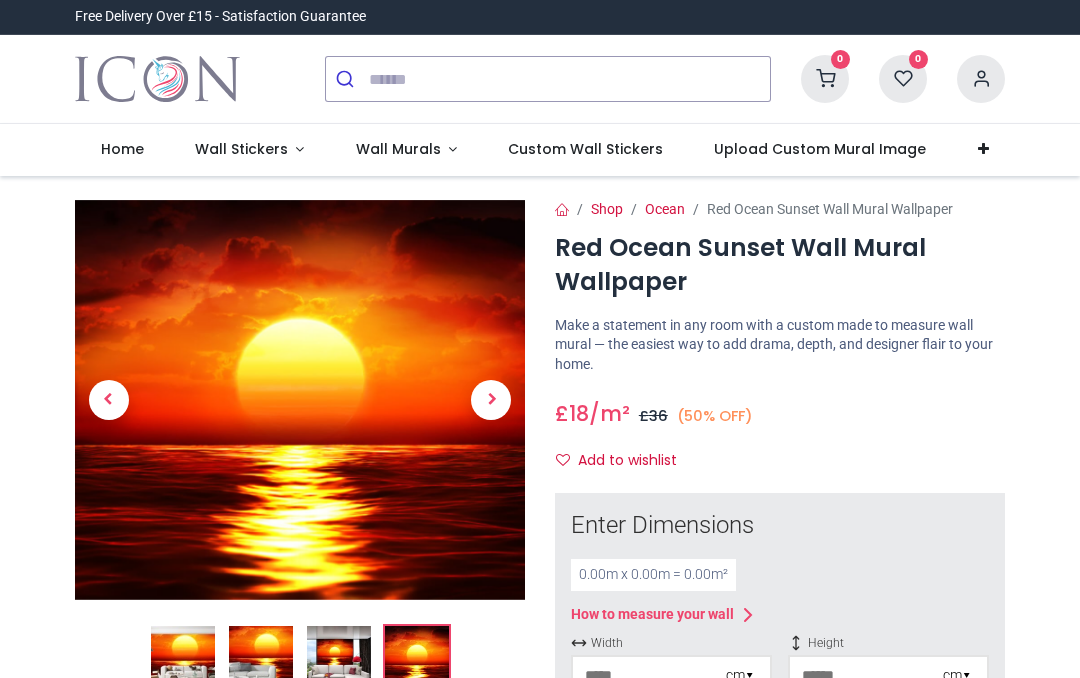 click at bounding box center (491, 400) 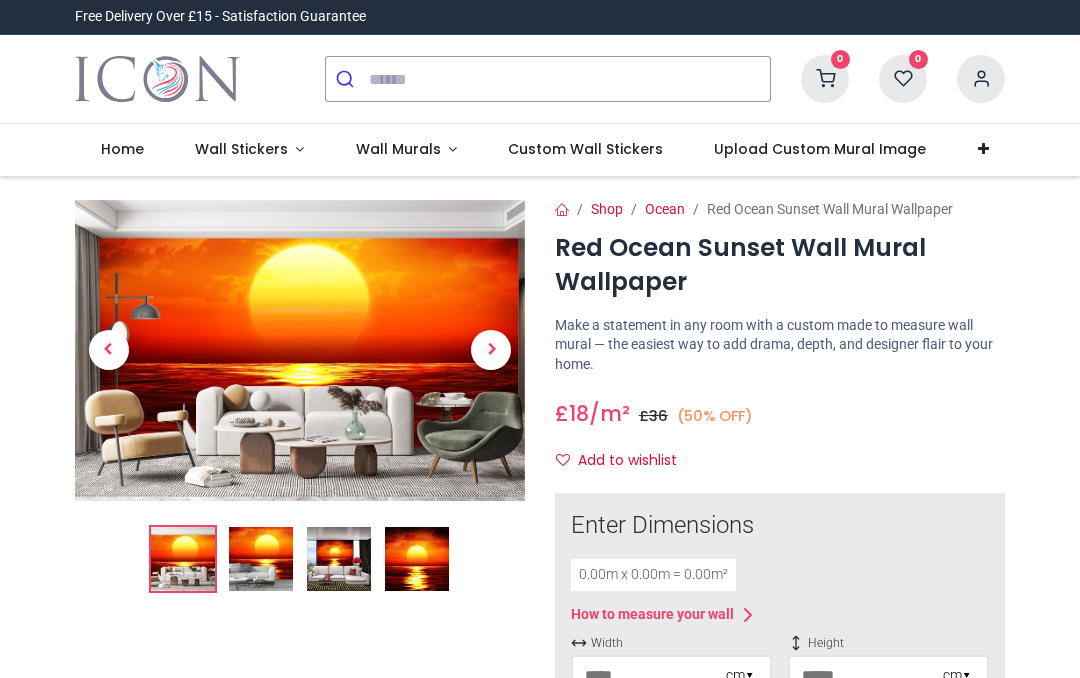 click at bounding box center [491, 350] 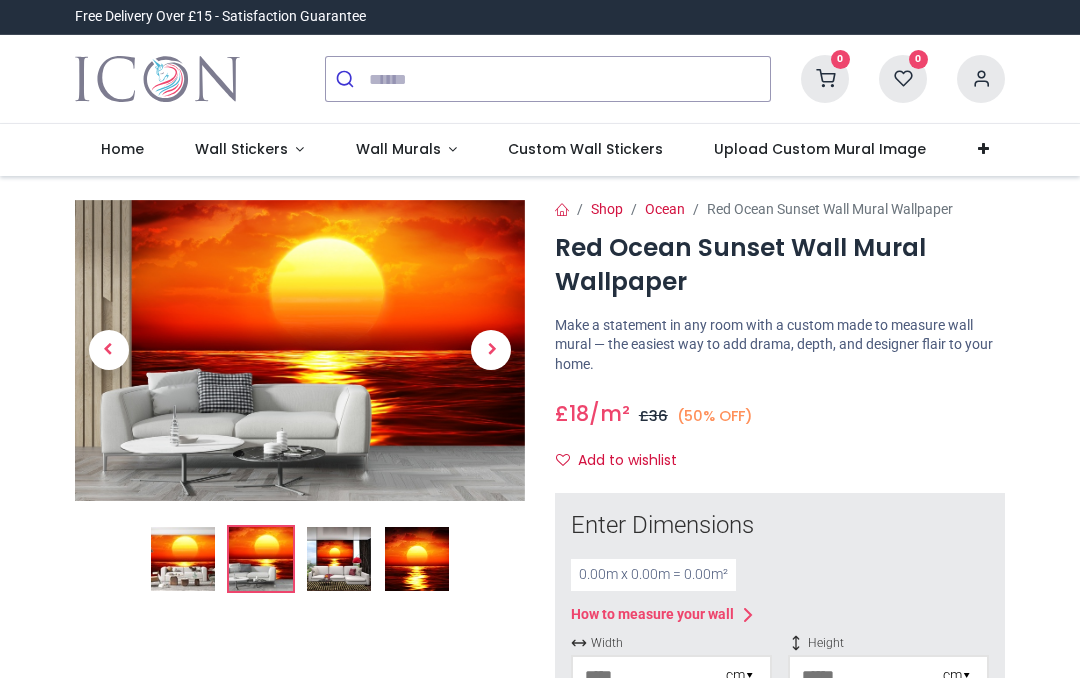 click at bounding box center [491, 350] 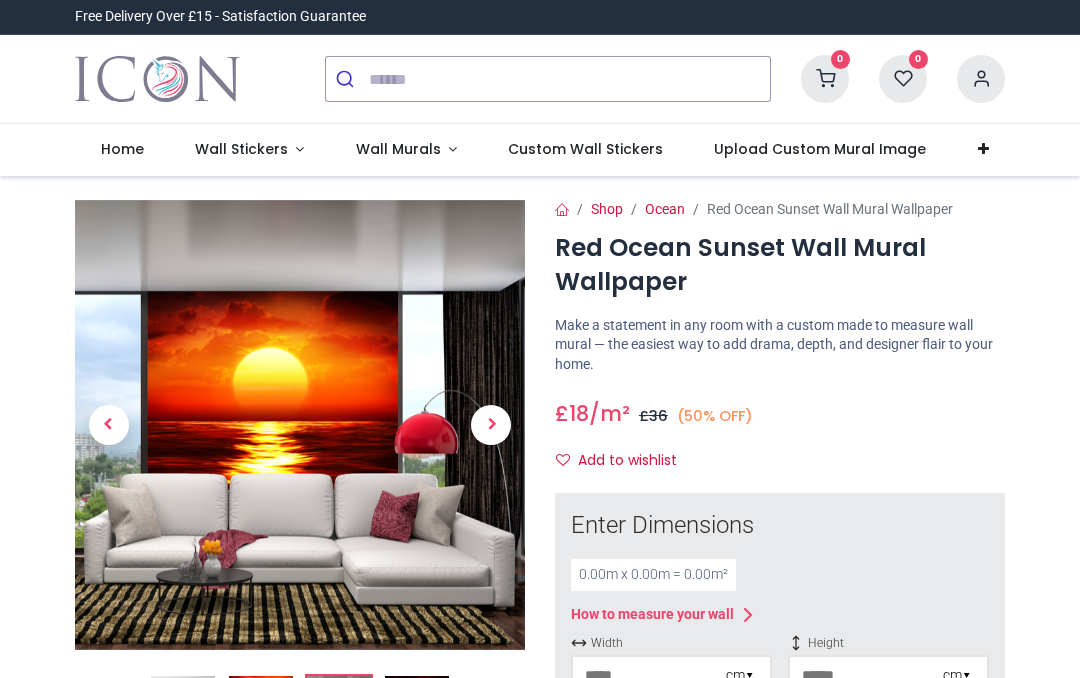 click at bounding box center [491, 425] 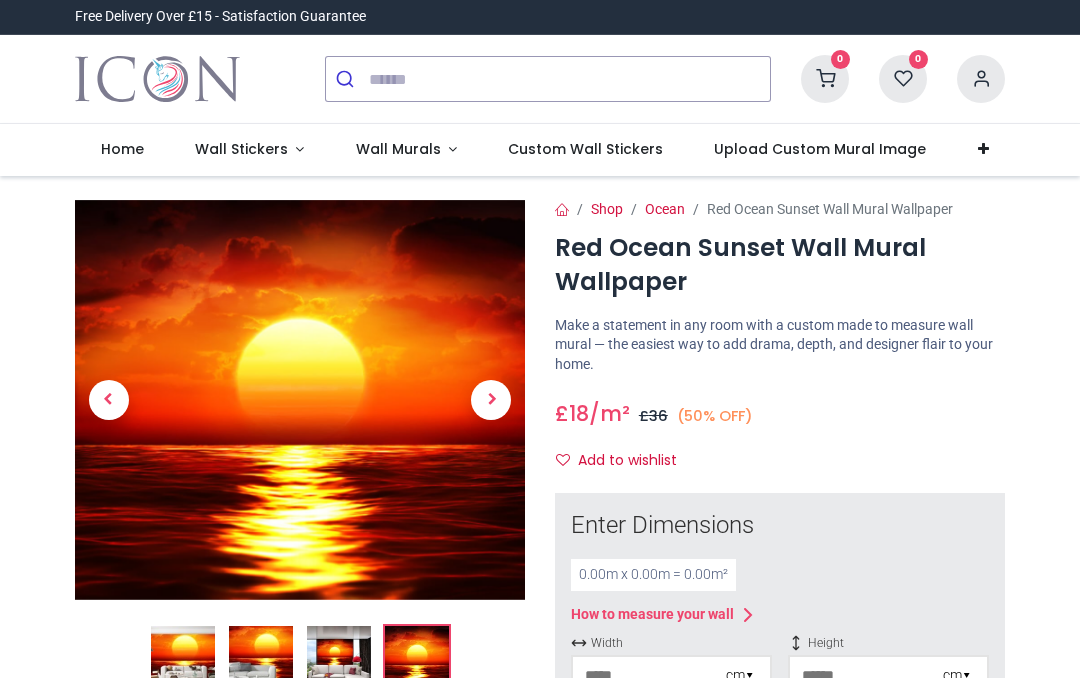click at bounding box center (491, 400) 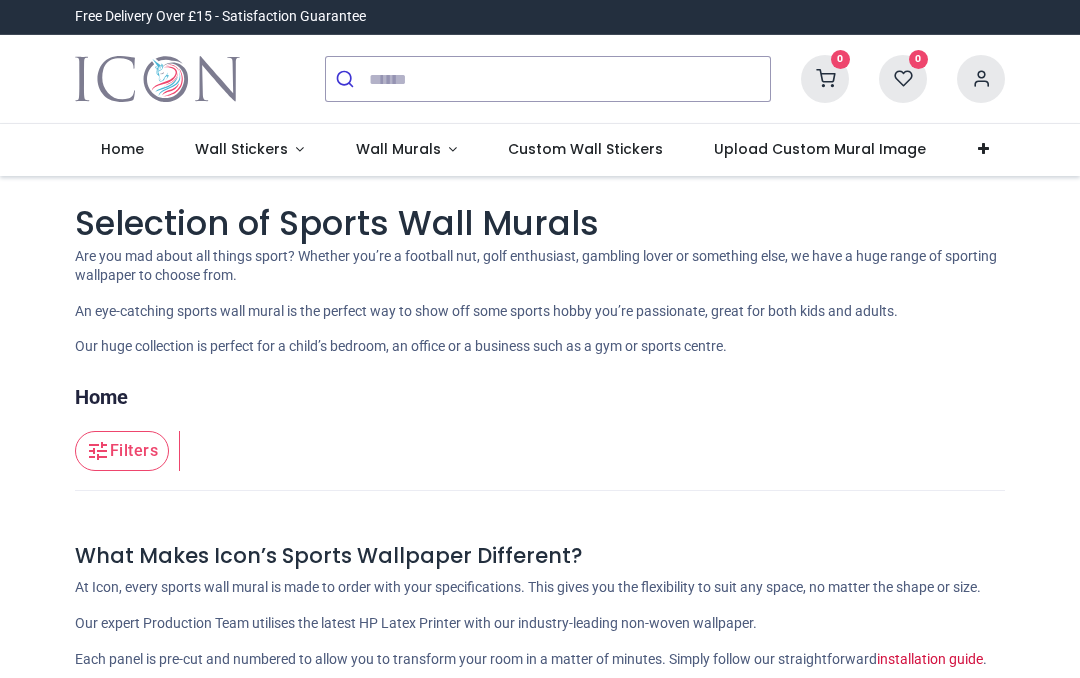 scroll, scrollTop: 0, scrollLeft: 0, axis: both 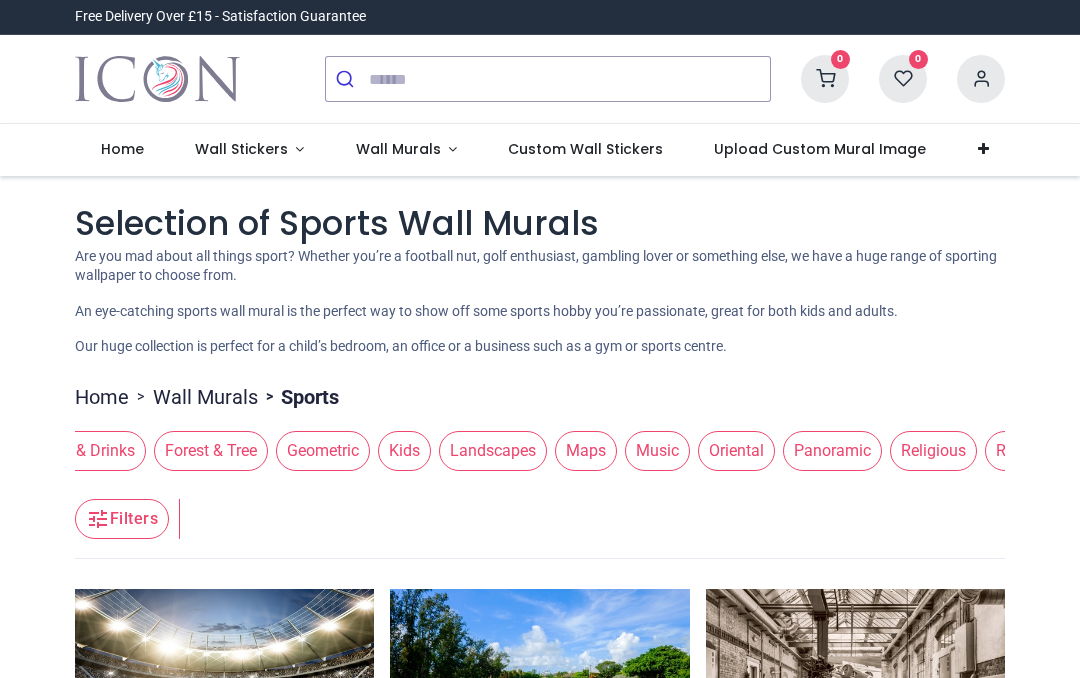 click on "Forest & Tree" at bounding box center (211, 451) 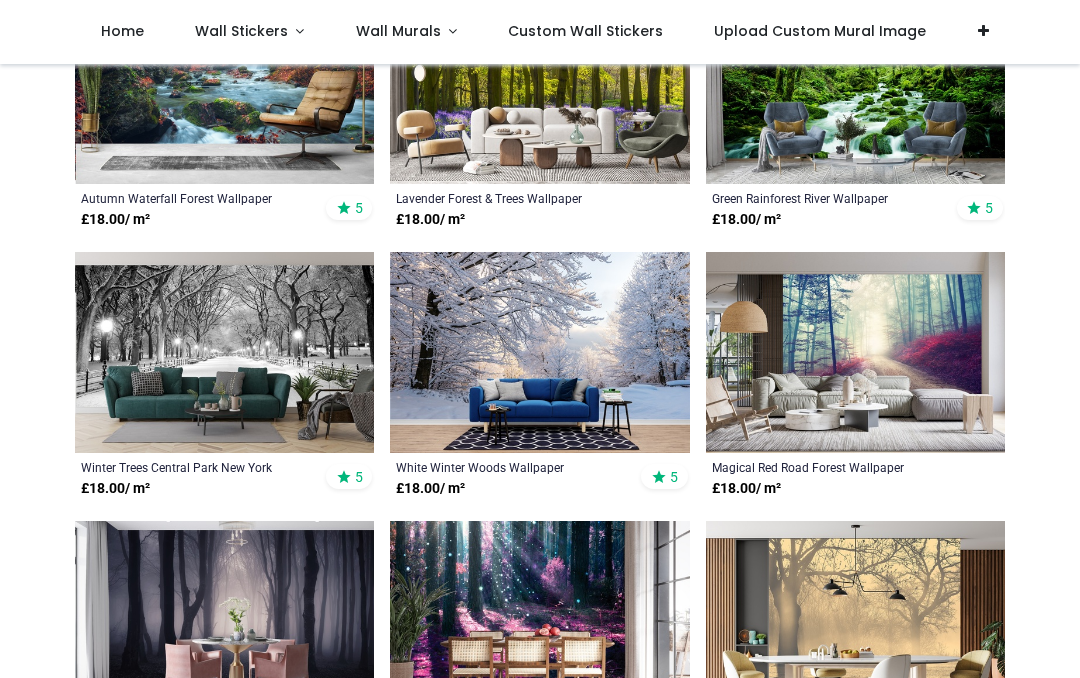 scroll, scrollTop: 1033, scrollLeft: 0, axis: vertical 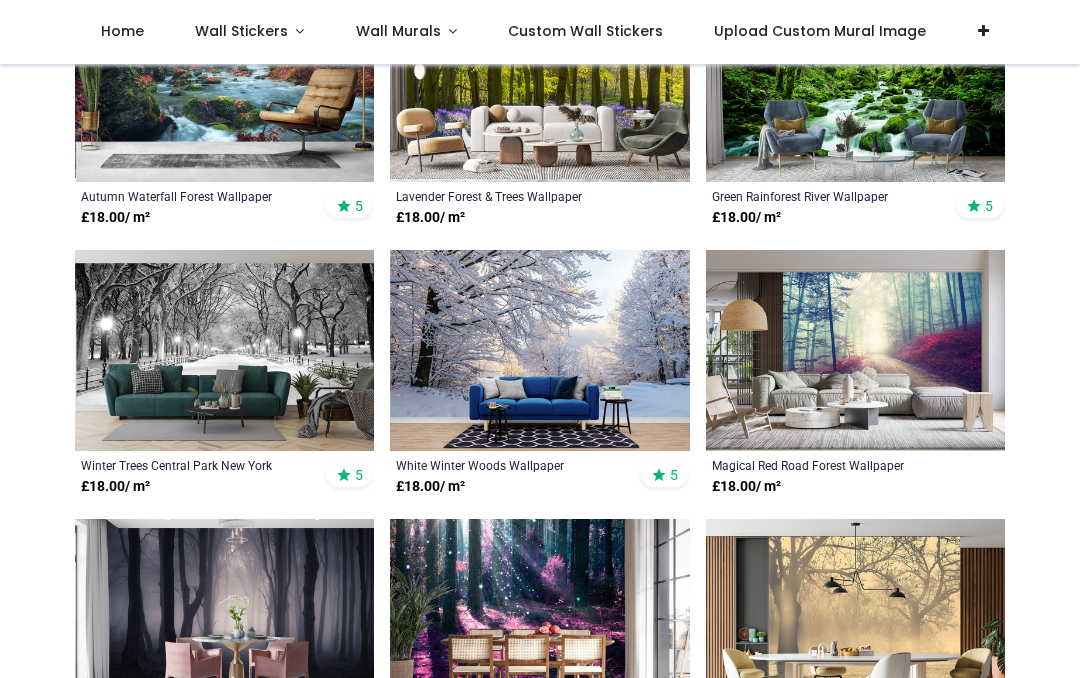 click at bounding box center (224, 350) 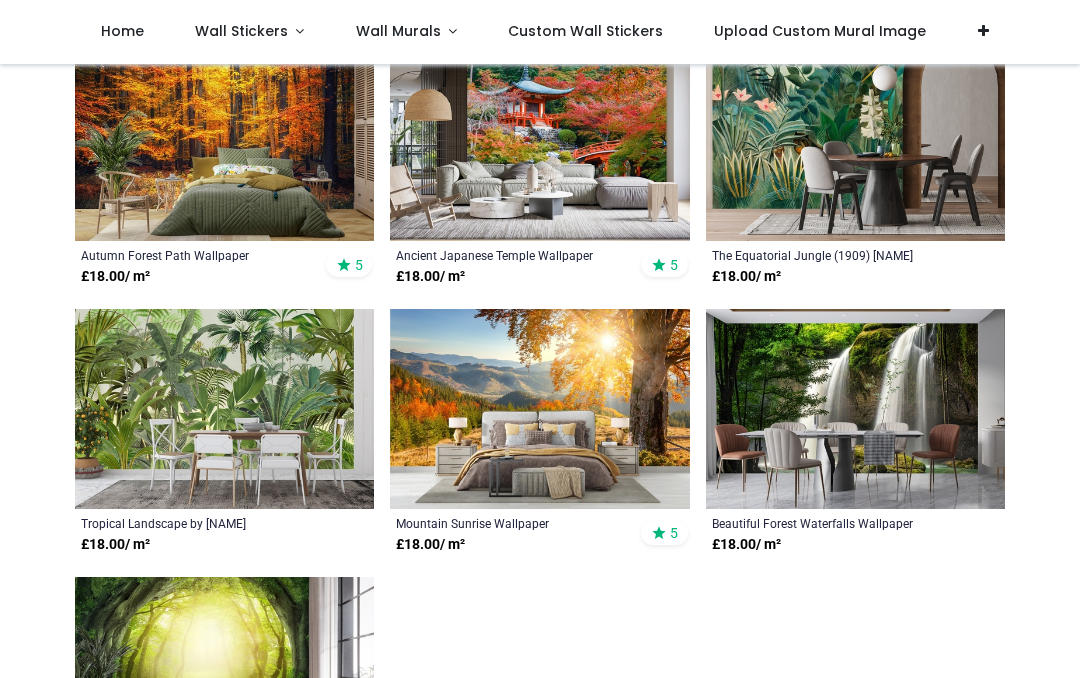 scroll, scrollTop: 2326, scrollLeft: 0, axis: vertical 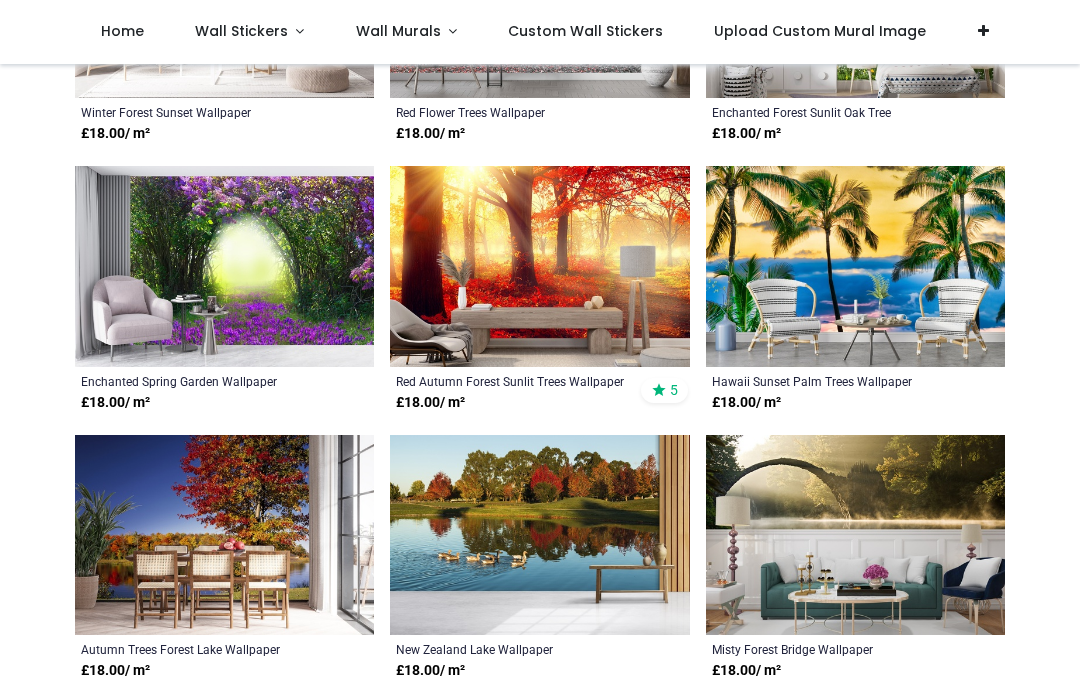 click at bounding box center (224, 266) 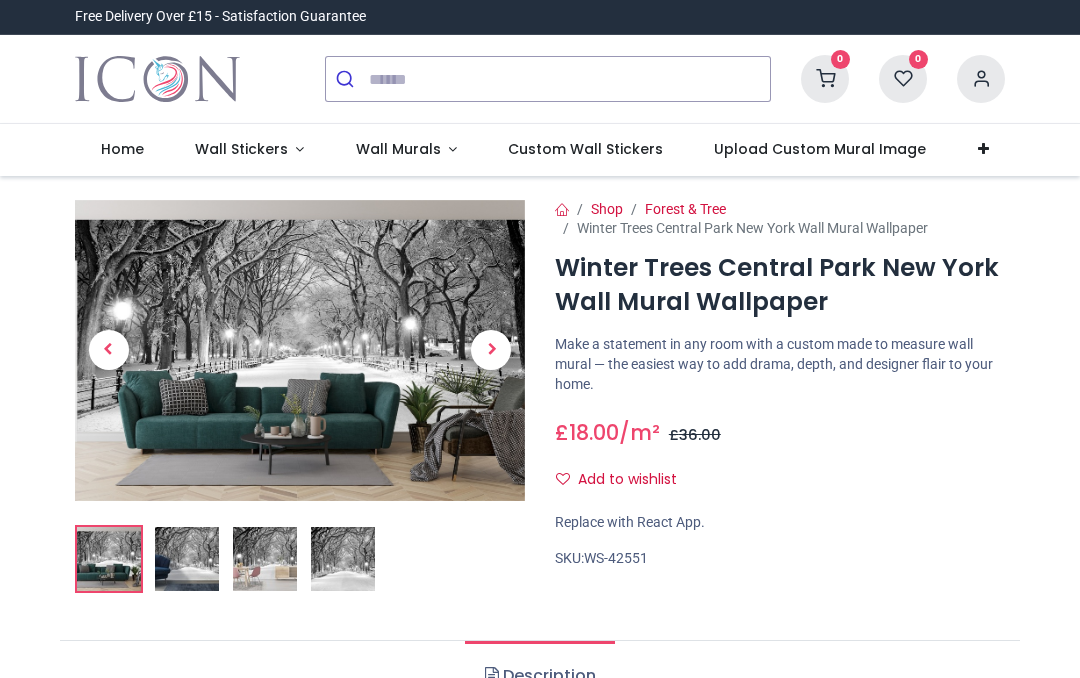 scroll, scrollTop: 0, scrollLeft: 0, axis: both 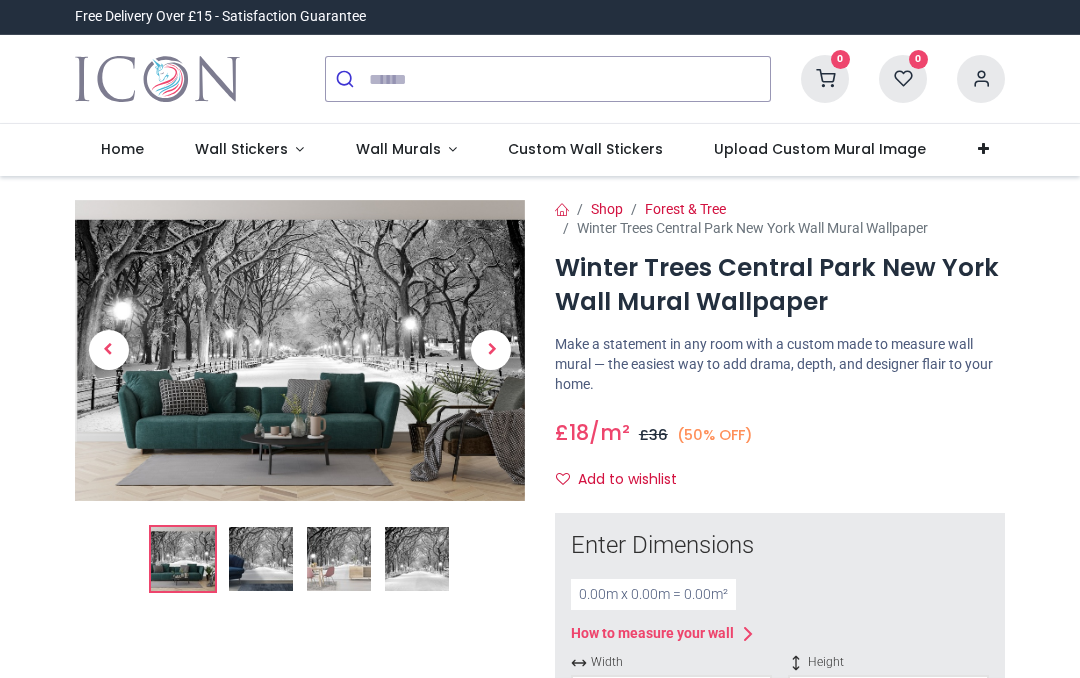 click at bounding box center [261, 559] 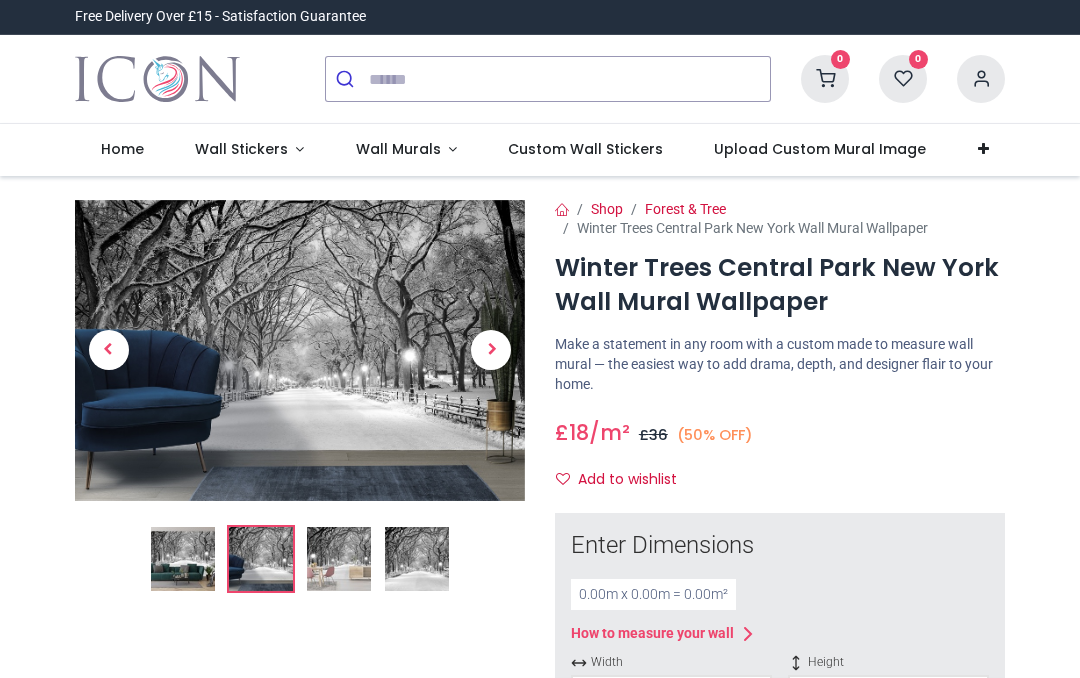 click at bounding box center [417, 559] 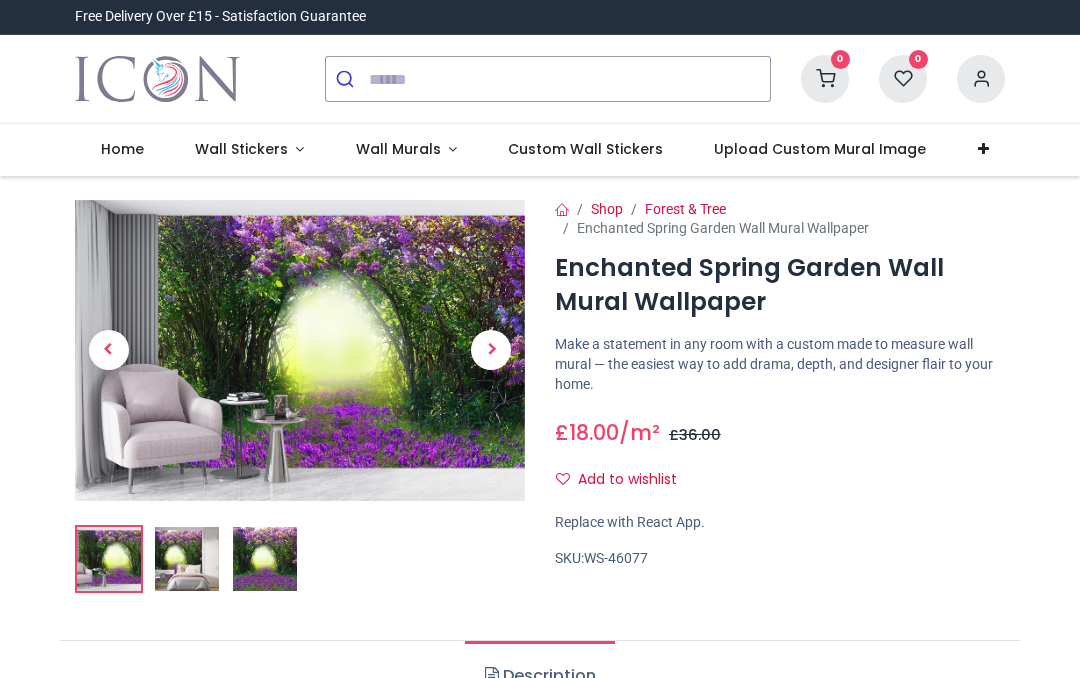 scroll, scrollTop: 0, scrollLeft: 0, axis: both 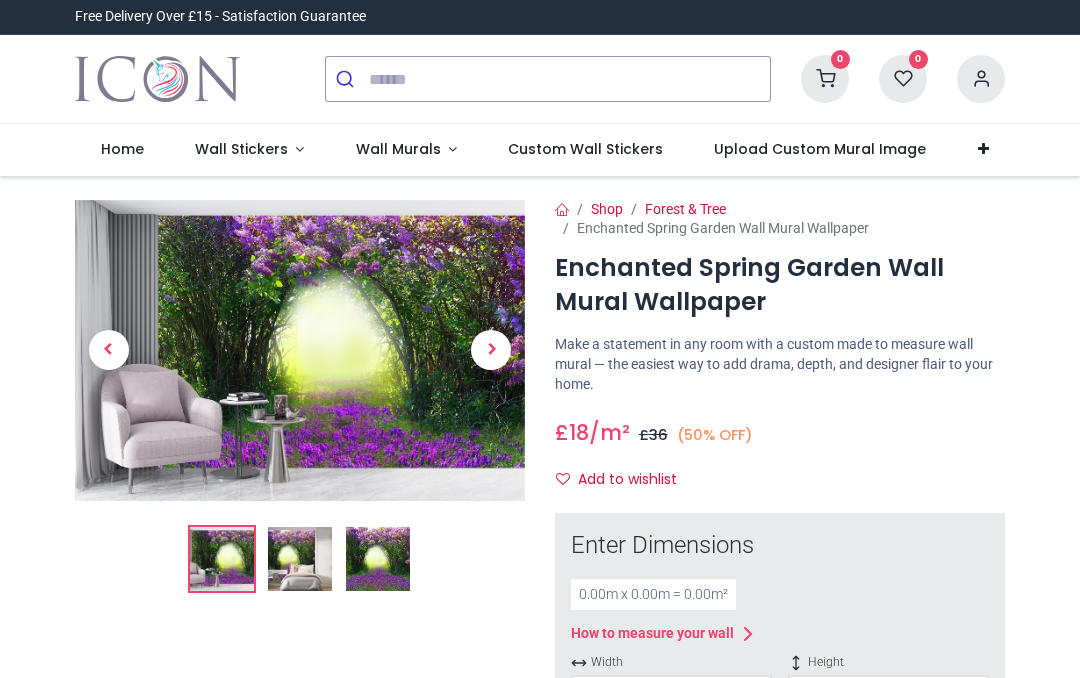 click at bounding box center [300, 559] 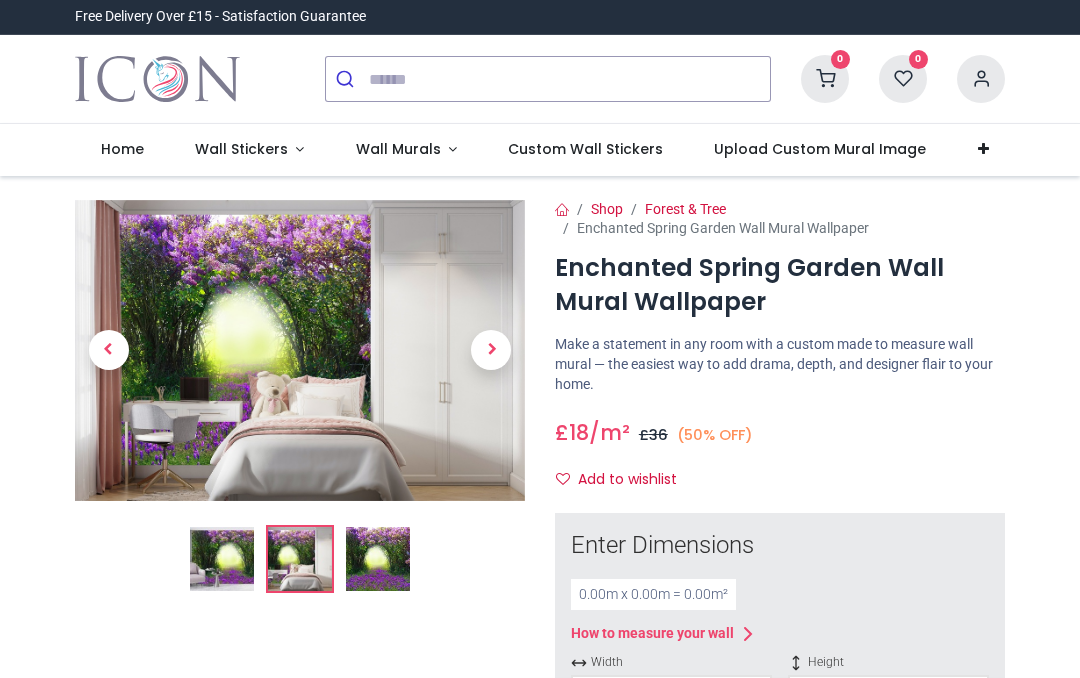 click at bounding box center (378, 559) 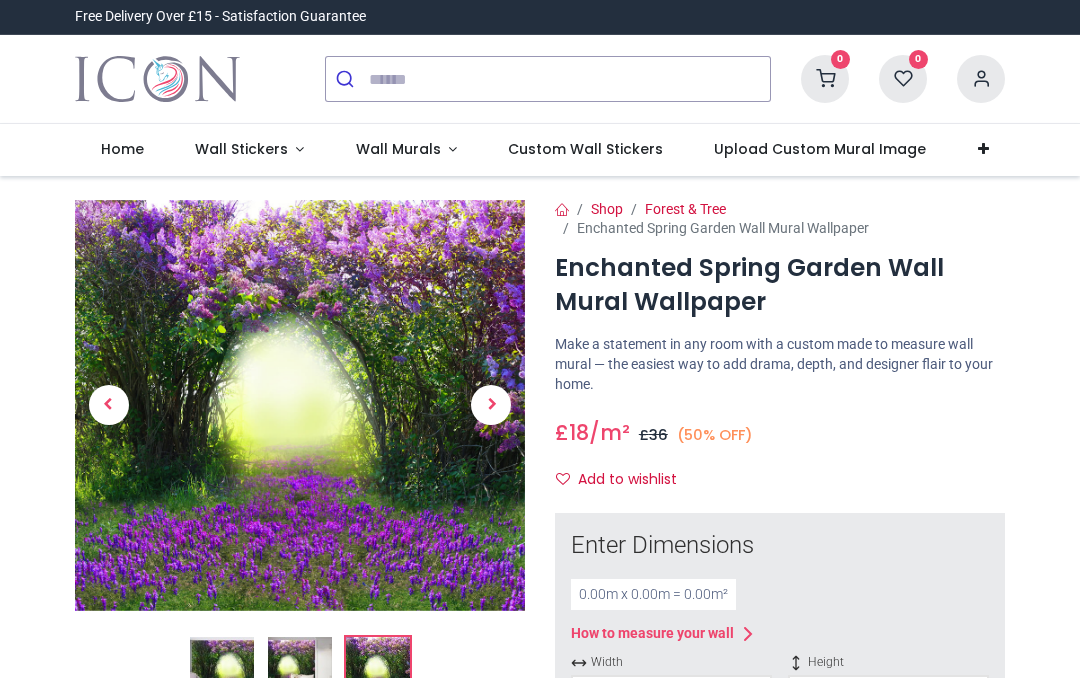 click at bounding box center (222, 669) 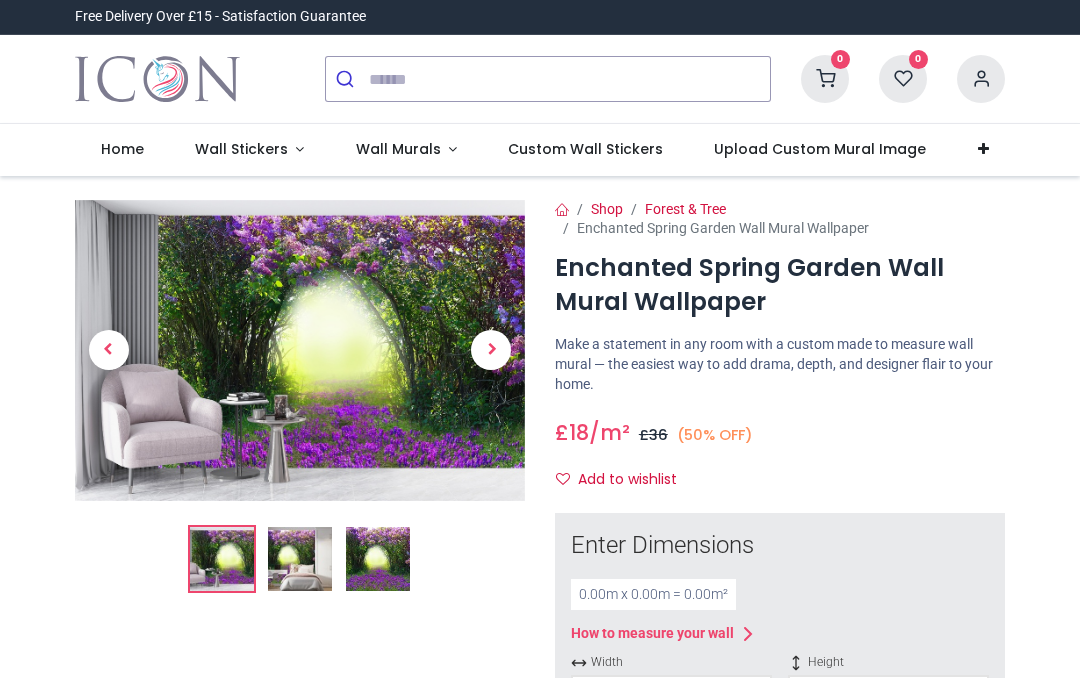 click at bounding box center [300, 559] 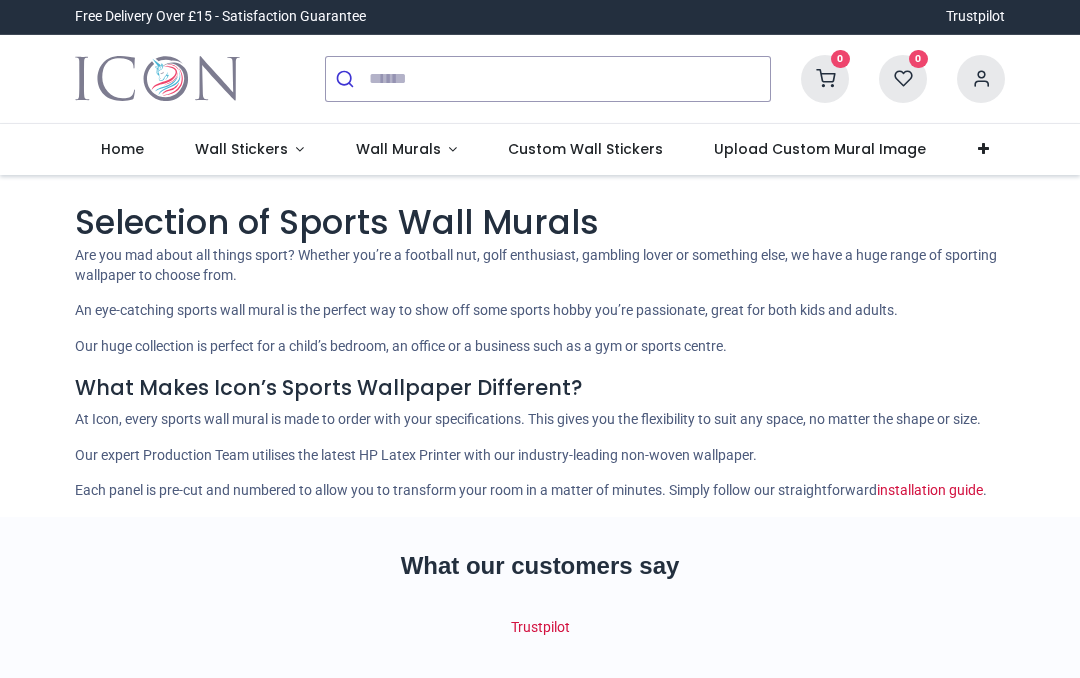 scroll, scrollTop: 0, scrollLeft: 0, axis: both 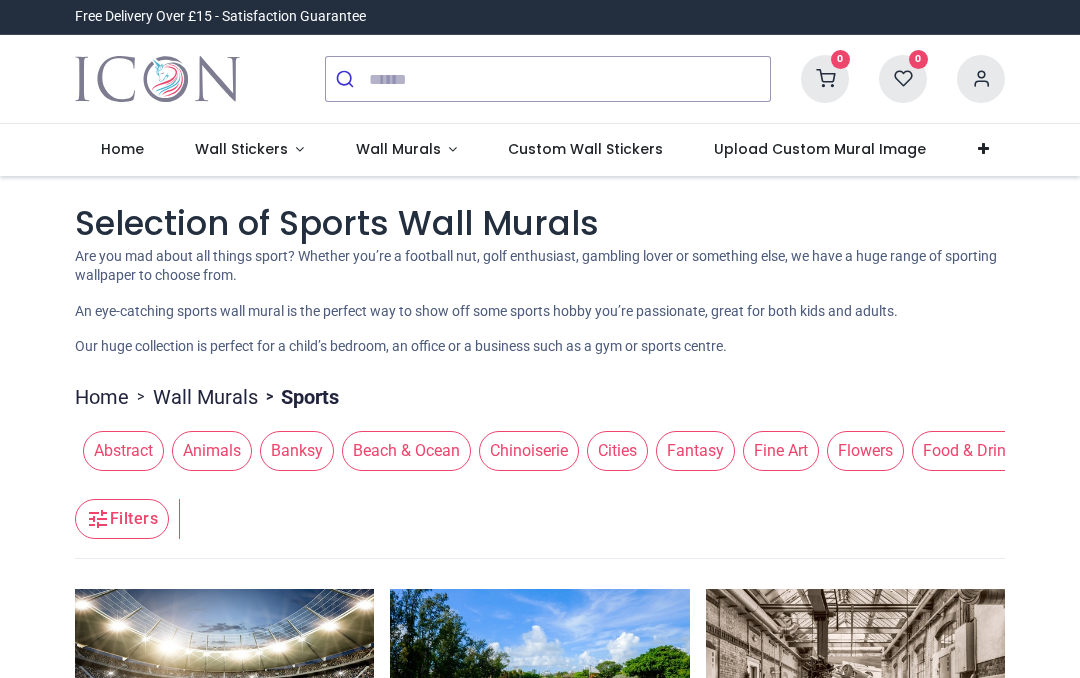click on "Fantasy" at bounding box center (695, 451) 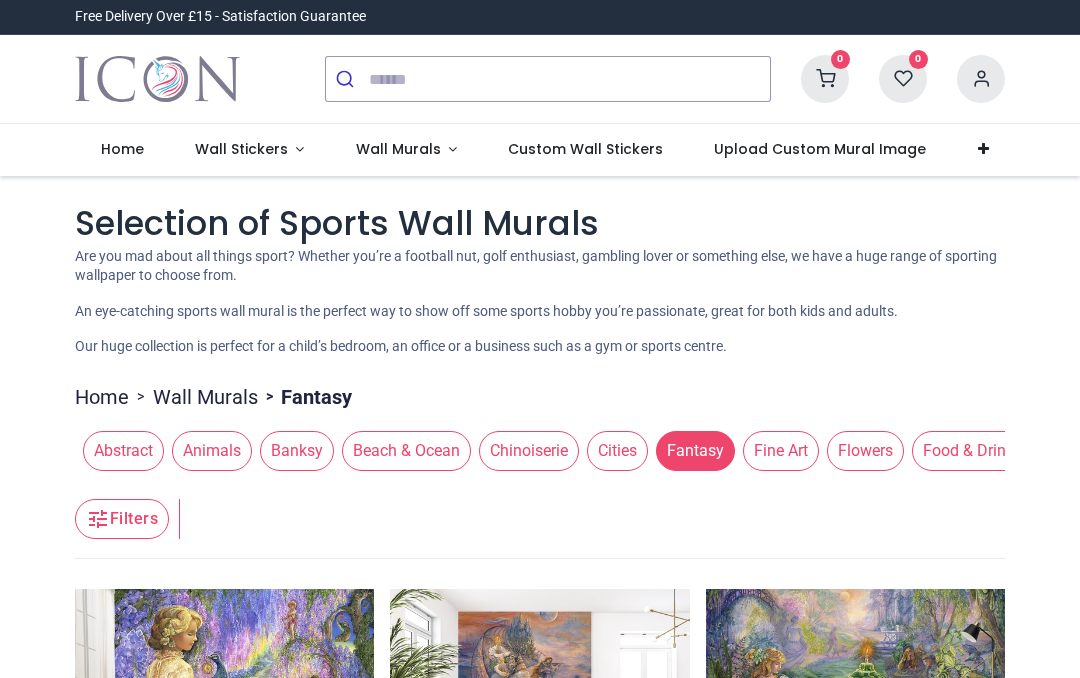 scroll, scrollTop: 0, scrollLeft: 0, axis: both 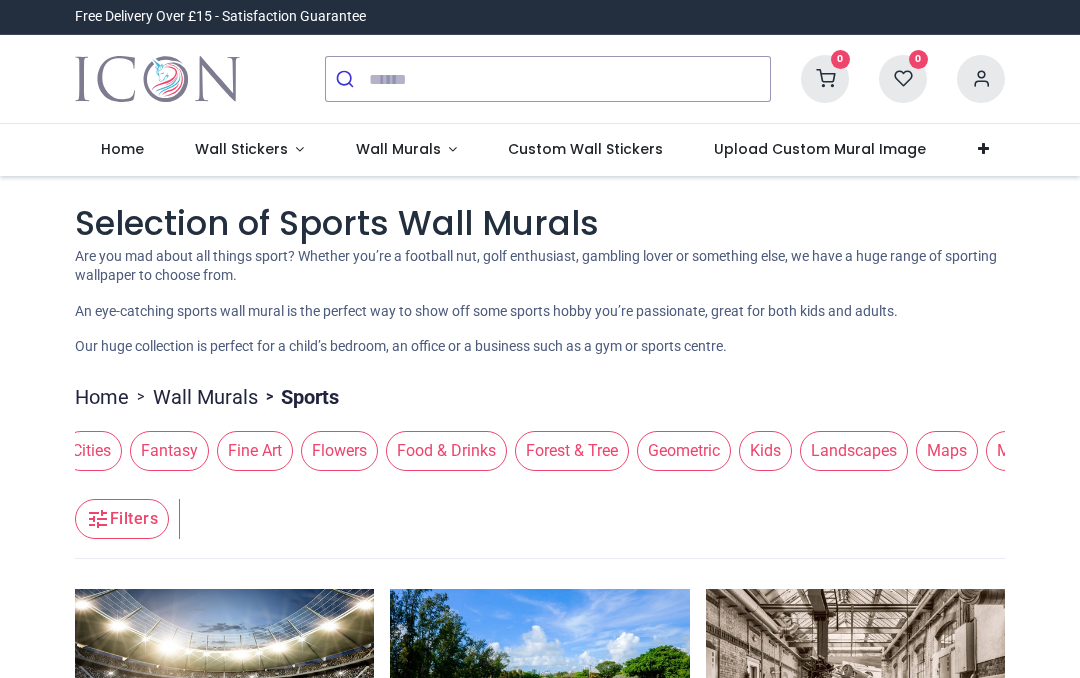 click on "Kids" at bounding box center [765, 451] 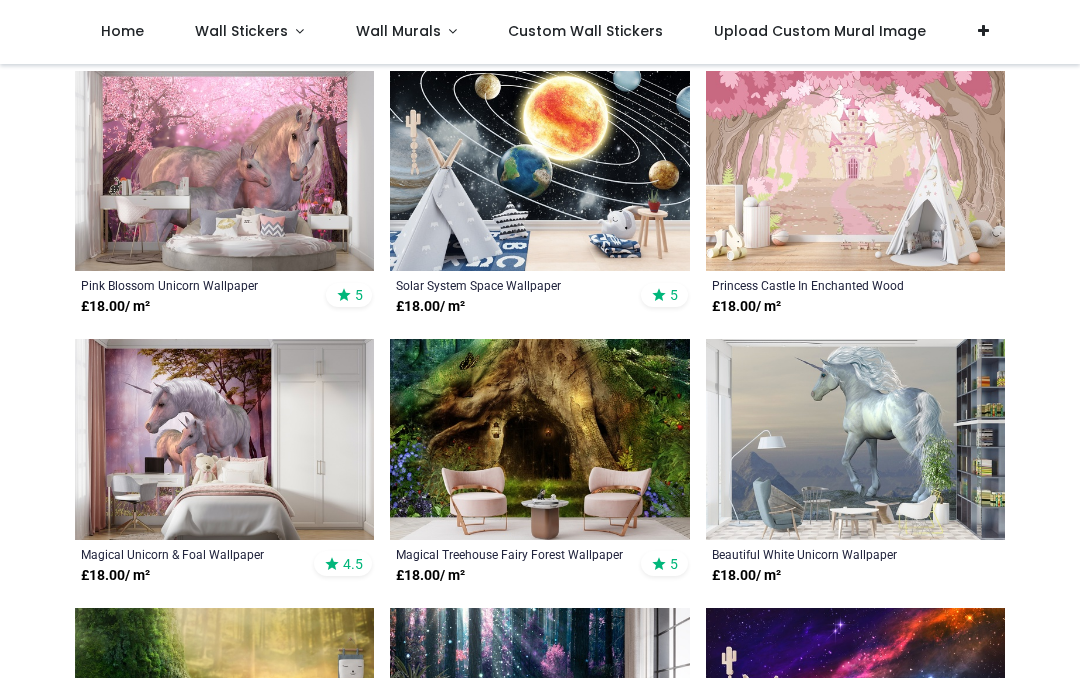 scroll, scrollTop: 910, scrollLeft: 0, axis: vertical 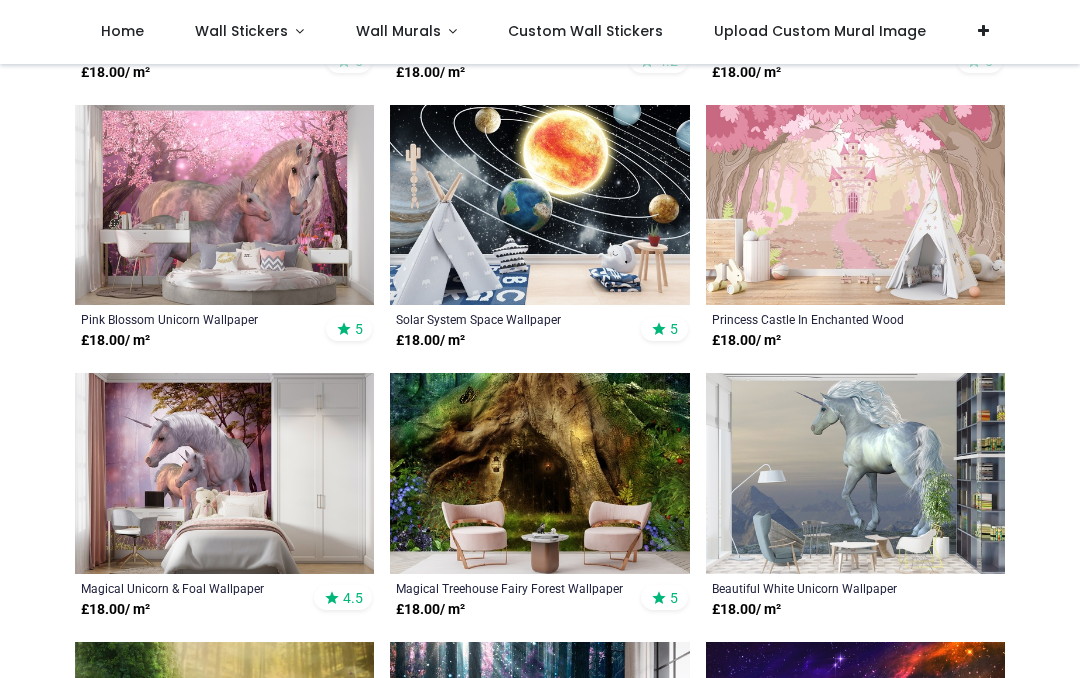 click at bounding box center (224, 205) 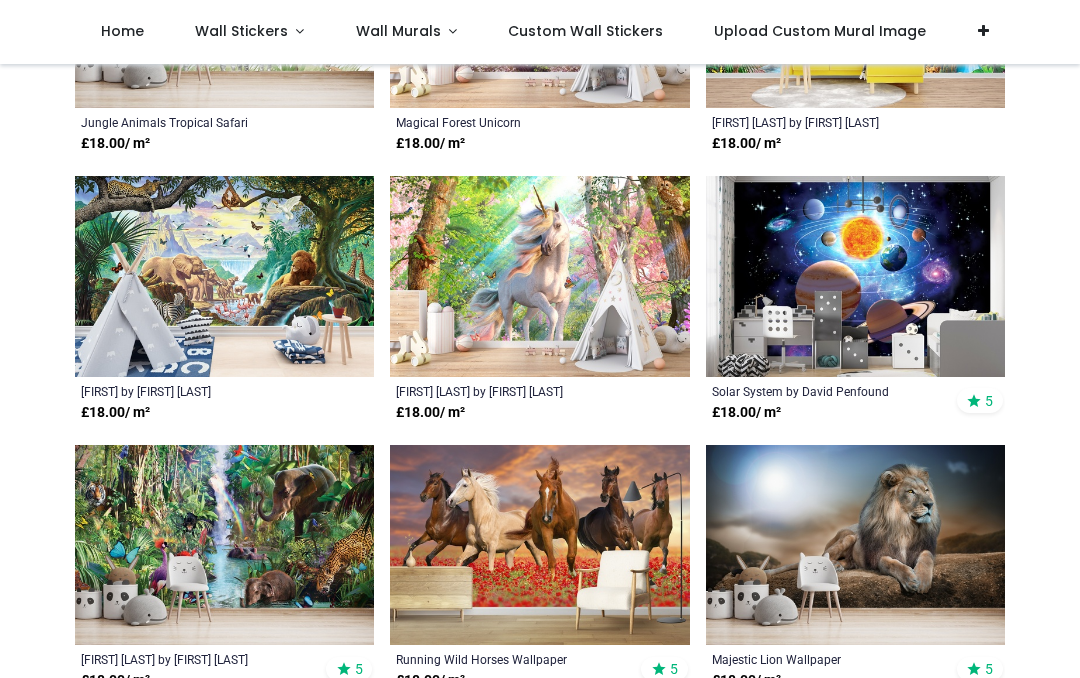 scroll, scrollTop: 2183, scrollLeft: 0, axis: vertical 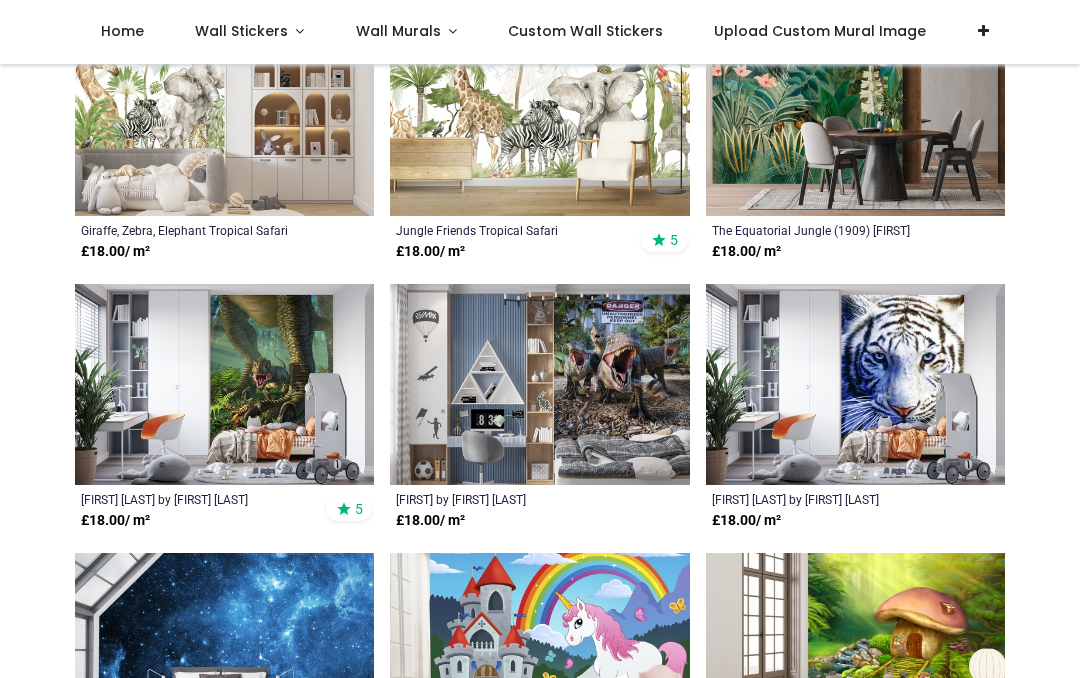 click at bounding box center [539, 384] 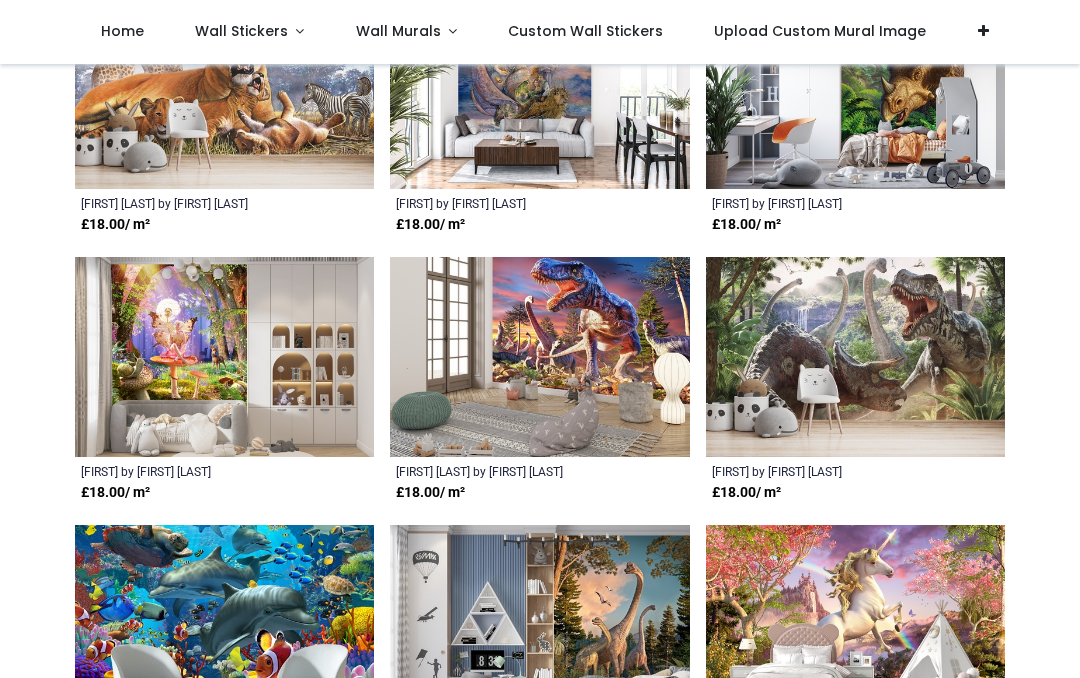 scroll, scrollTop: 4518, scrollLeft: 0, axis: vertical 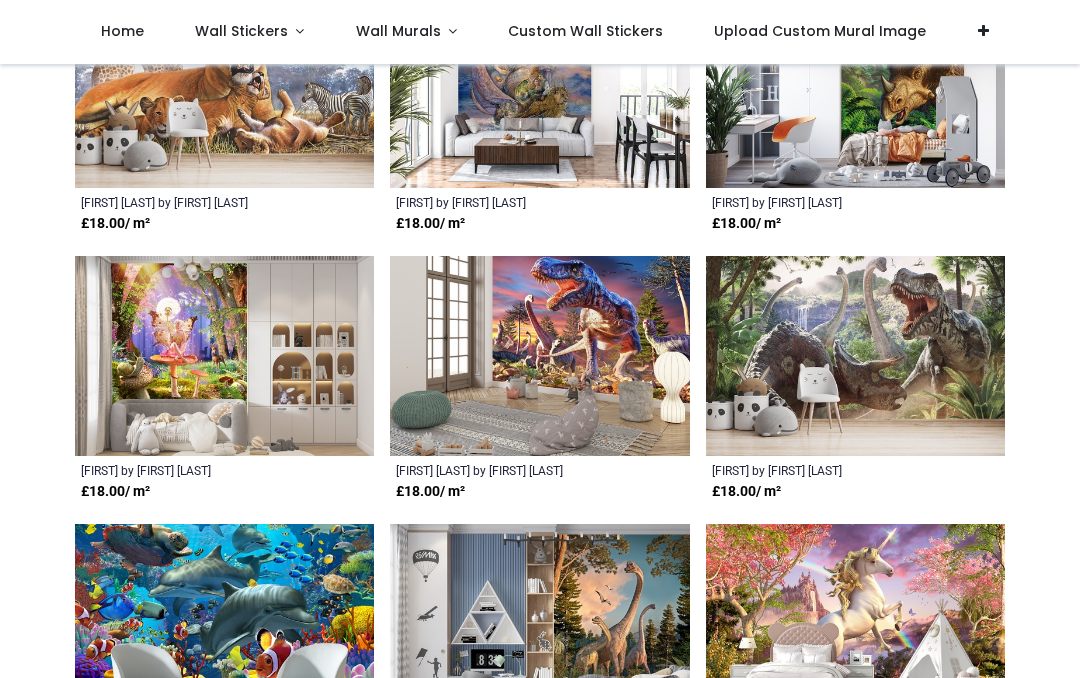 click at bounding box center (855, 356) 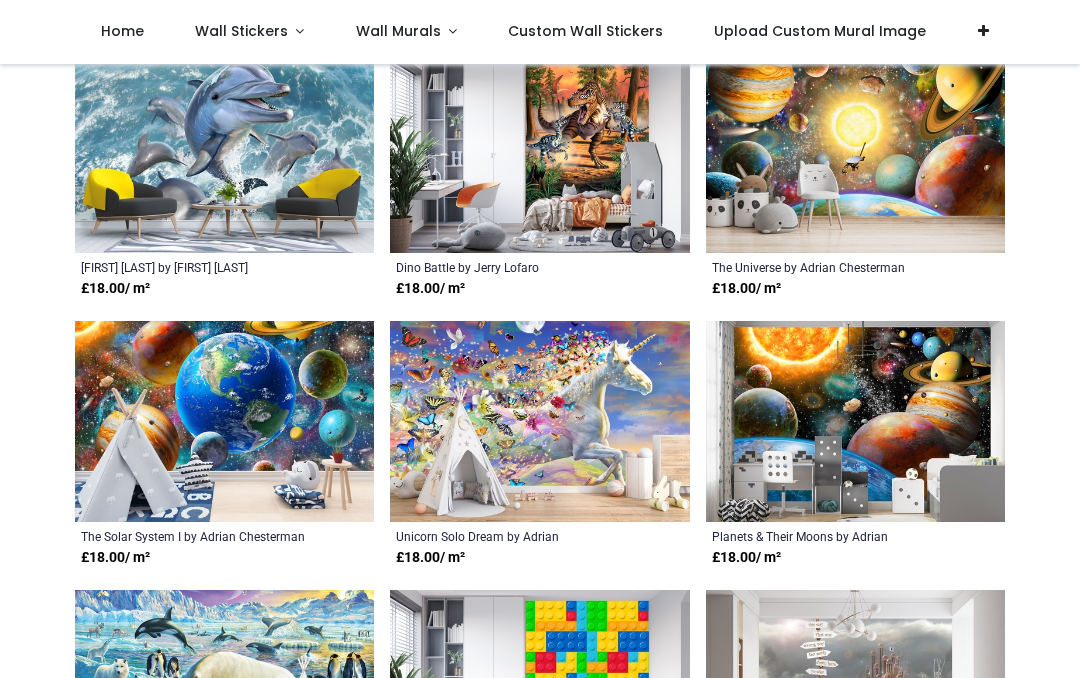 scroll, scrollTop: 5797, scrollLeft: 0, axis: vertical 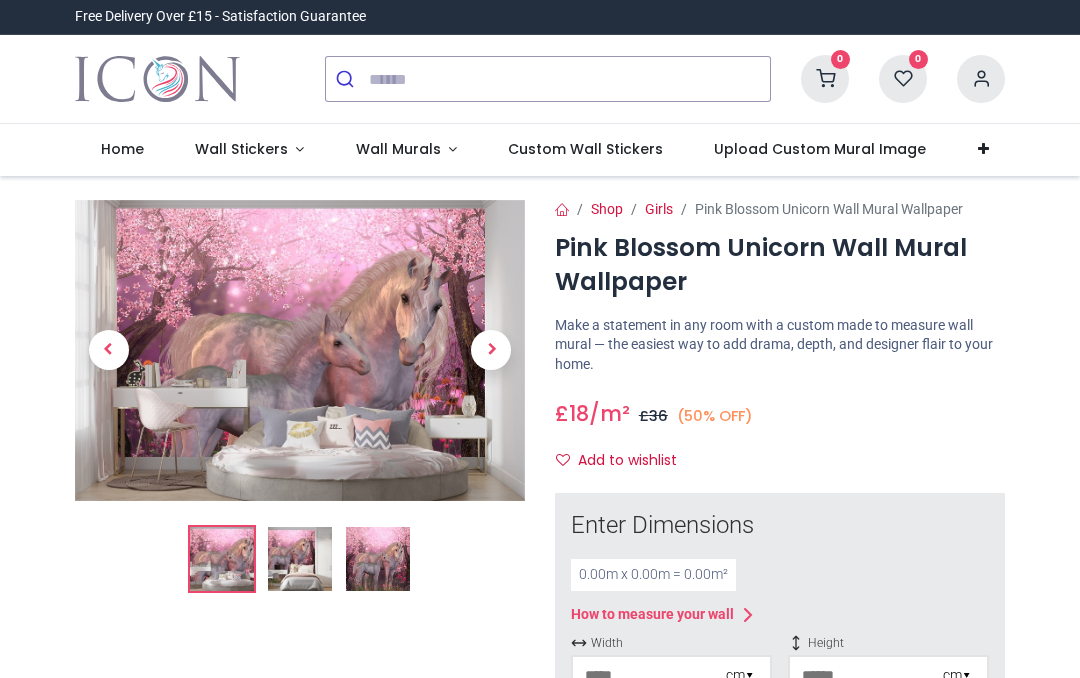 click at bounding box center [300, 559] 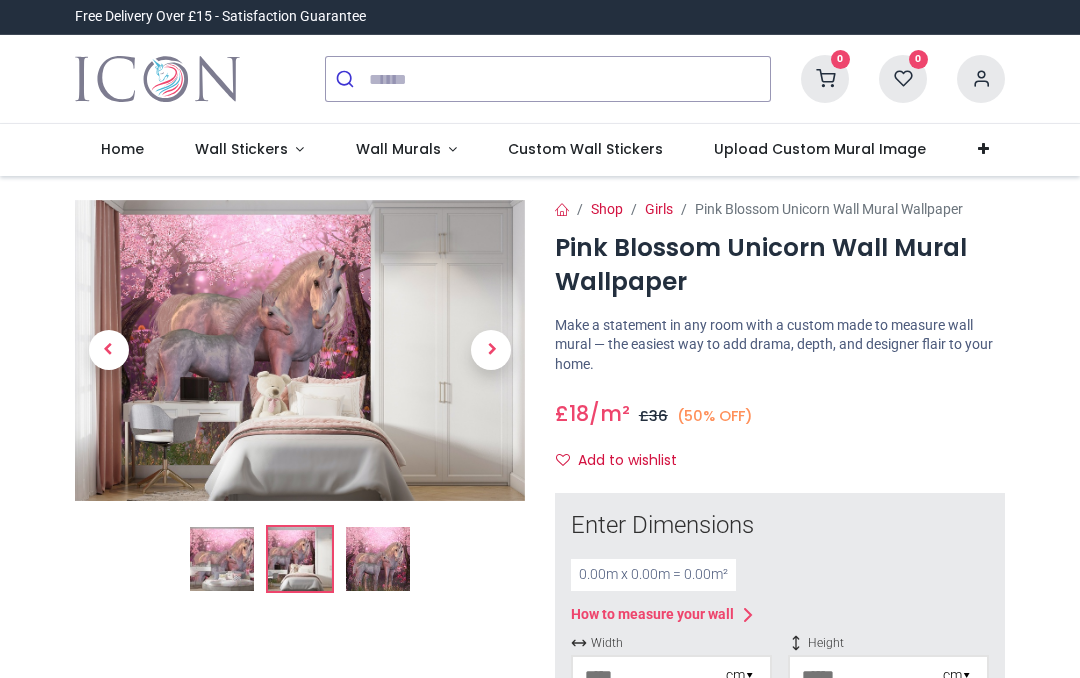 click at bounding box center (378, 559) 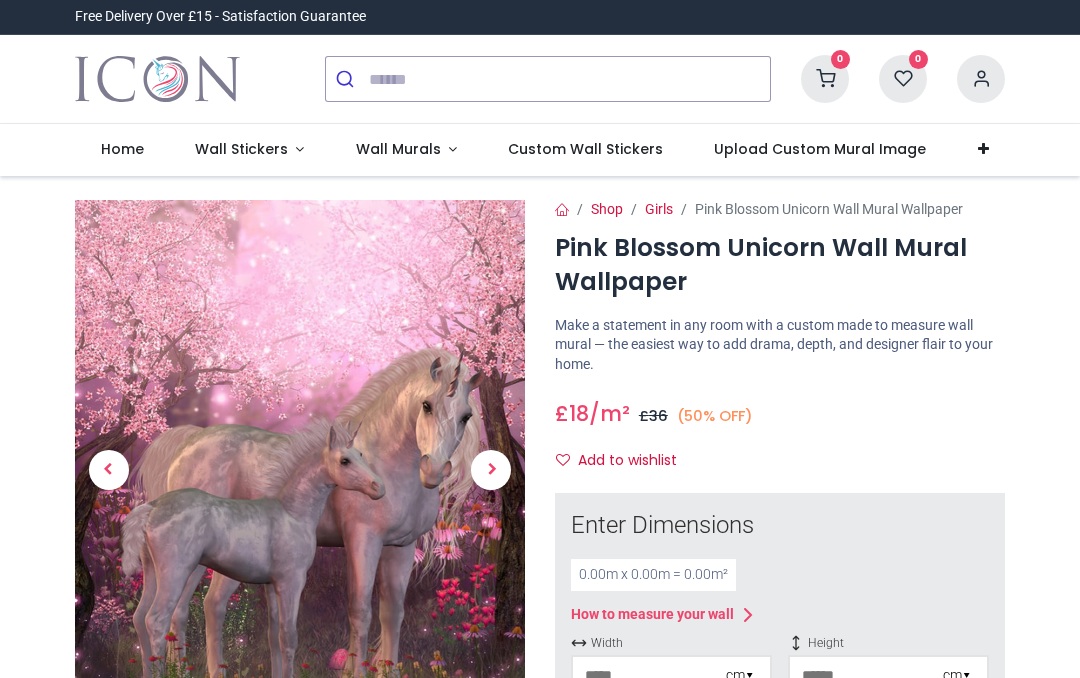 click at bounding box center [109, 470] 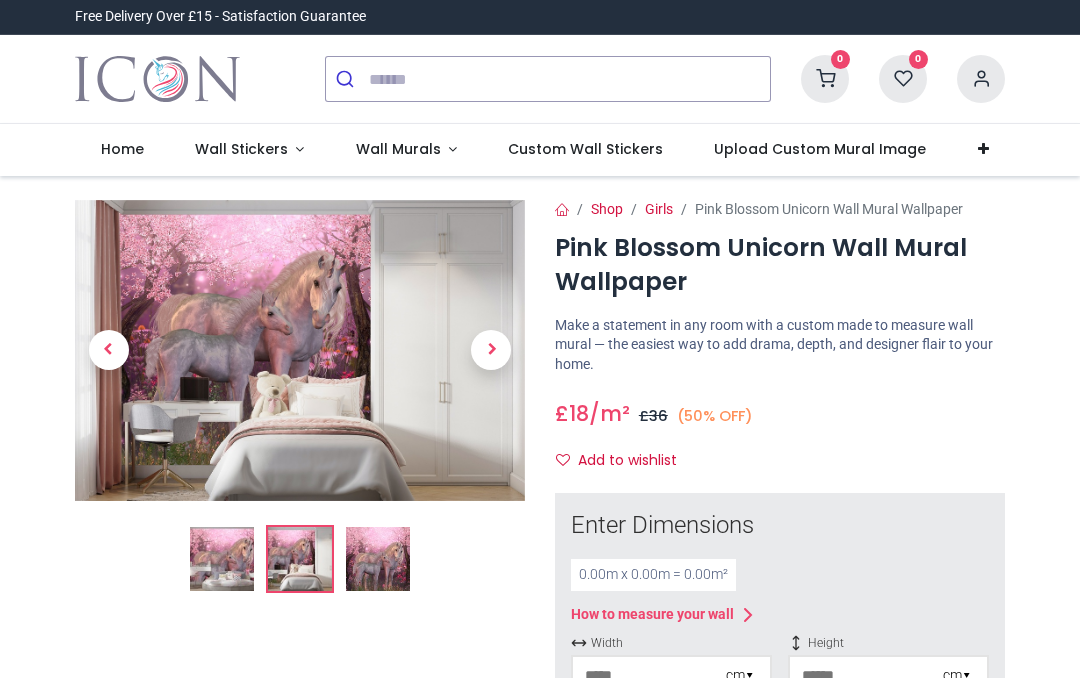 click at bounding box center (109, 350) 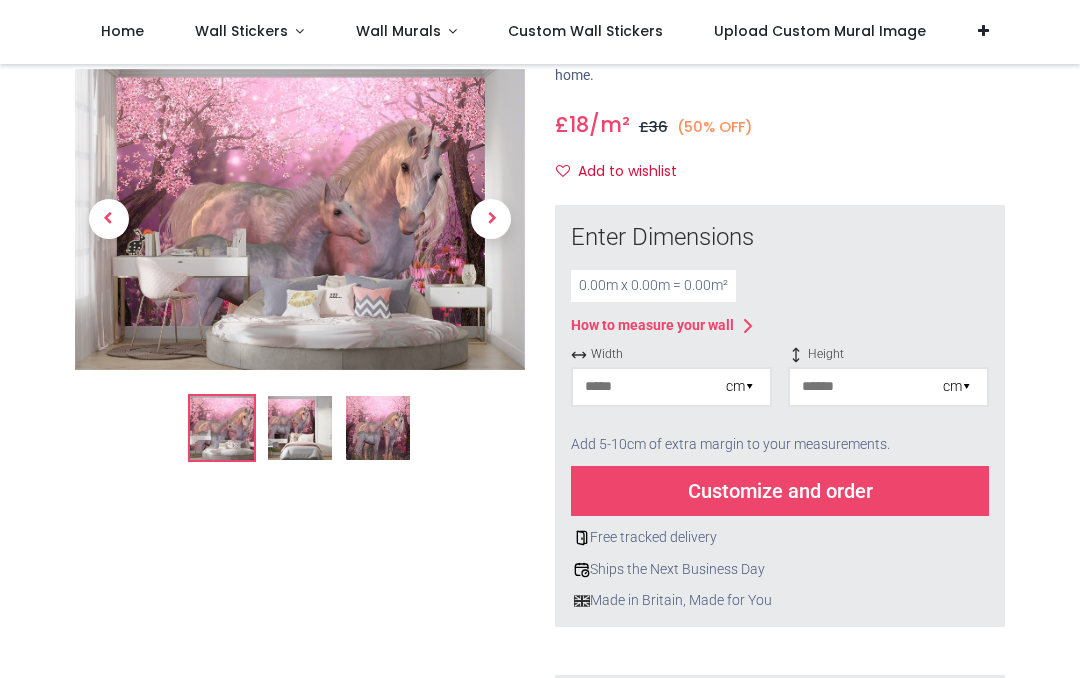 scroll, scrollTop: 180, scrollLeft: 0, axis: vertical 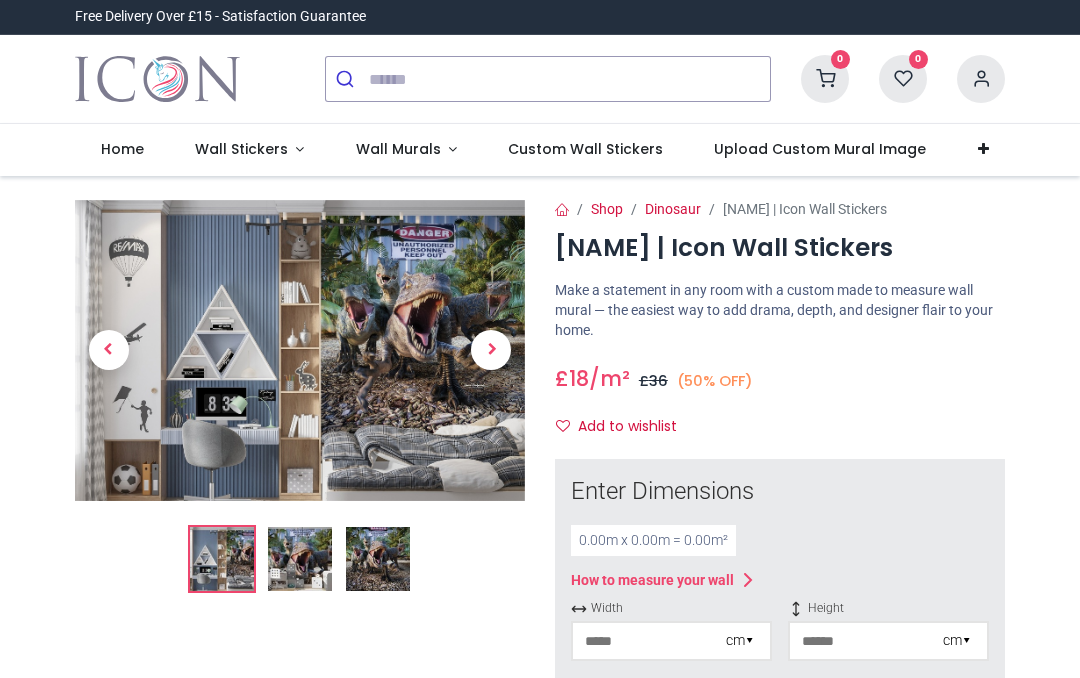 click at bounding box center [300, 559] 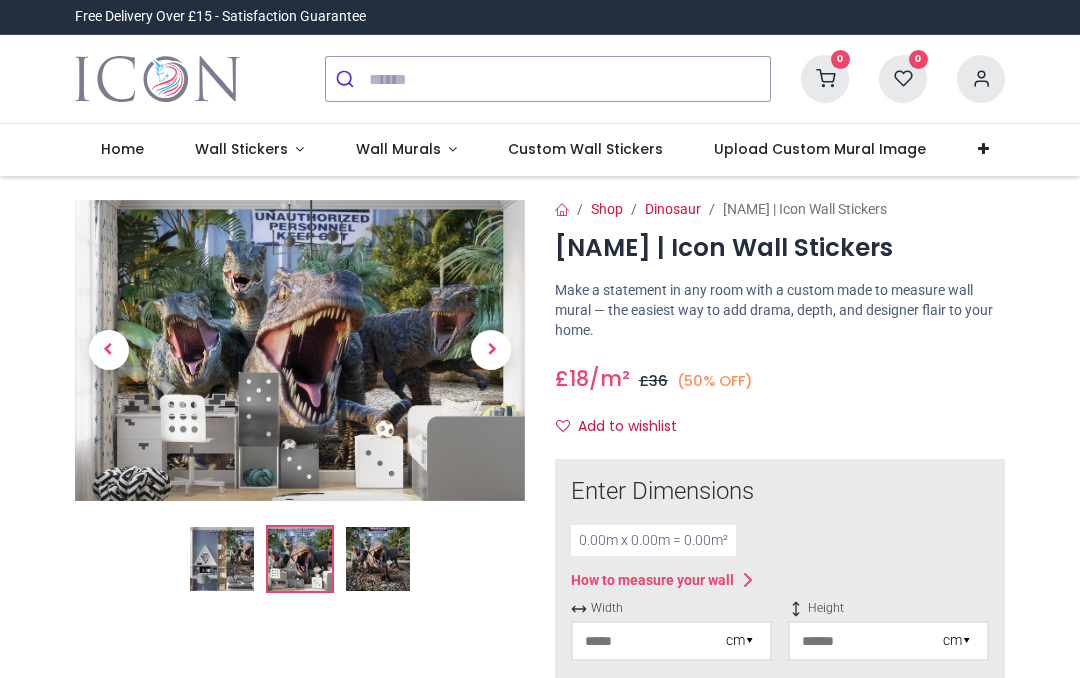 click at bounding box center [378, 559] 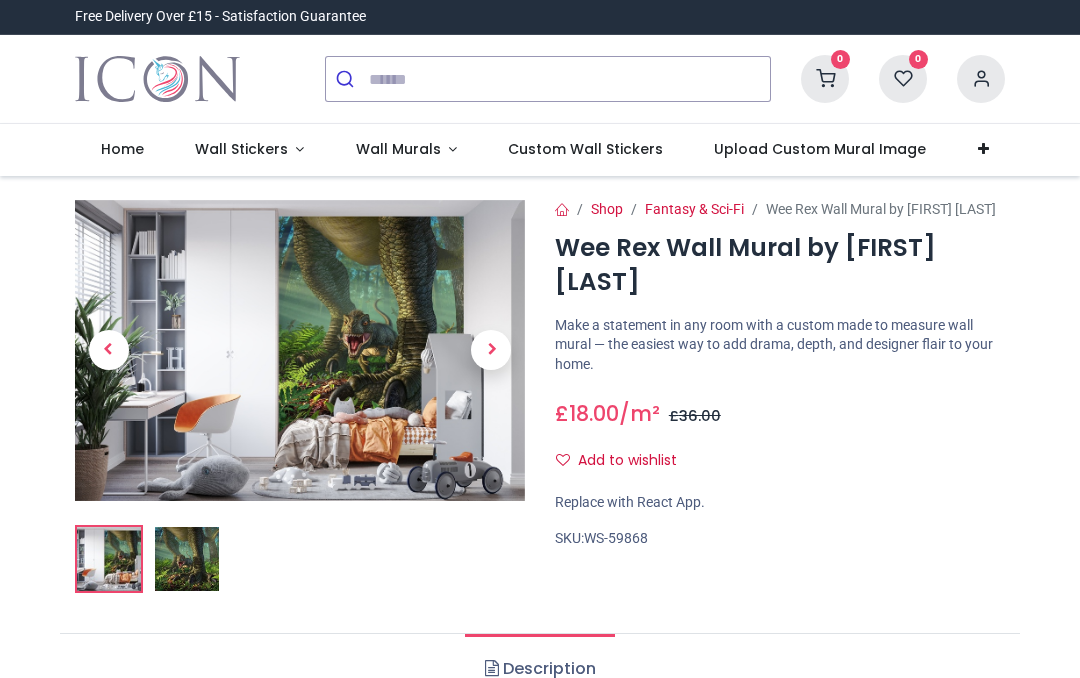 scroll, scrollTop: 0, scrollLeft: 0, axis: both 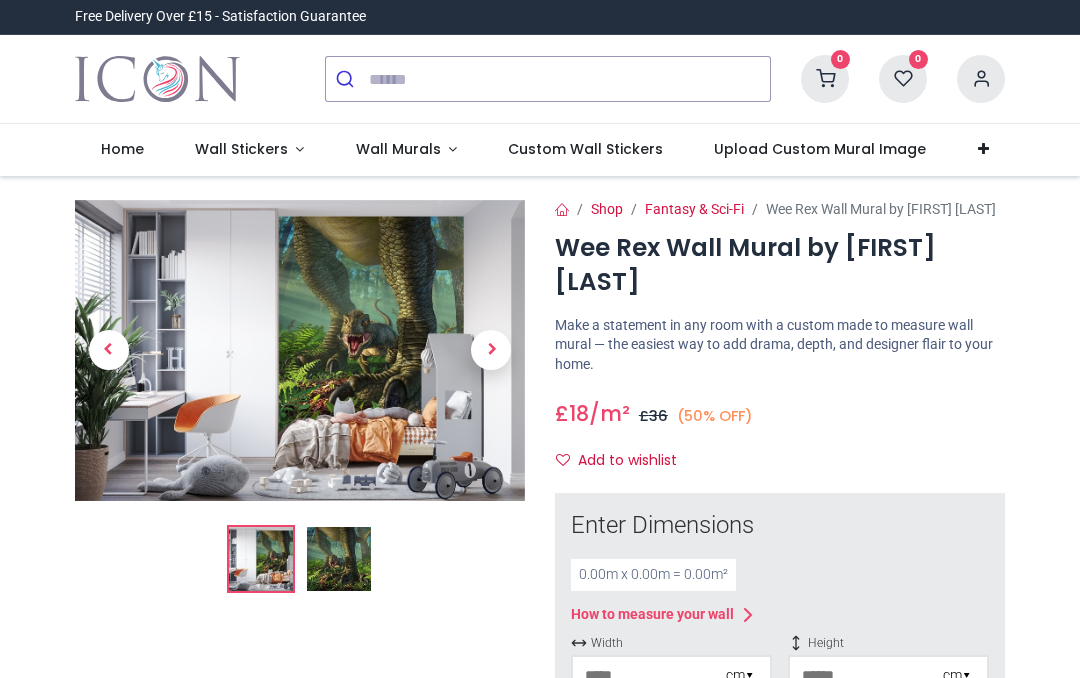 click at bounding box center [339, 559] 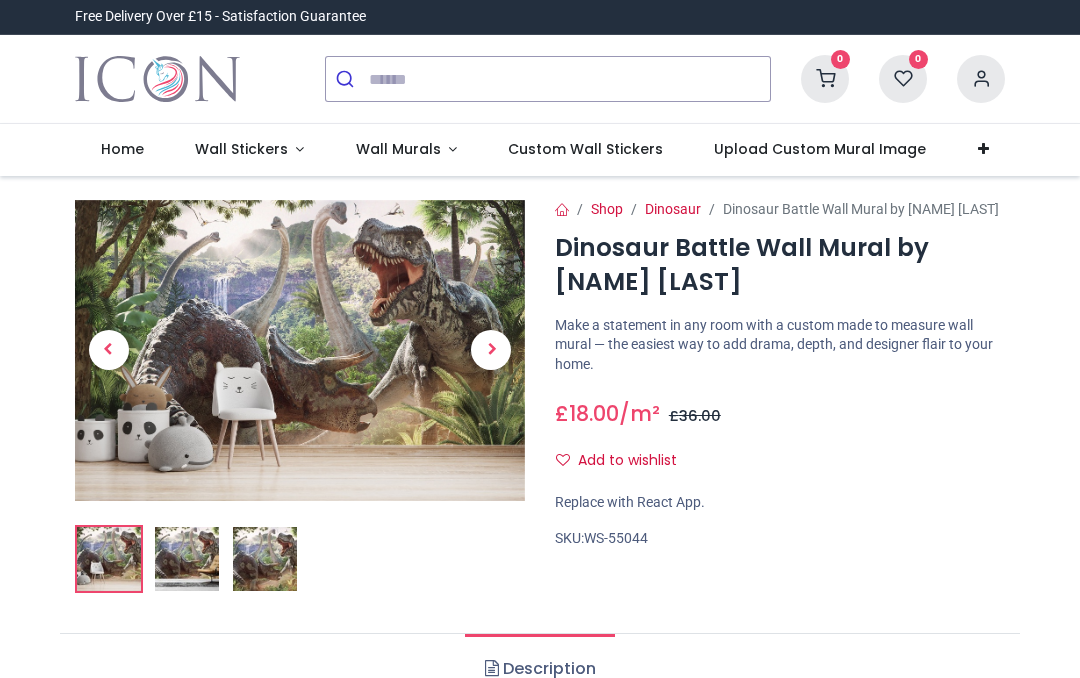 scroll, scrollTop: 0, scrollLeft: 0, axis: both 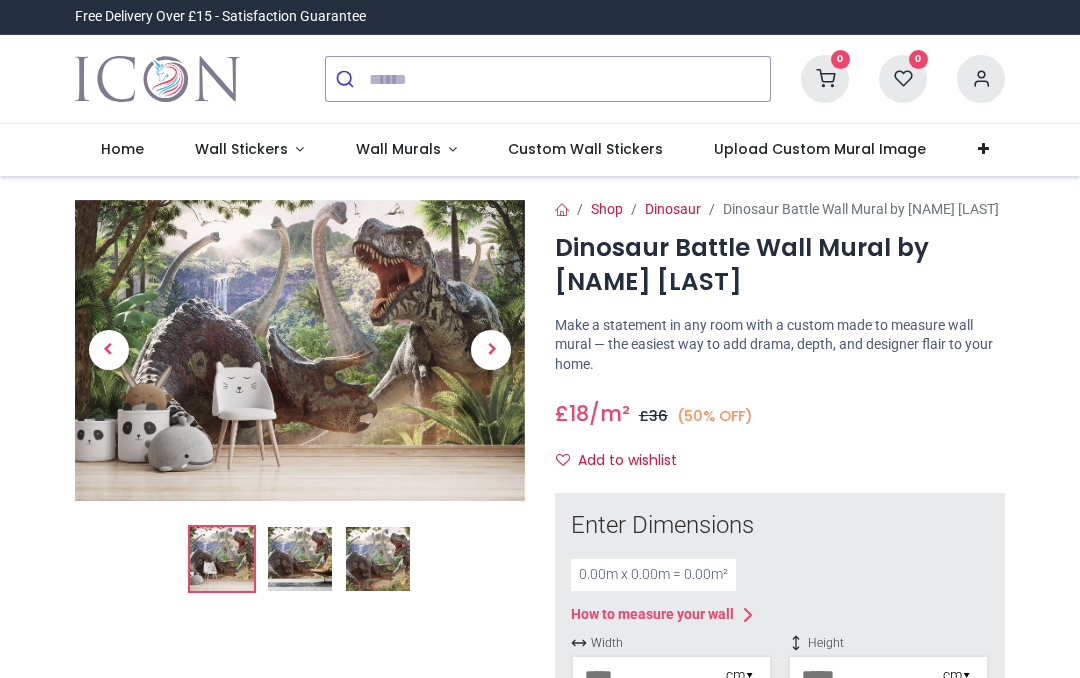 click at bounding box center [300, 559] 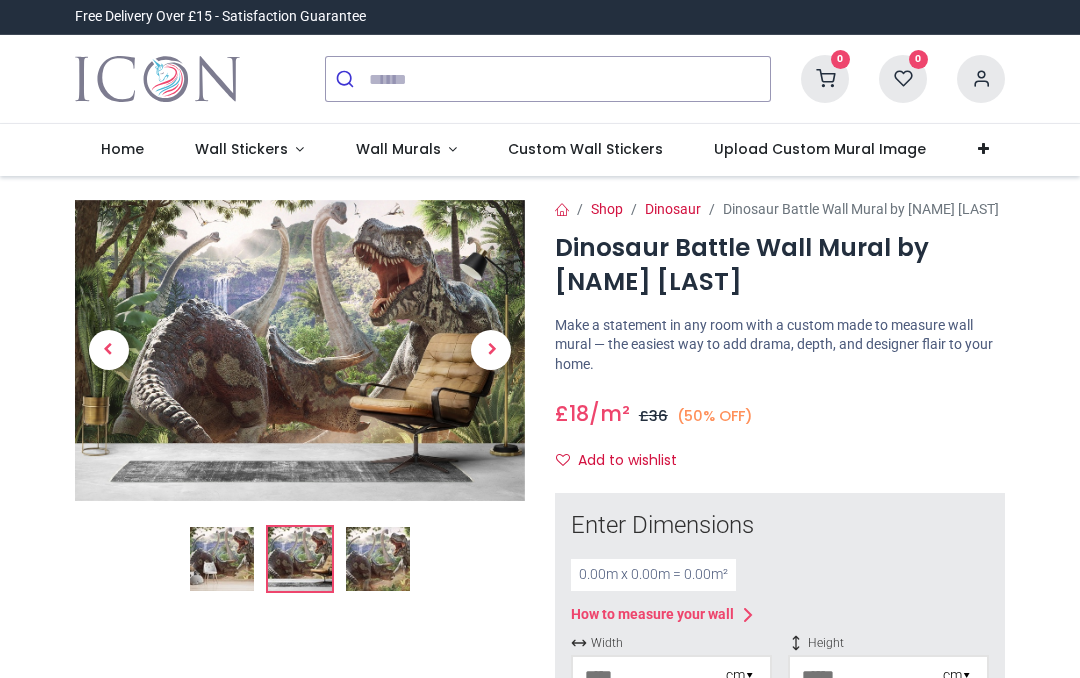 click at bounding box center (378, 559) 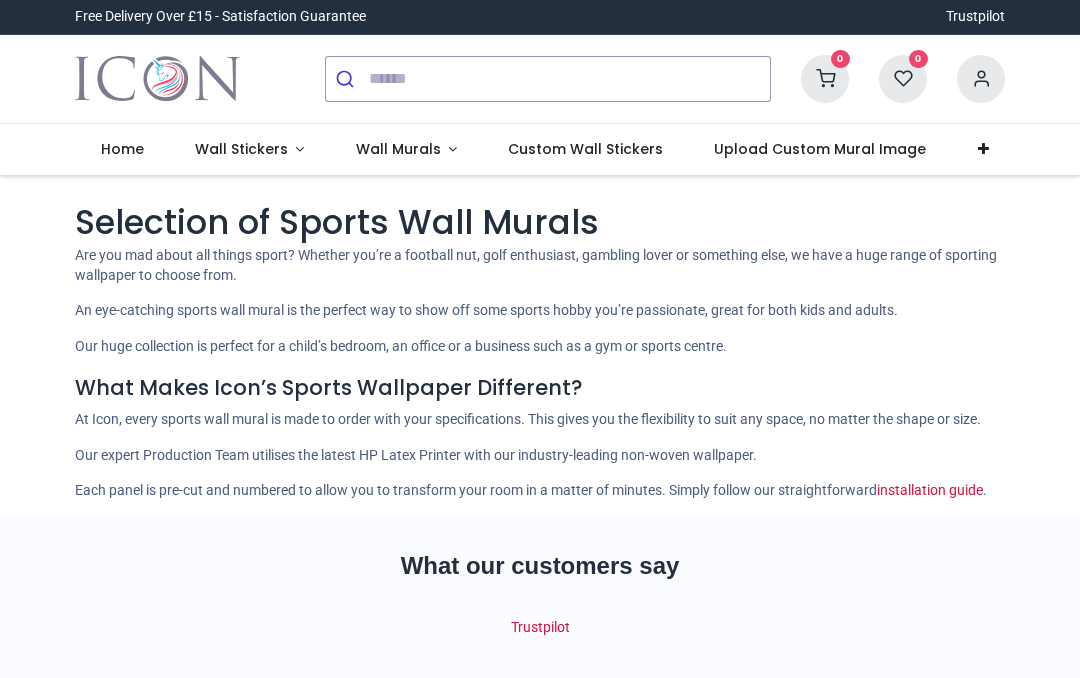 scroll, scrollTop: 0, scrollLeft: 0, axis: both 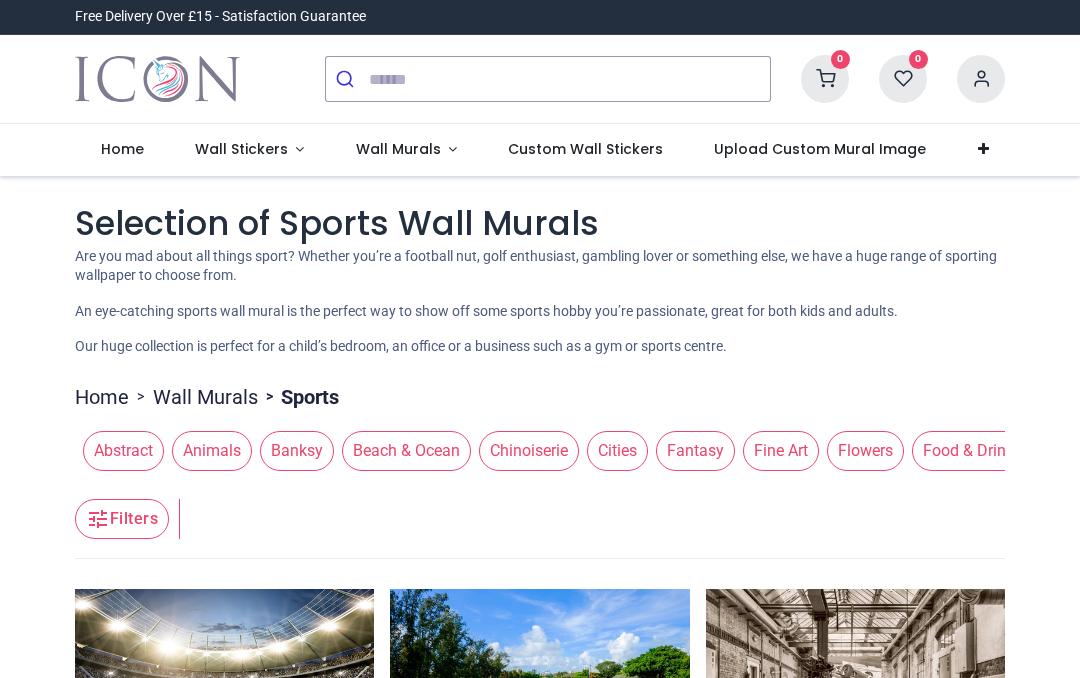 click on "Abstract" at bounding box center (123, 451) 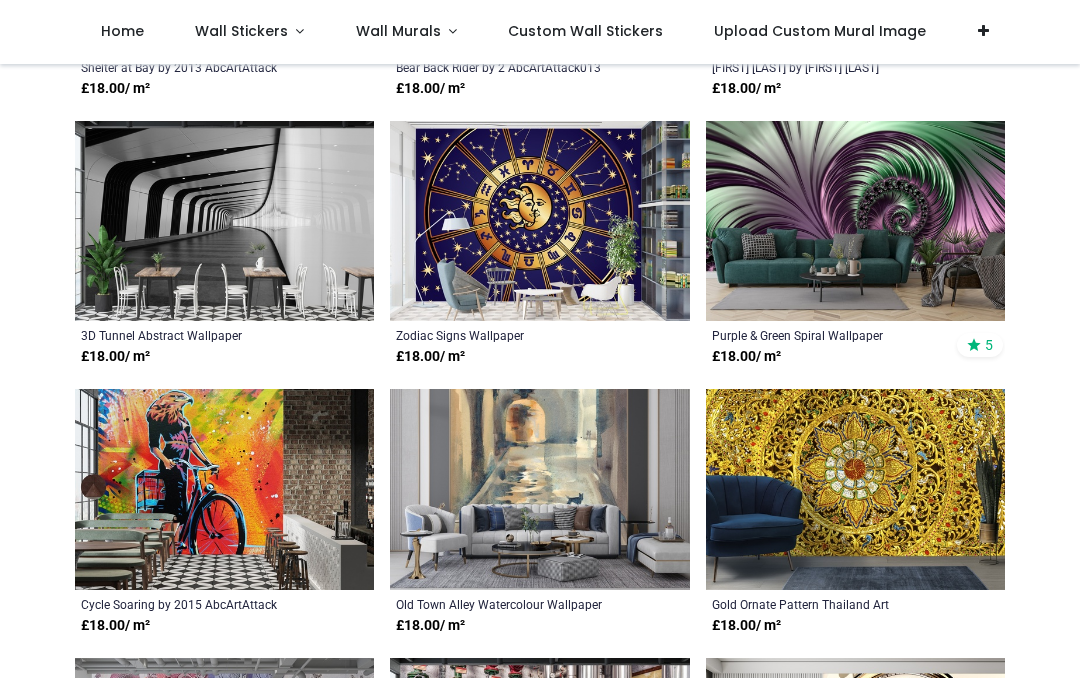 scroll, scrollTop: 1432, scrollLeft: 0, axis: vertical 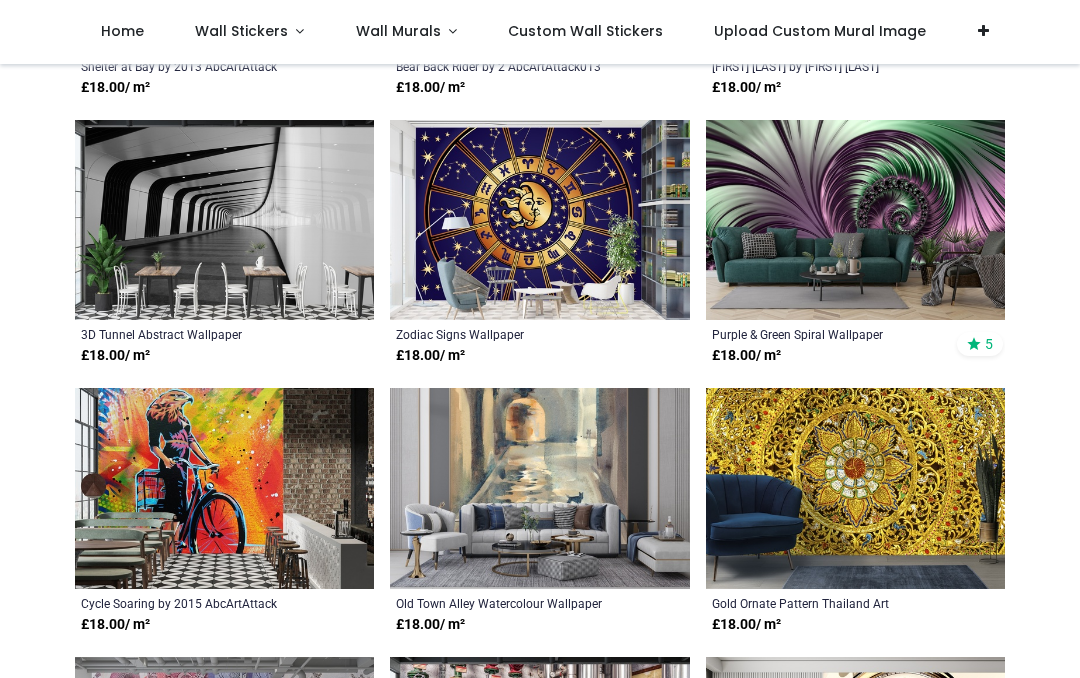 click at bounding box center [539, 488] 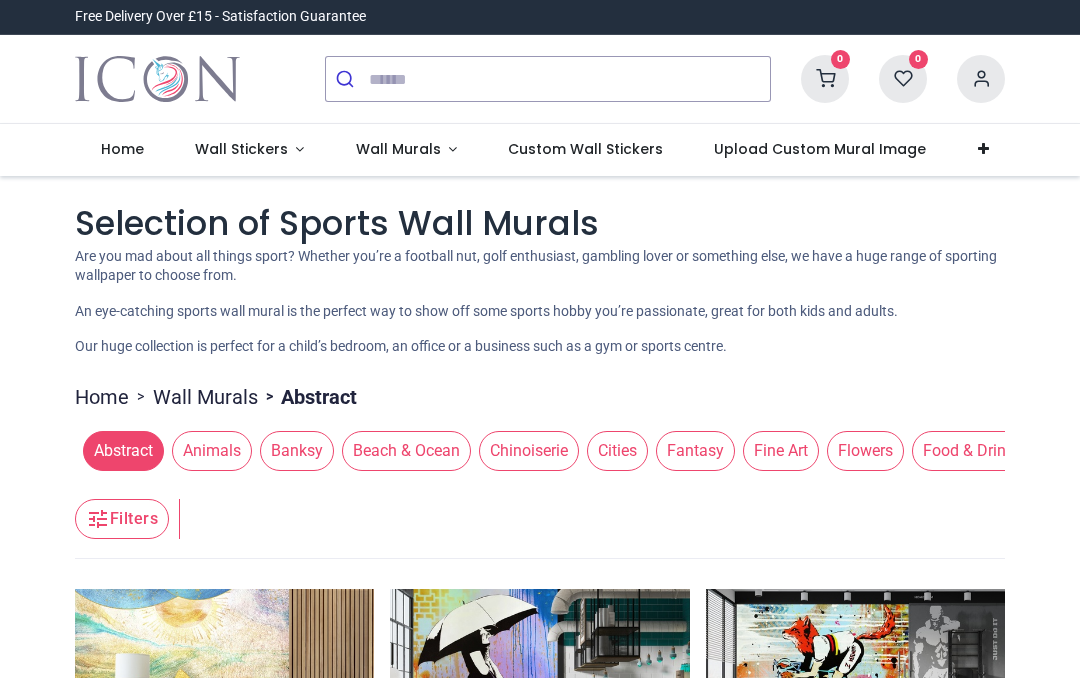 scroll, scrollTop: 0, scrollLeft: 0, axis: both 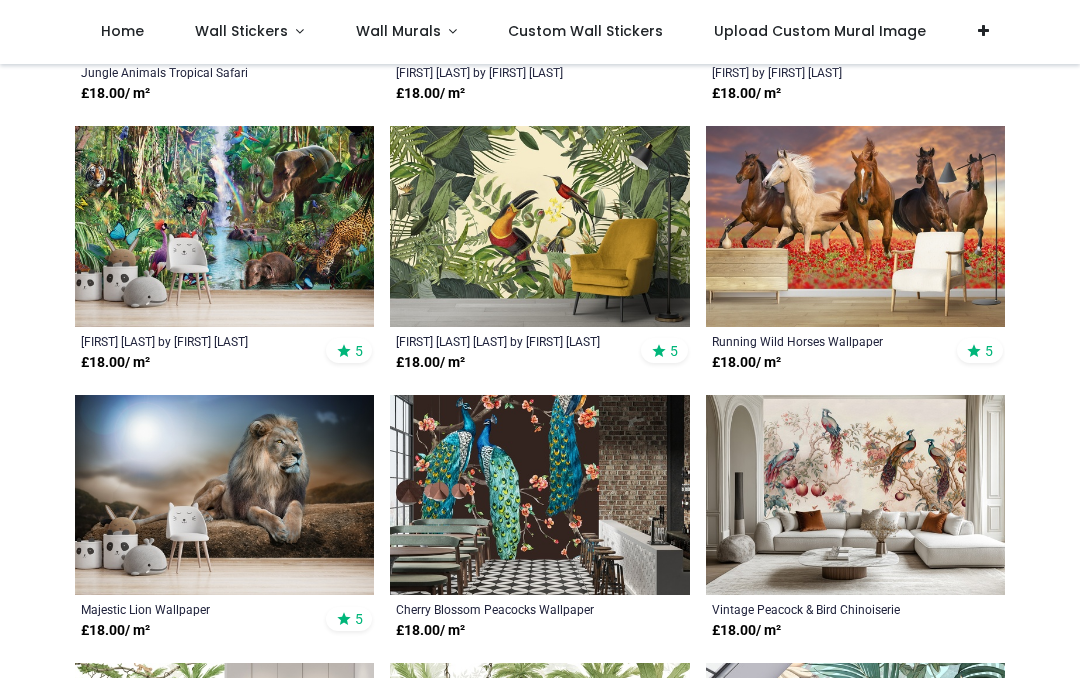 click at bounding box center (224, 495) 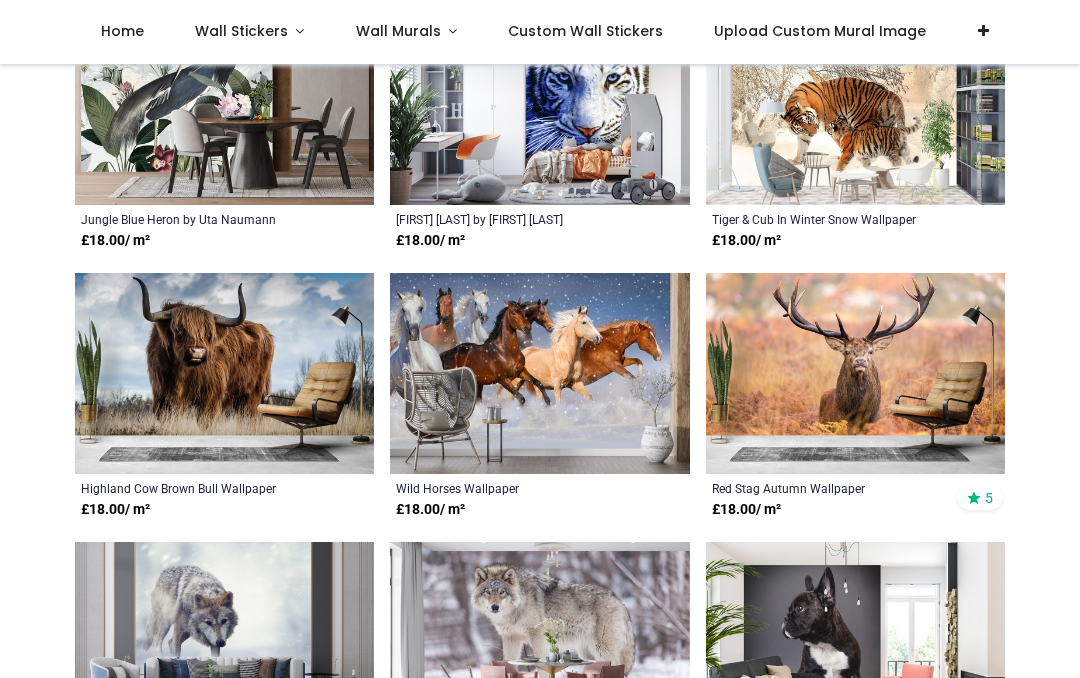 scroll, scrollTop: 2622, scrollLeft: 0, axis: vertical 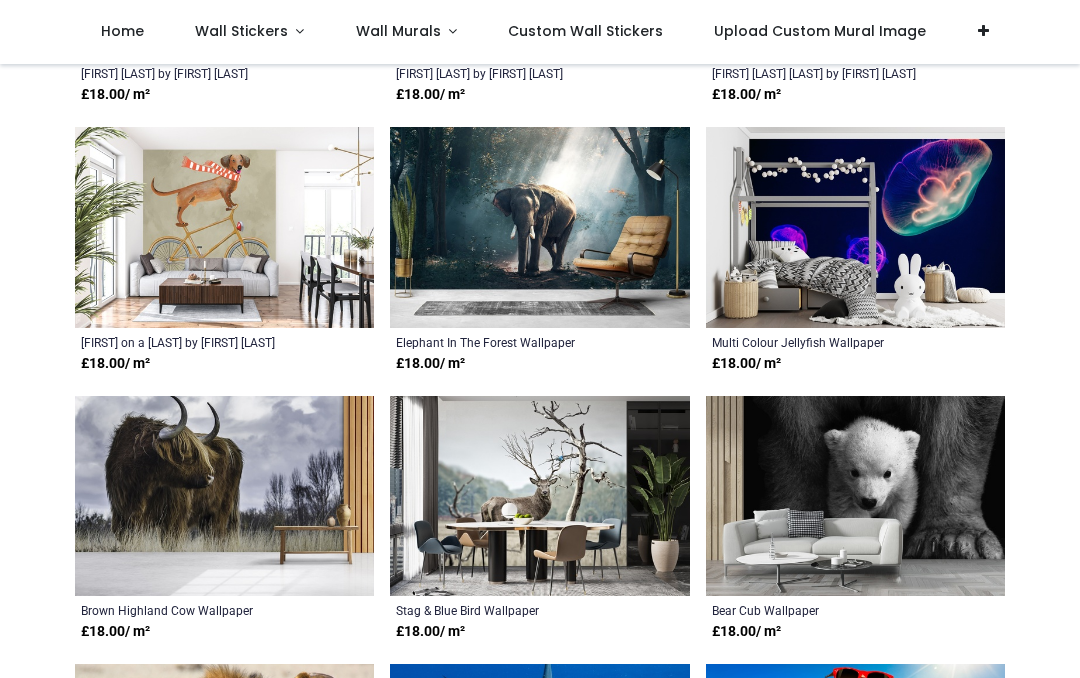 click at bounding box center (539, 227) 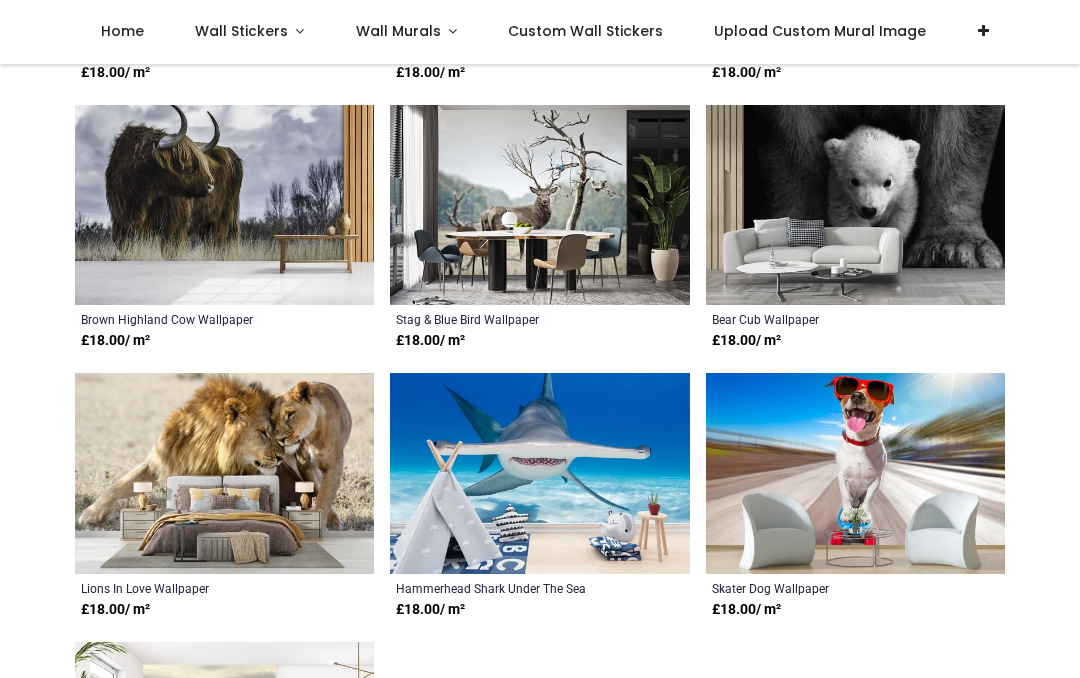 scroll, scrollTop: 9778, scrollLeft: 0, axis: vertical 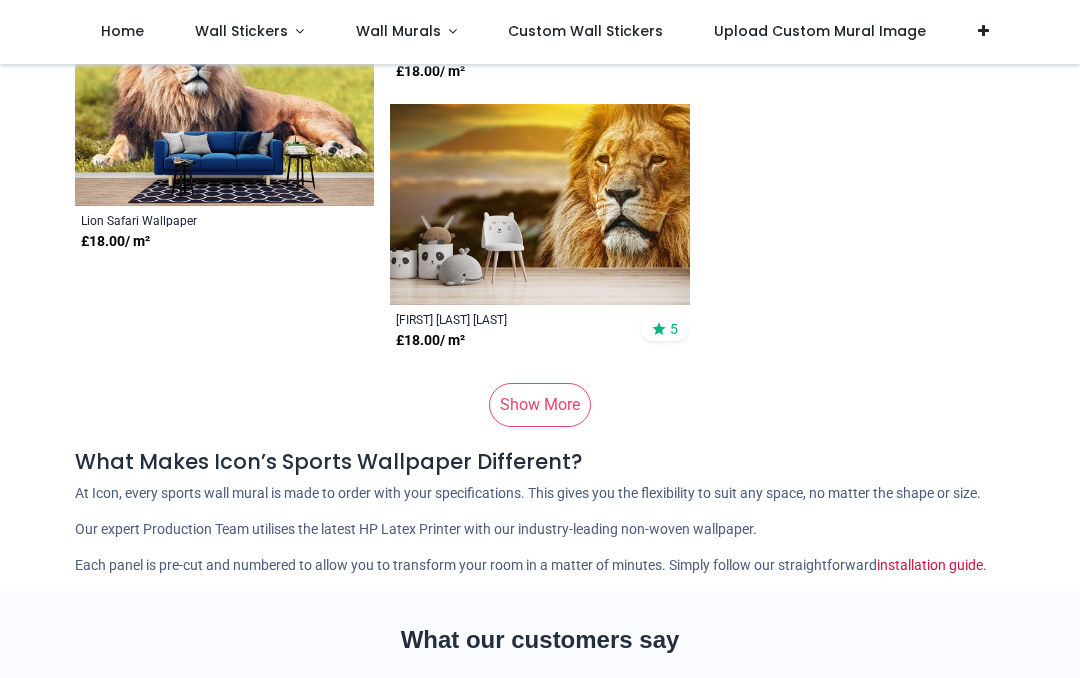 click on "Show More" at bounding box center [540, 405] 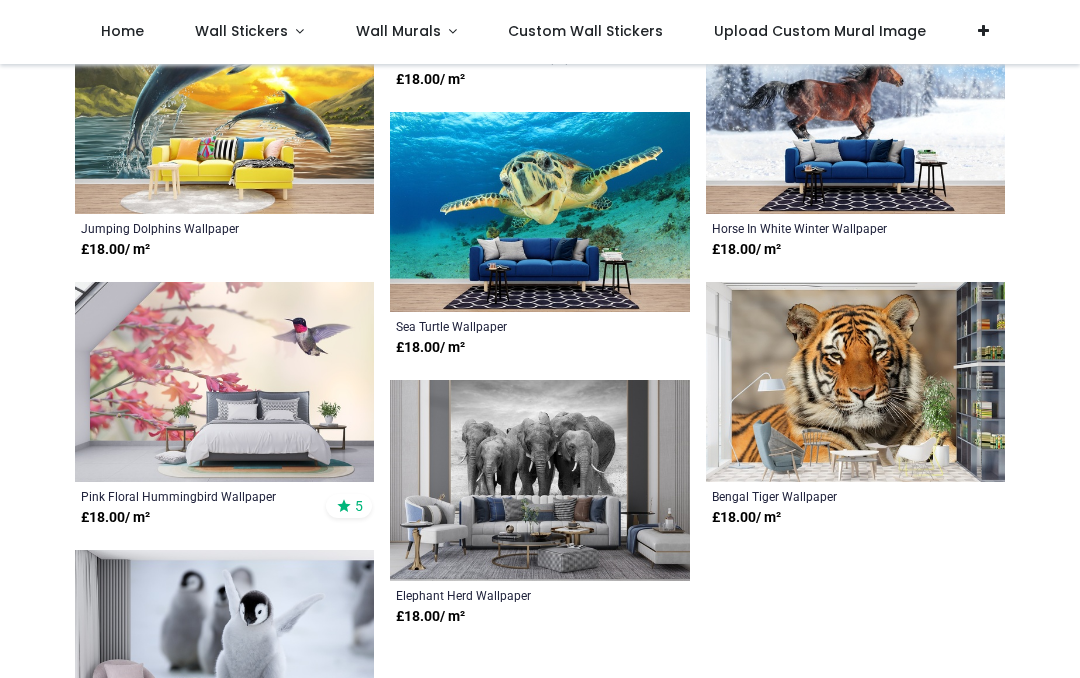 scroll, scrollTop: 17396, scrollLeft: 0, axis: vertical 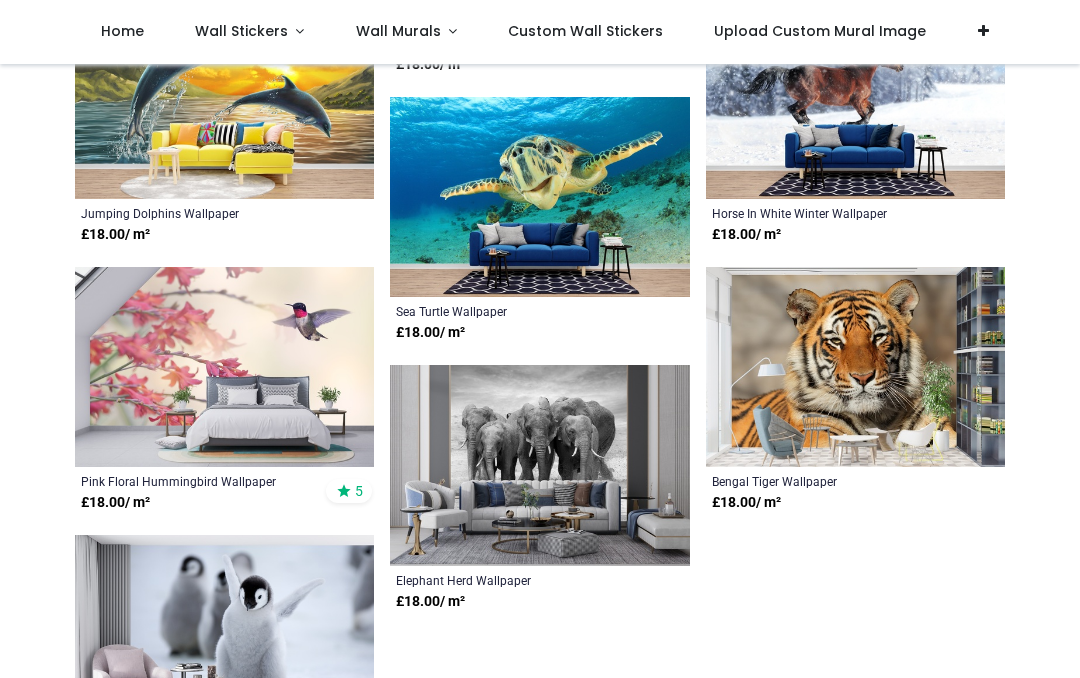 click at bounding box center (539, 465) 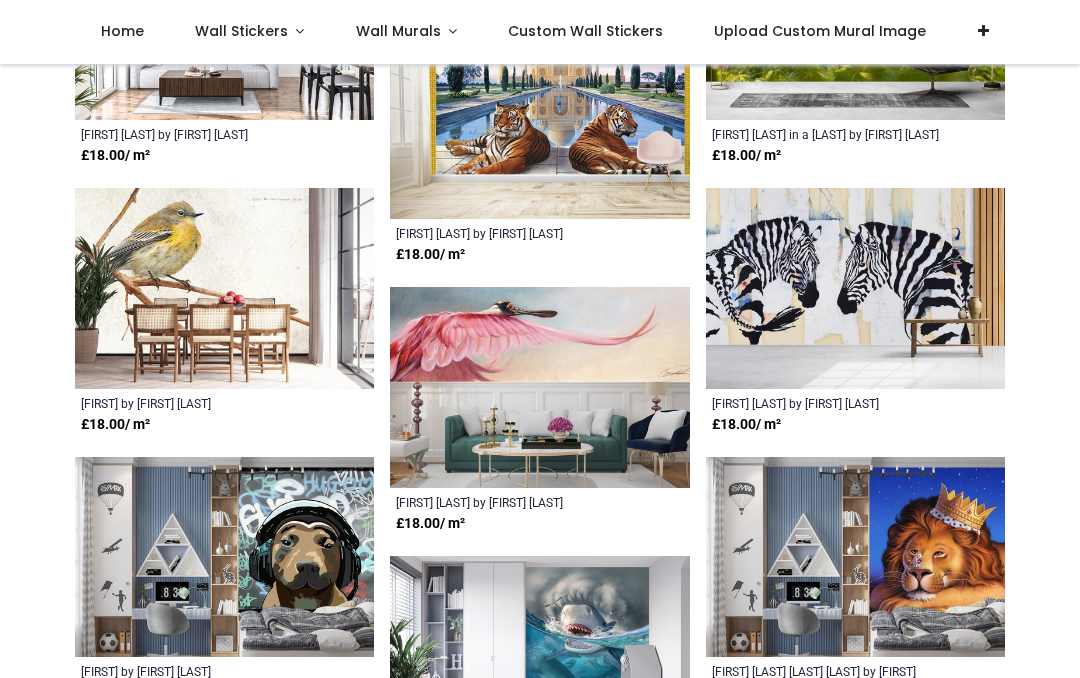 scroll, scrollTop: 19355, scrollLeft: 0, axis: vertical 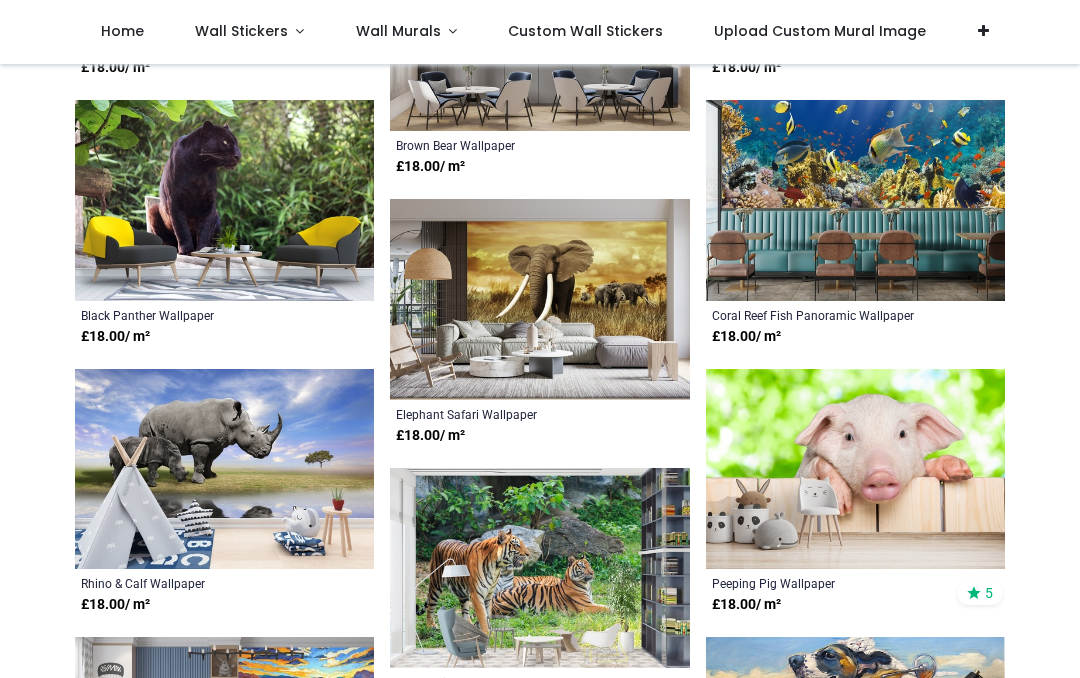 click at bounding box center (539, 299) 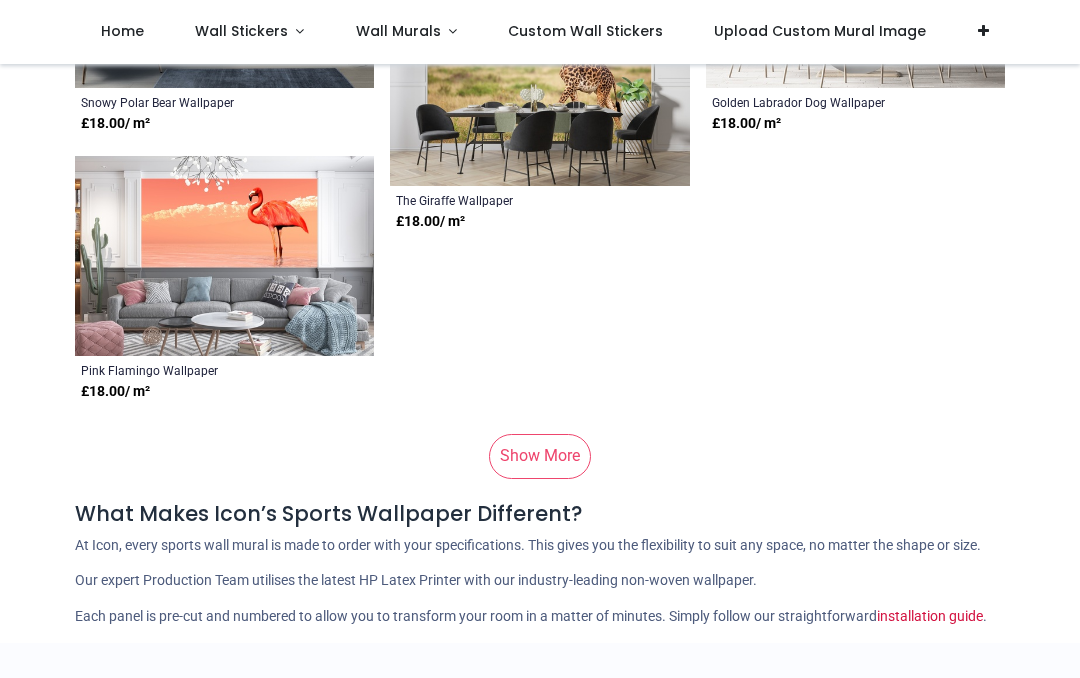 scroll, scrollTop: 25290, scrollLeft: 0, axis: vertical 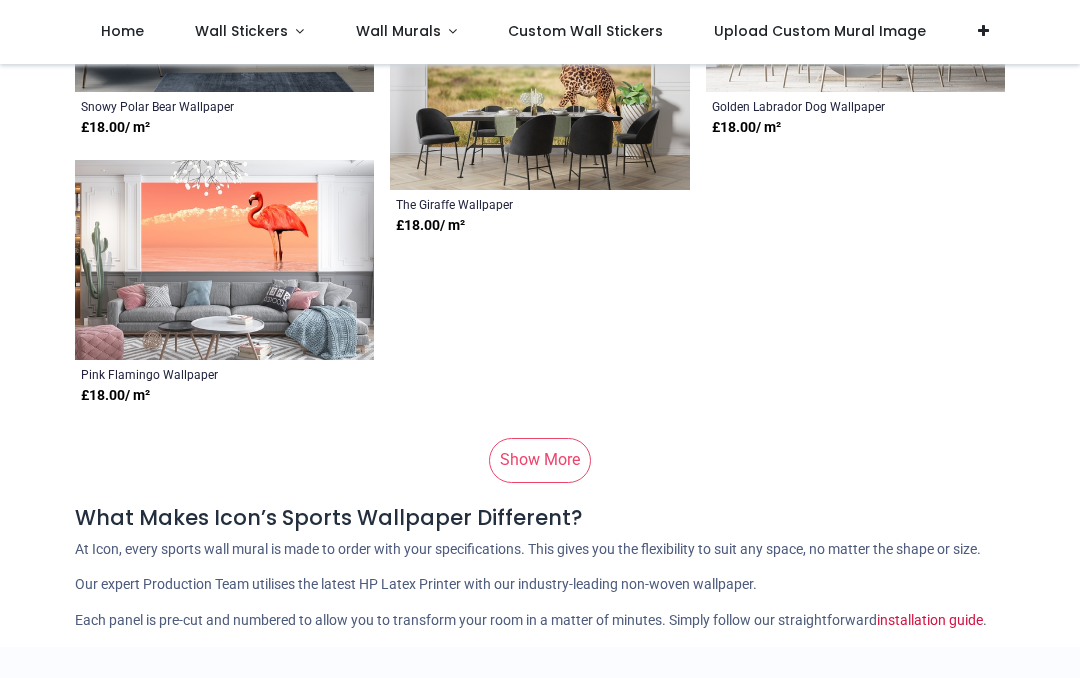 click on "Show More" at bounding box center (540, 460) 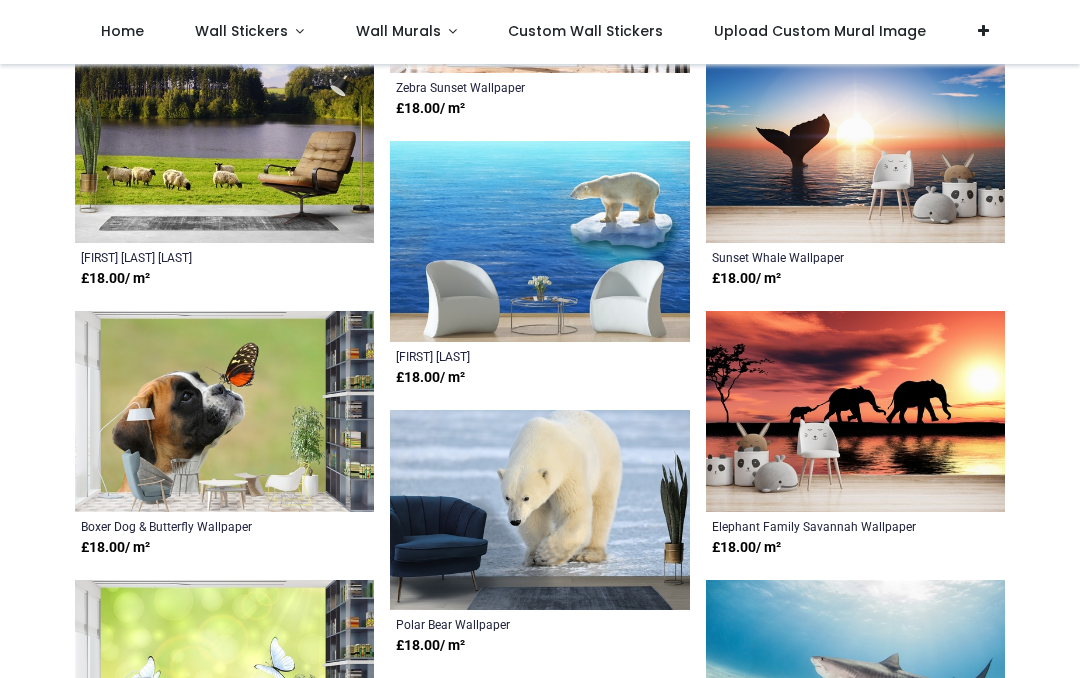 scroll, scrollTop: 25948, scrollLeft: 0, axis: vertical 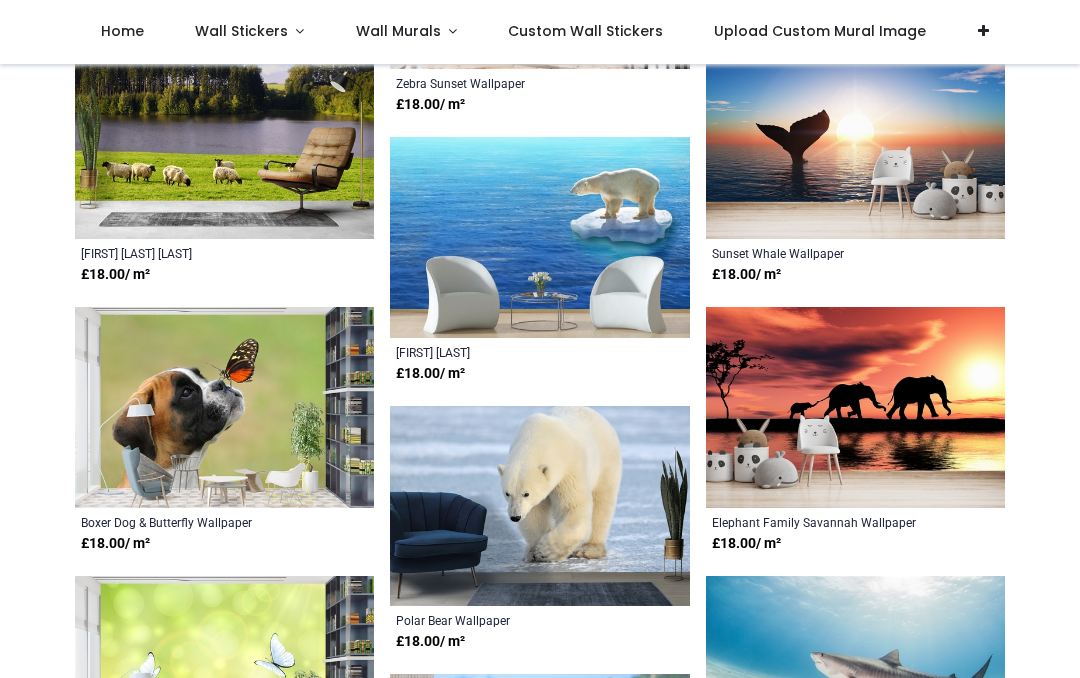 click at bounding box center [855, 407] 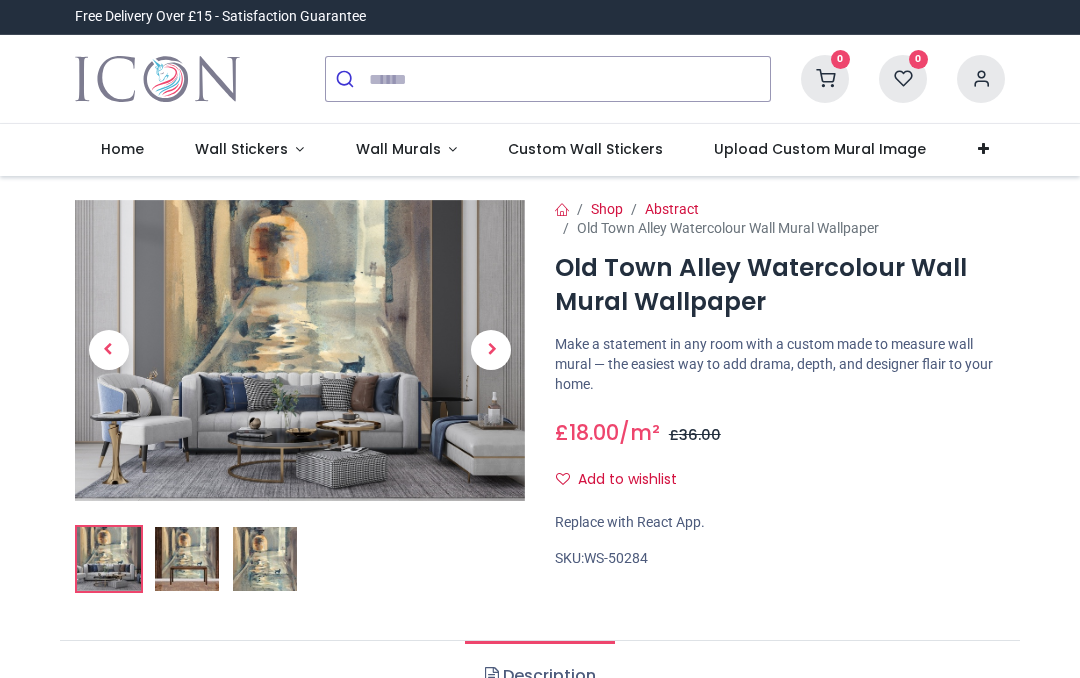 scroll, scrollTop: 0, scrollLeft: 0, axis: both 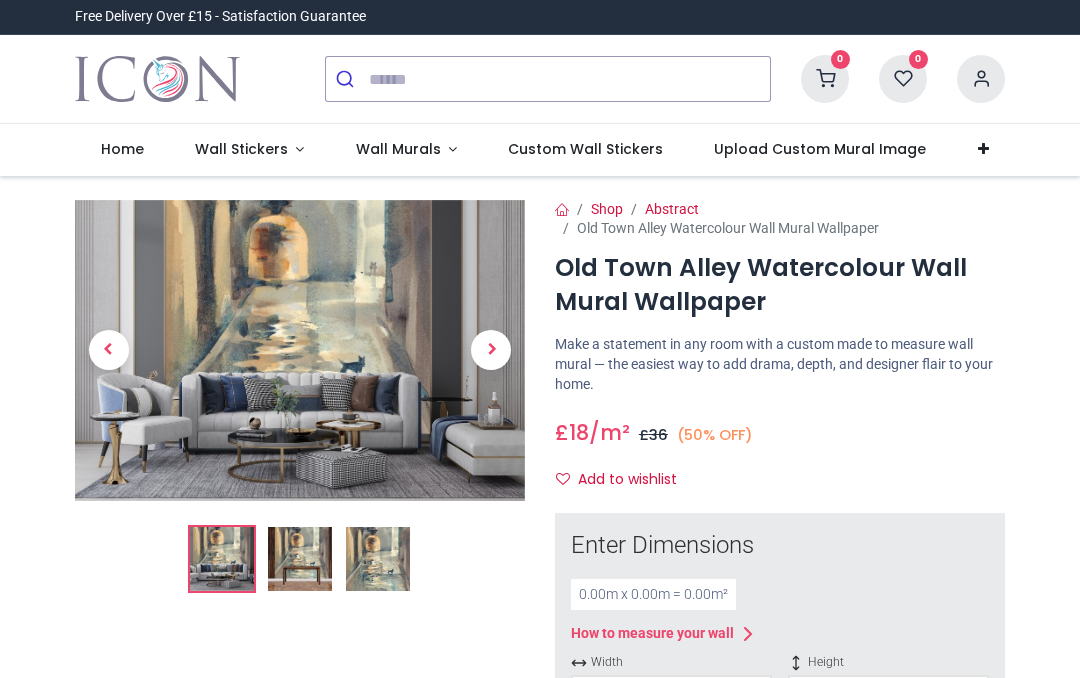 click at bounding box center (300, 559) 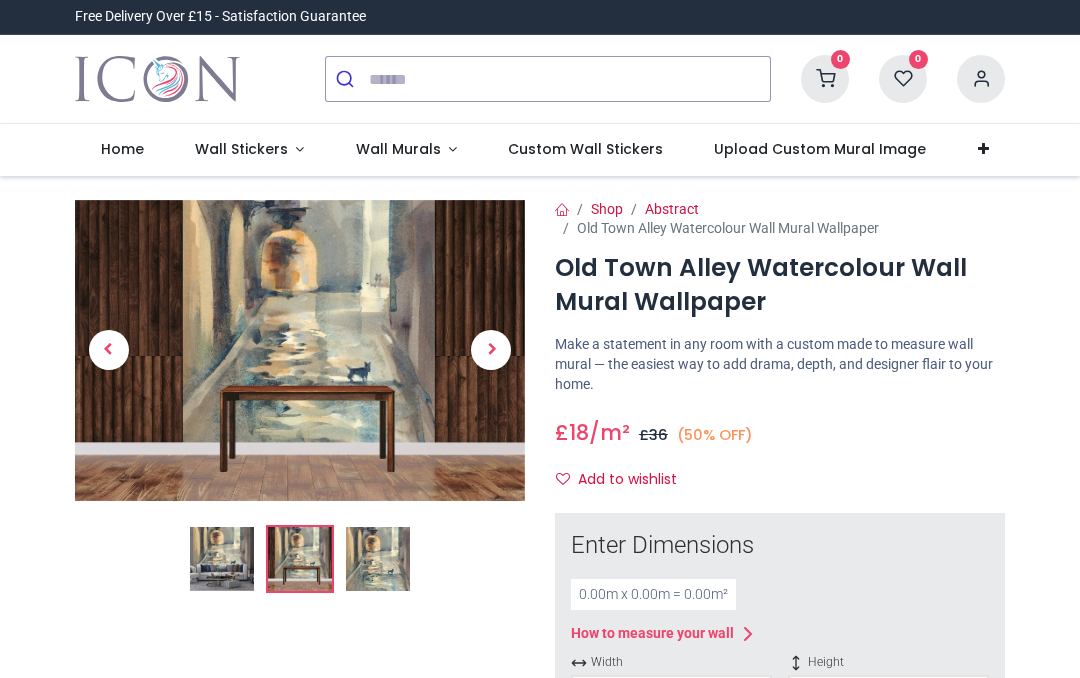 click at bounding box center [378, 559] 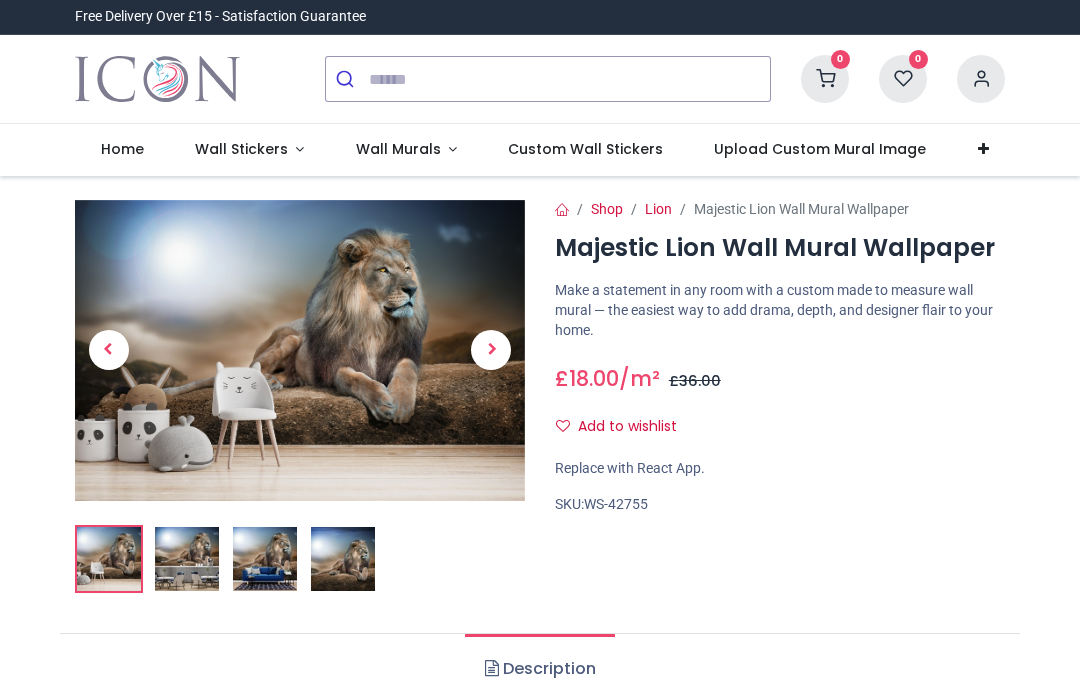 scroll, scrollTop: 0, scrollLeft: 0, axis: both 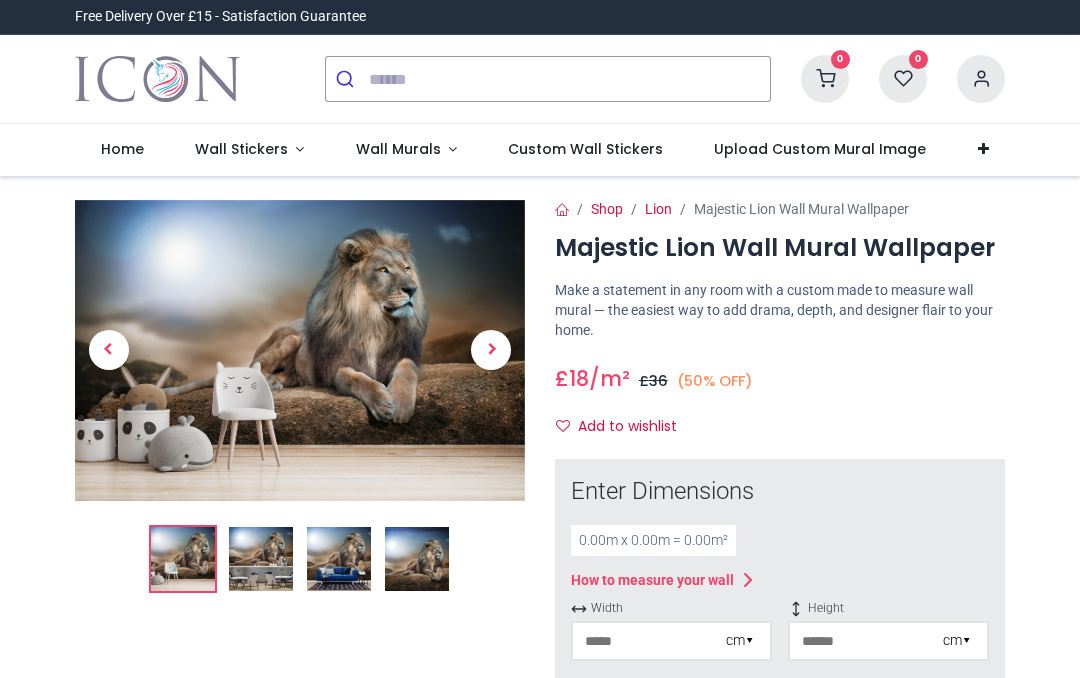 click at bounding box center [261, 559] 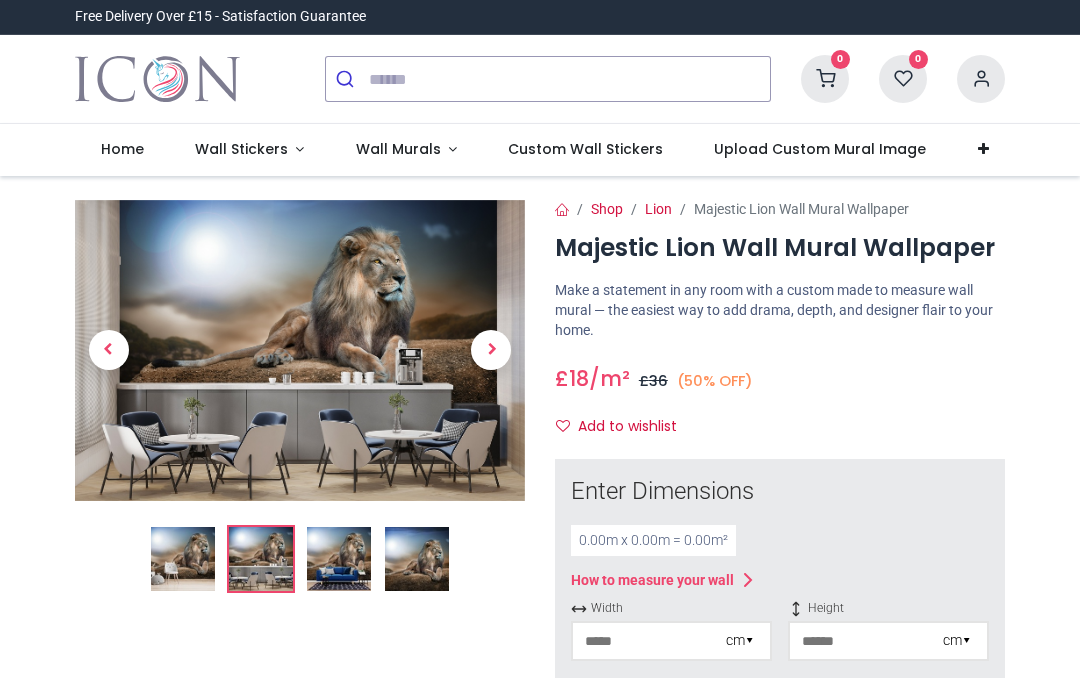click at bounding box center [339, 559] 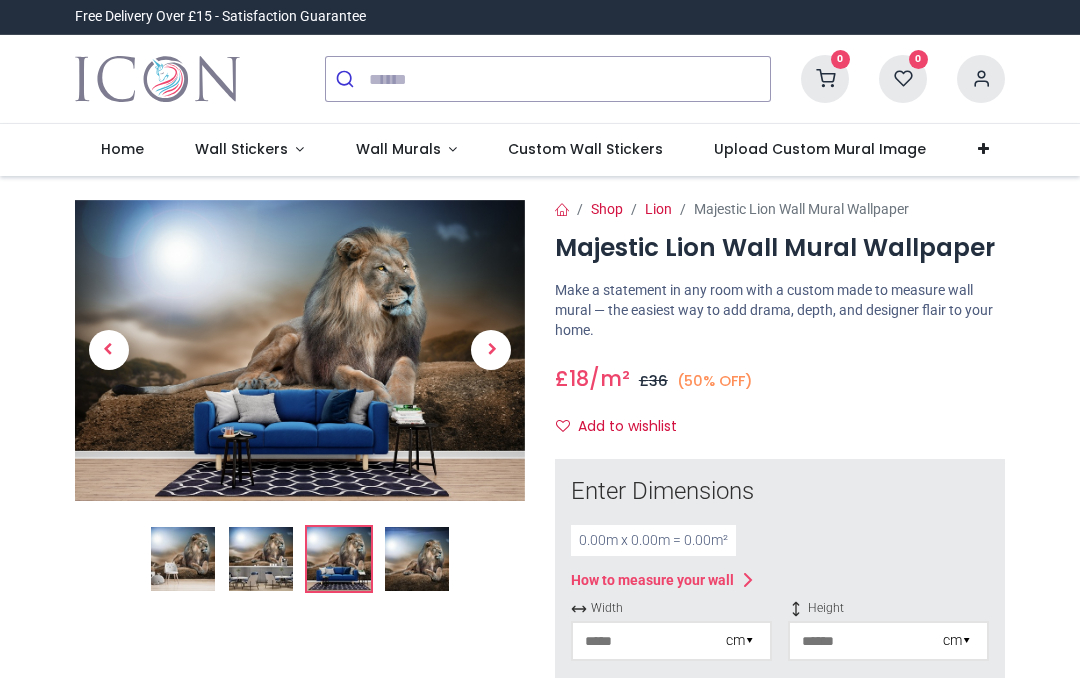 click at bounding box center (417, 559) 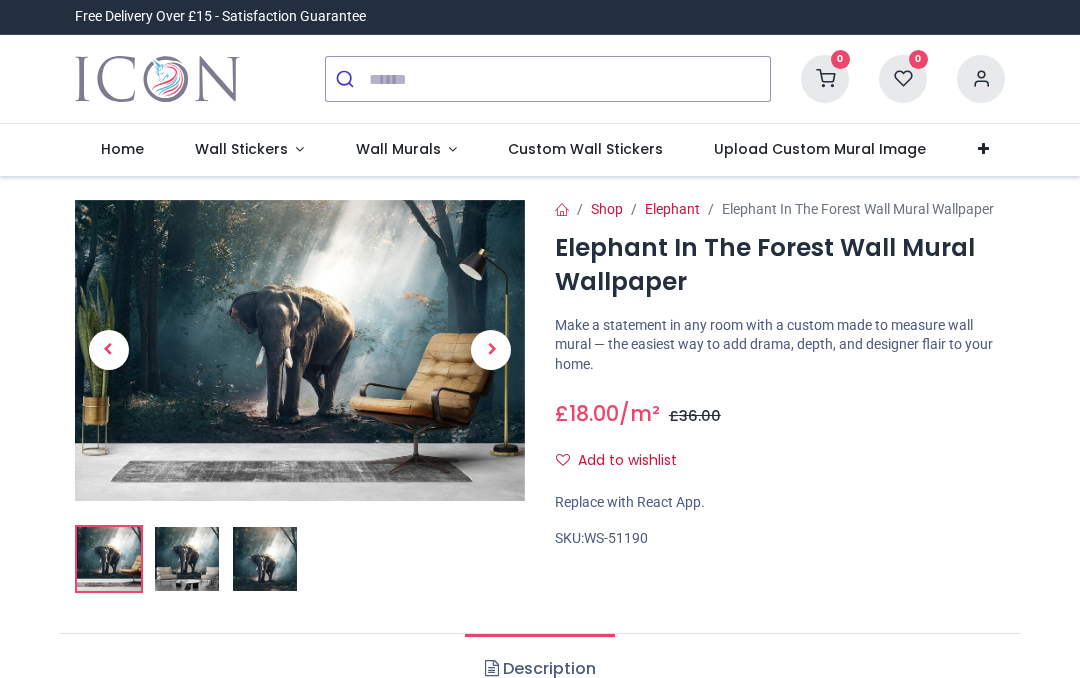 scroll, scrollTop: 0, scrollLeft: 0, axis: both 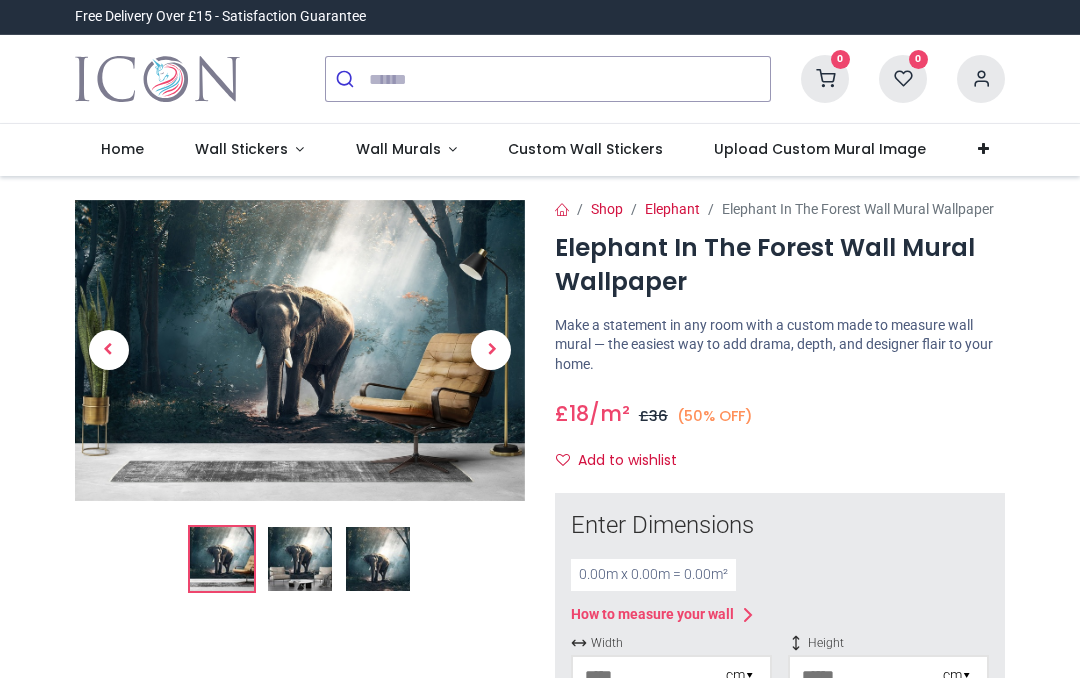 click at bounding box center [300, 559] 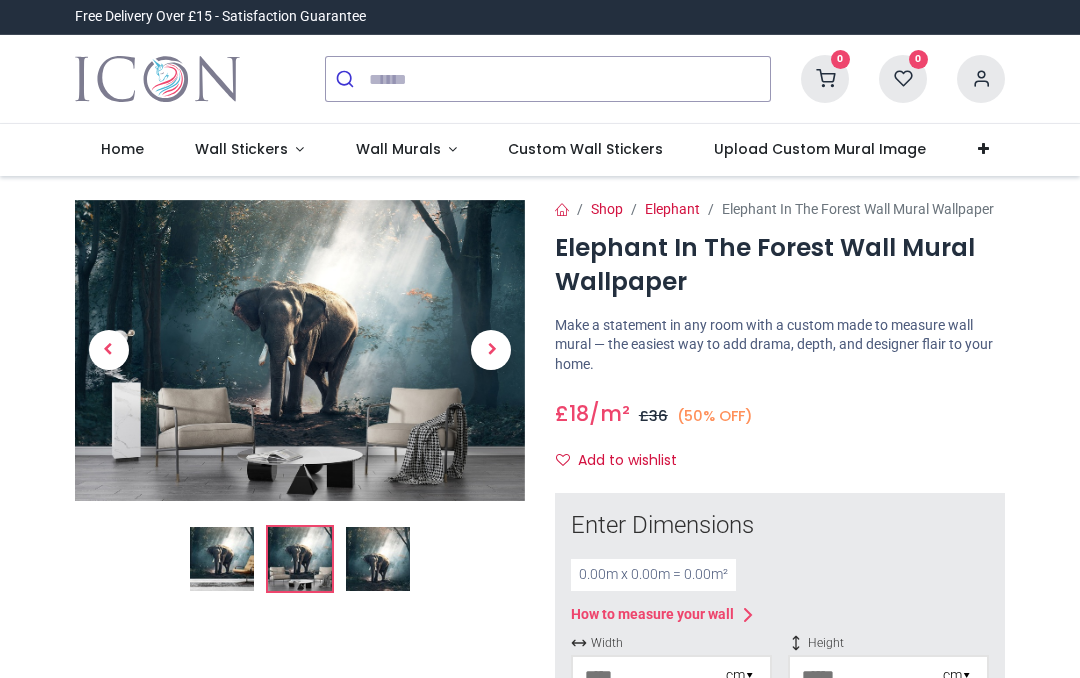 click at bounding box center [222, 559] 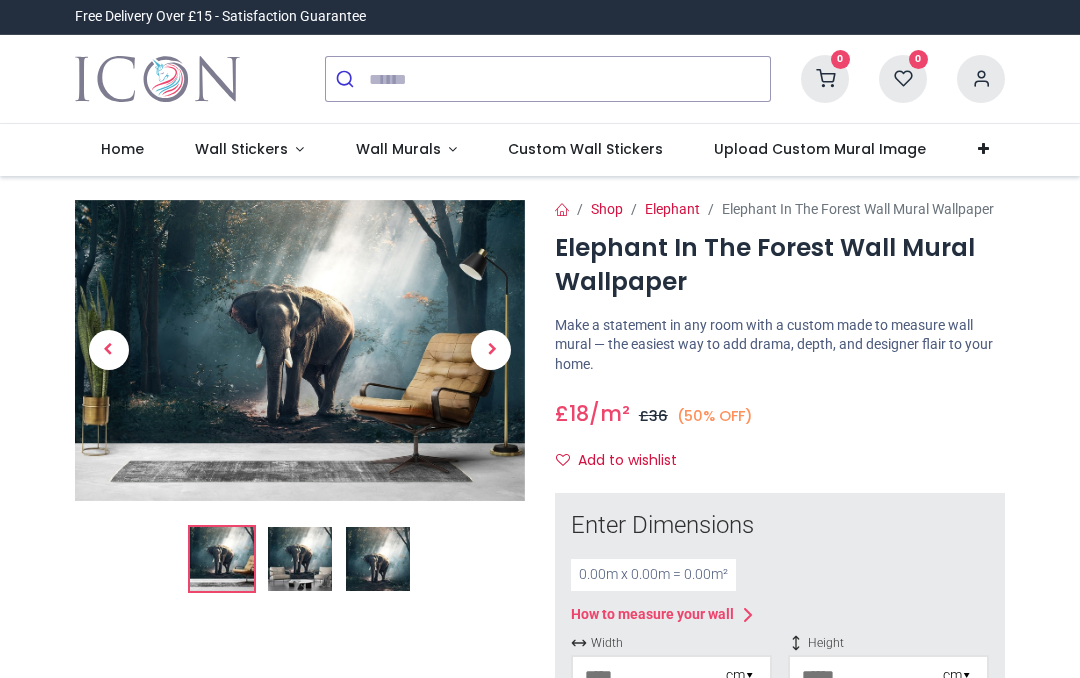 click at bounding box center (378, 559) 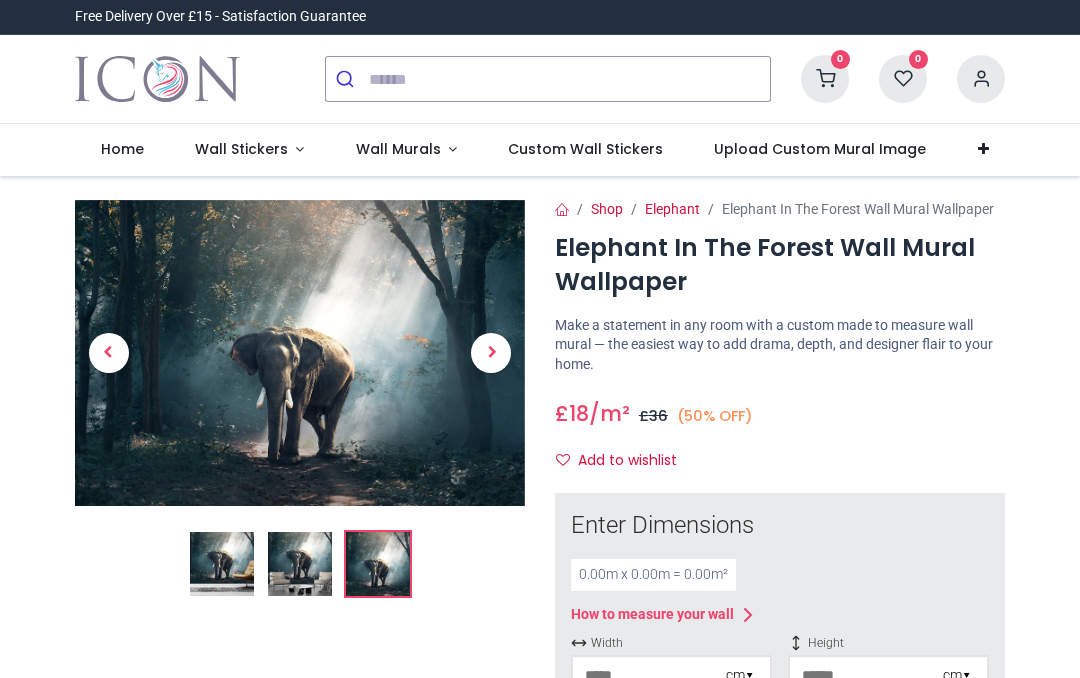 click at bounding box center [222, 564] 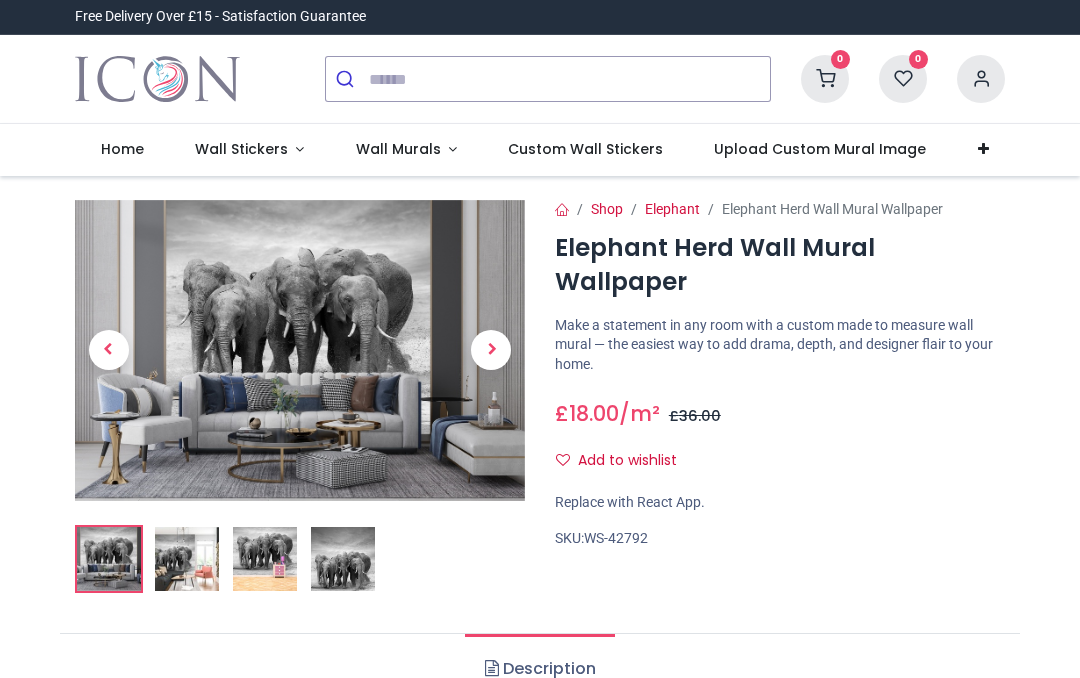 scroll, scrollTop: 0, scrollLeft: 0, axis: both 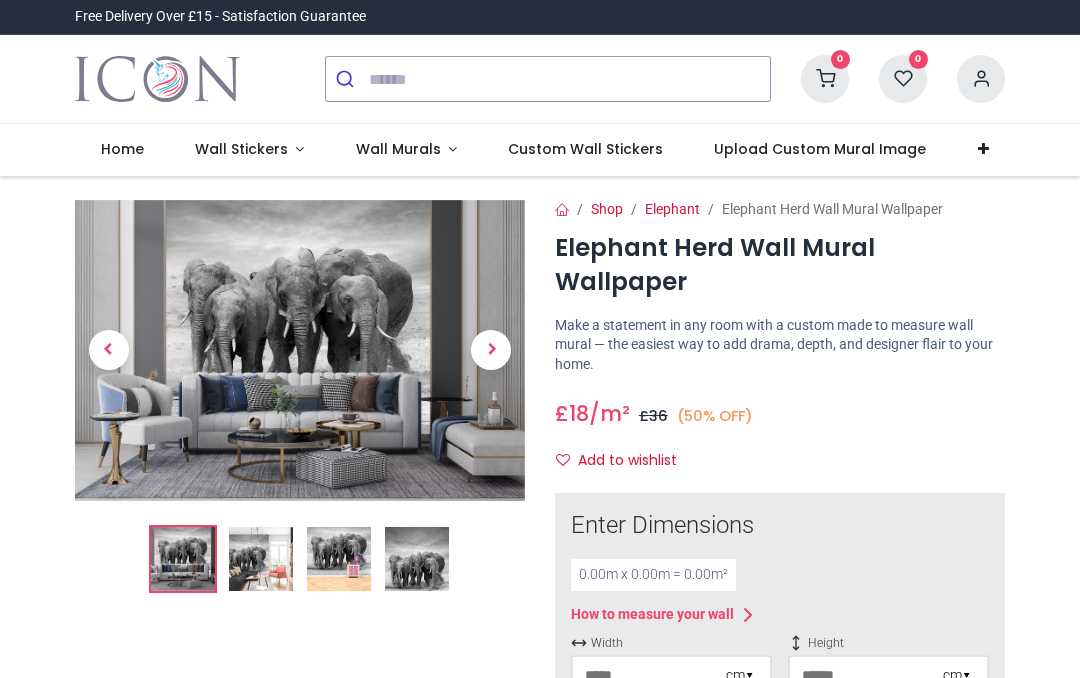 click at bounding box center (300, 350) 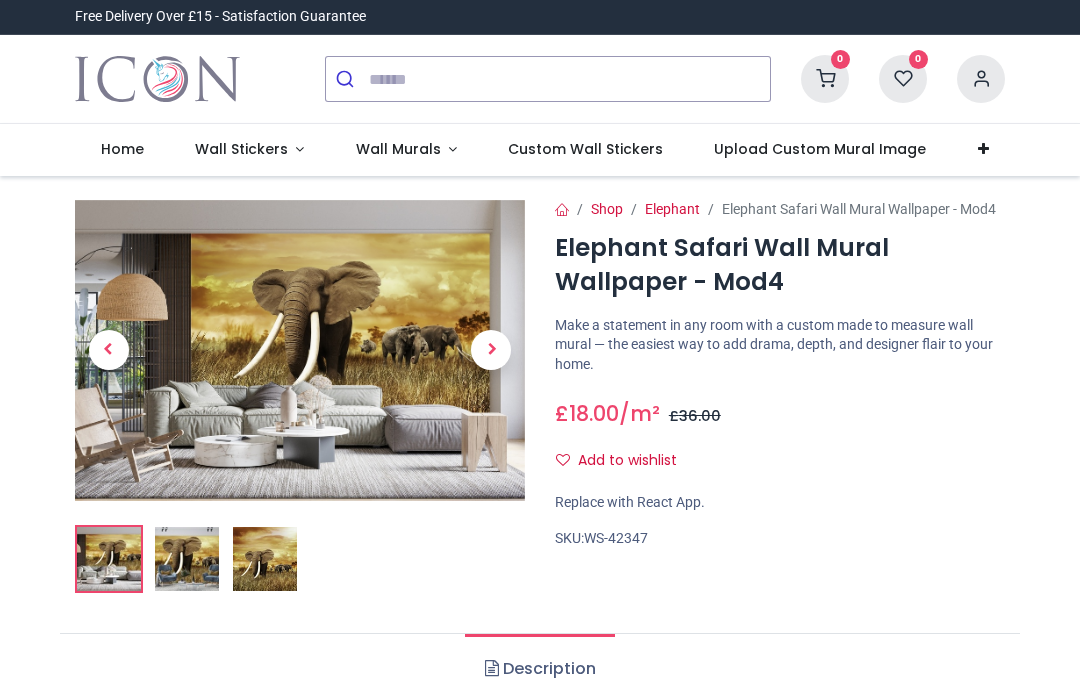 scroll, scrollTop: 0, scrollLeft: 0, axis: both 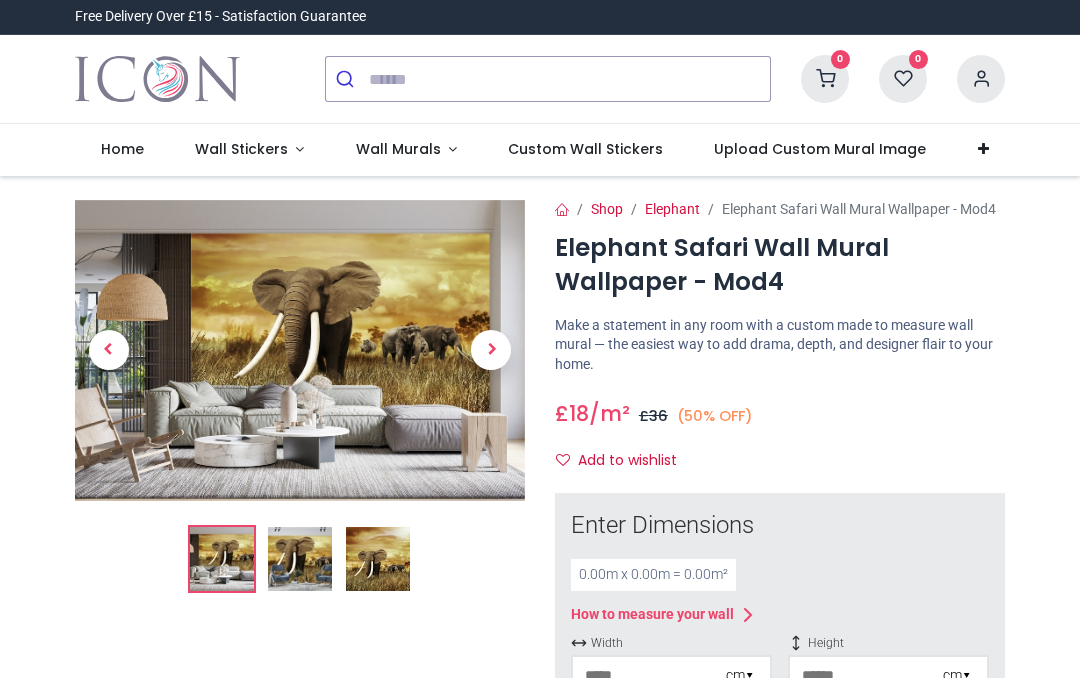 click at bounding box center (300, 350) 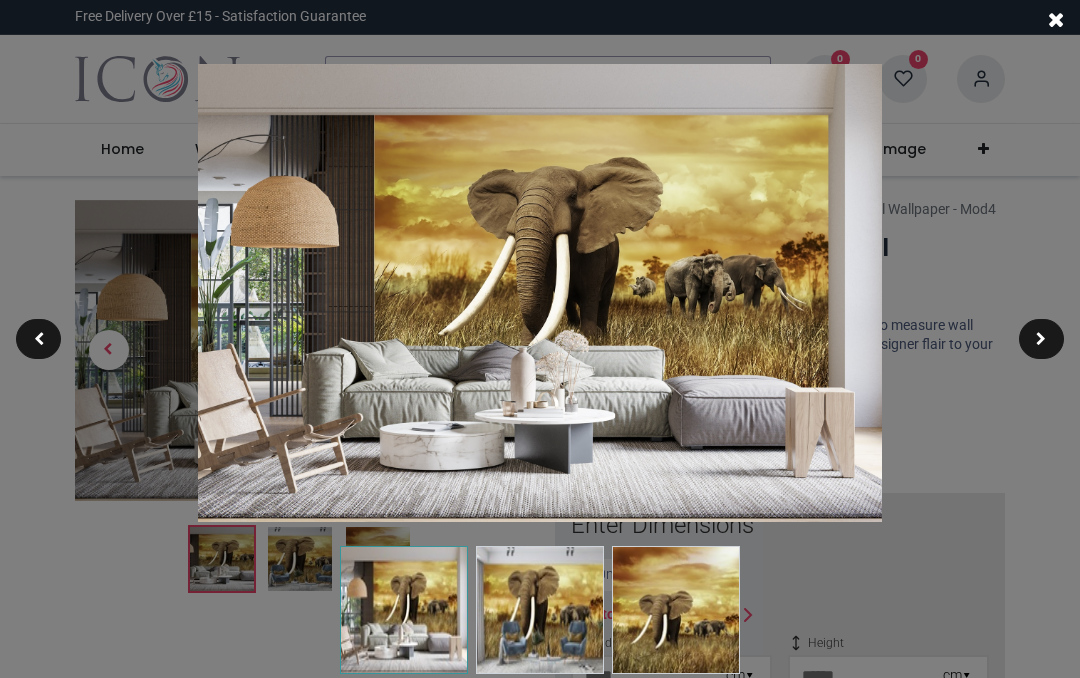 click at bounding box center (540, 610) 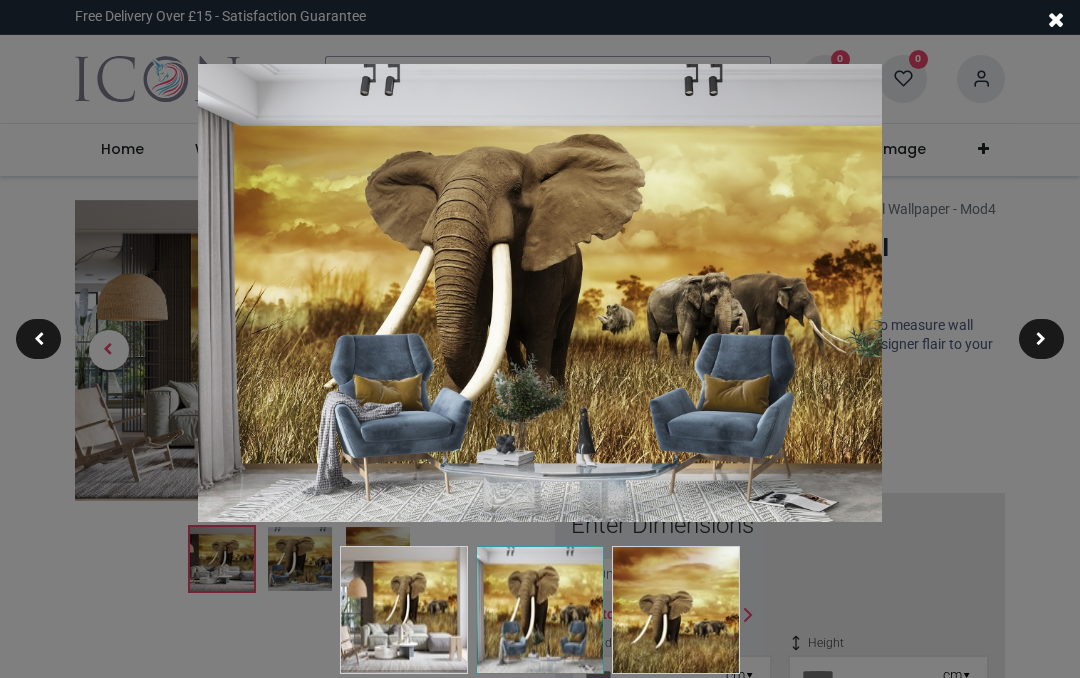 click at bounding box center [676, 610] 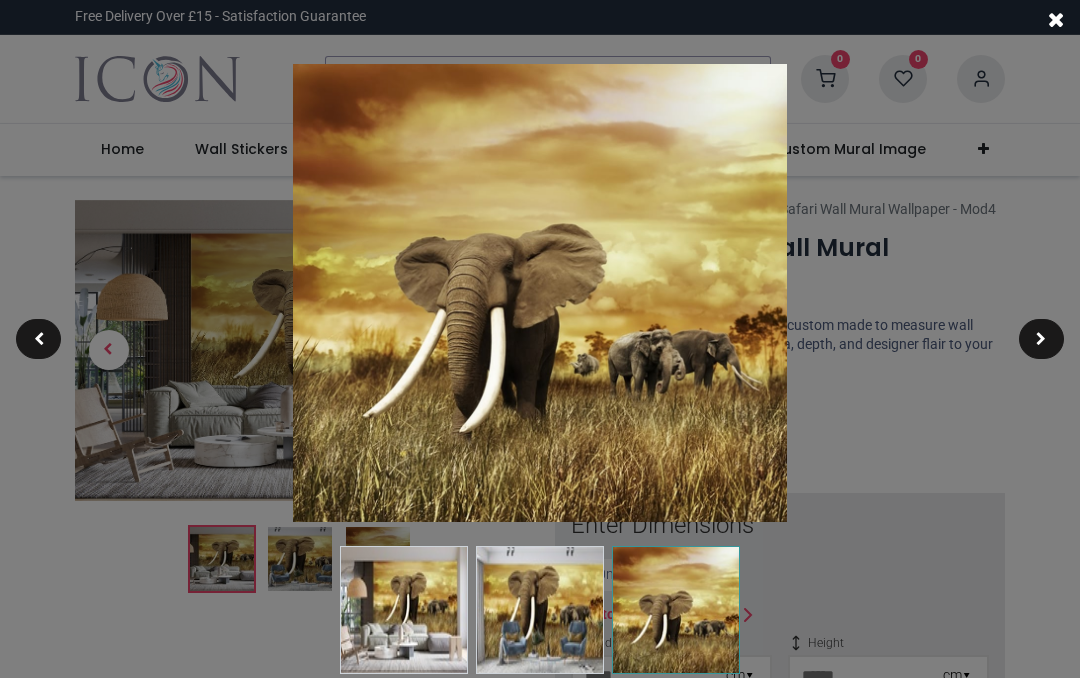 click at bounding box center [404, 610] 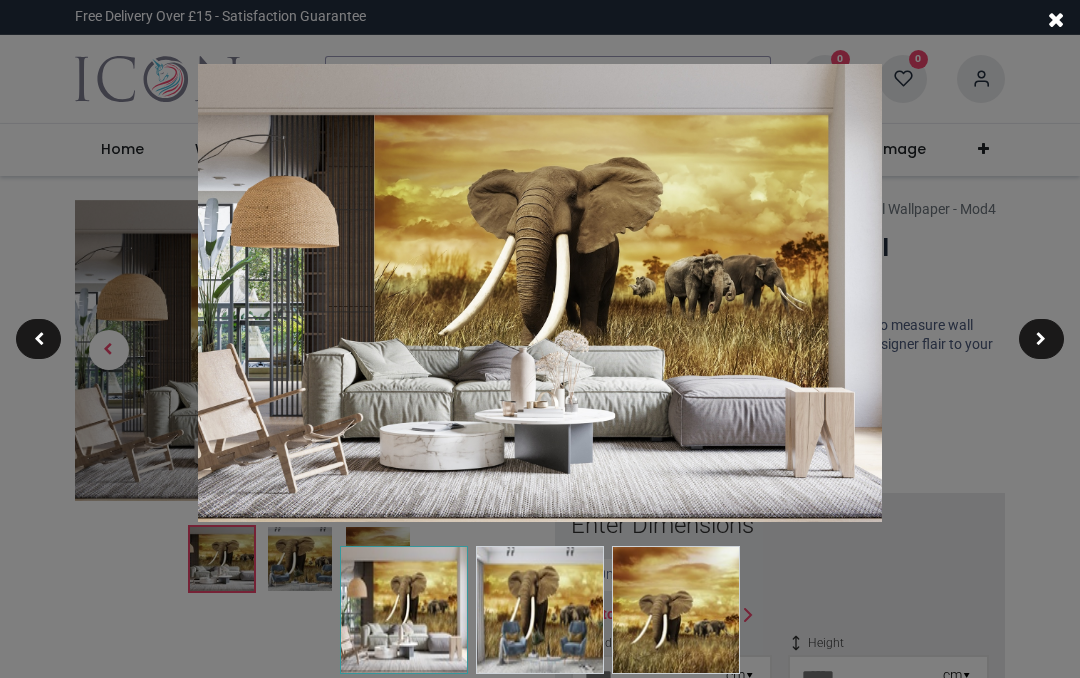 click at bounding box center [404, 610] 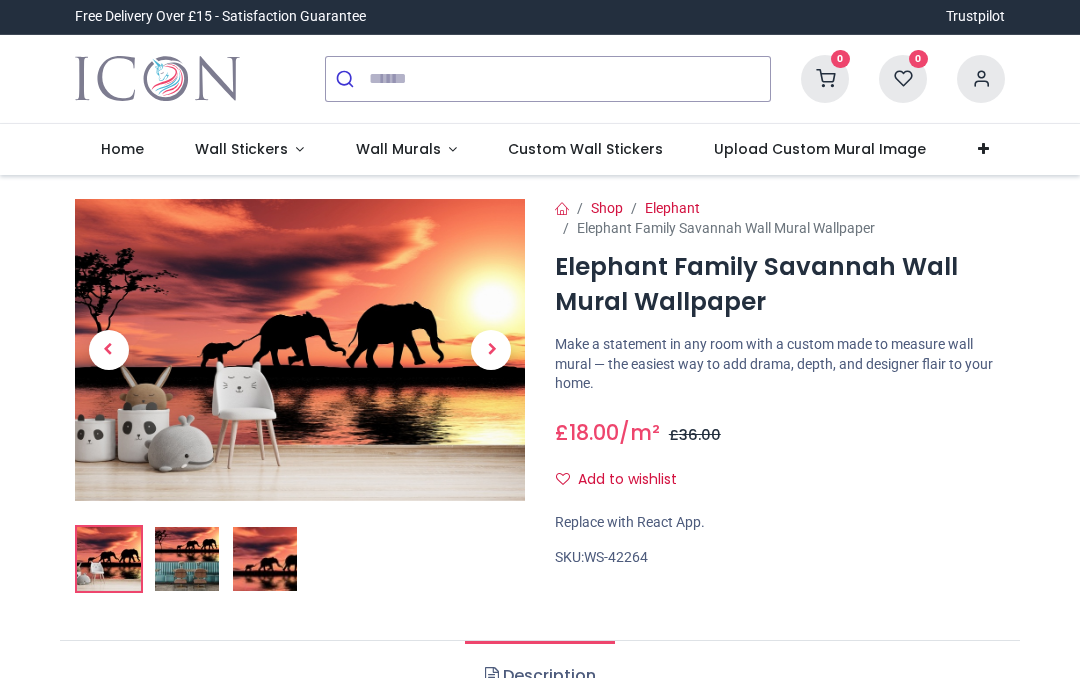 scroll, scrollTop: 0, scrollLeft: 0, axis: both 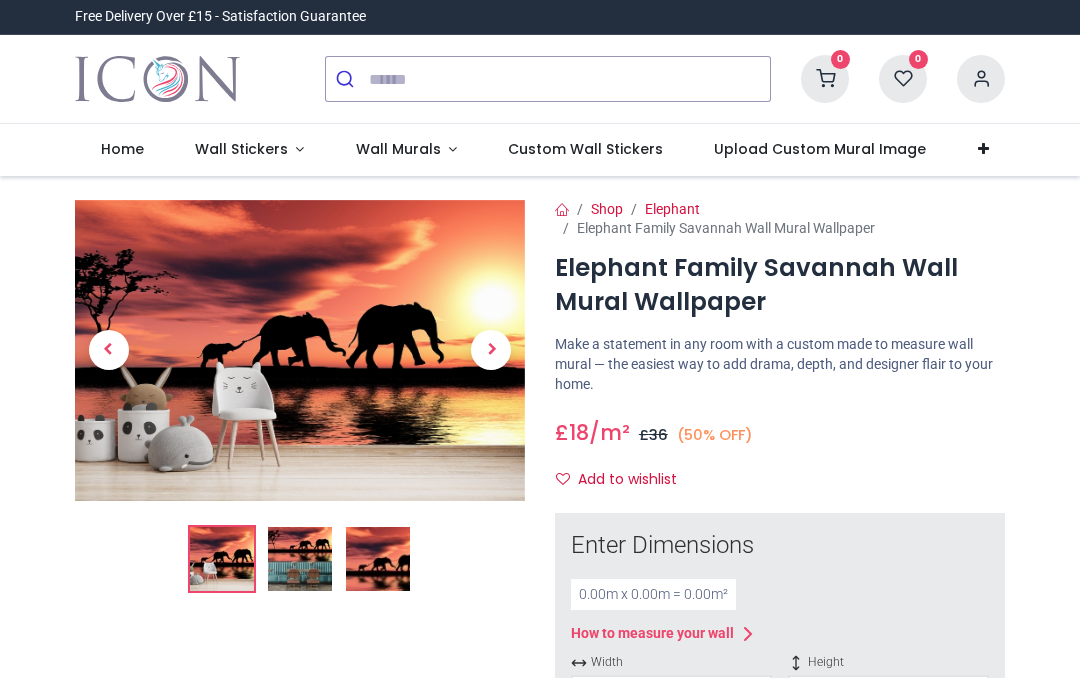 click at bounding box center (300, 559) 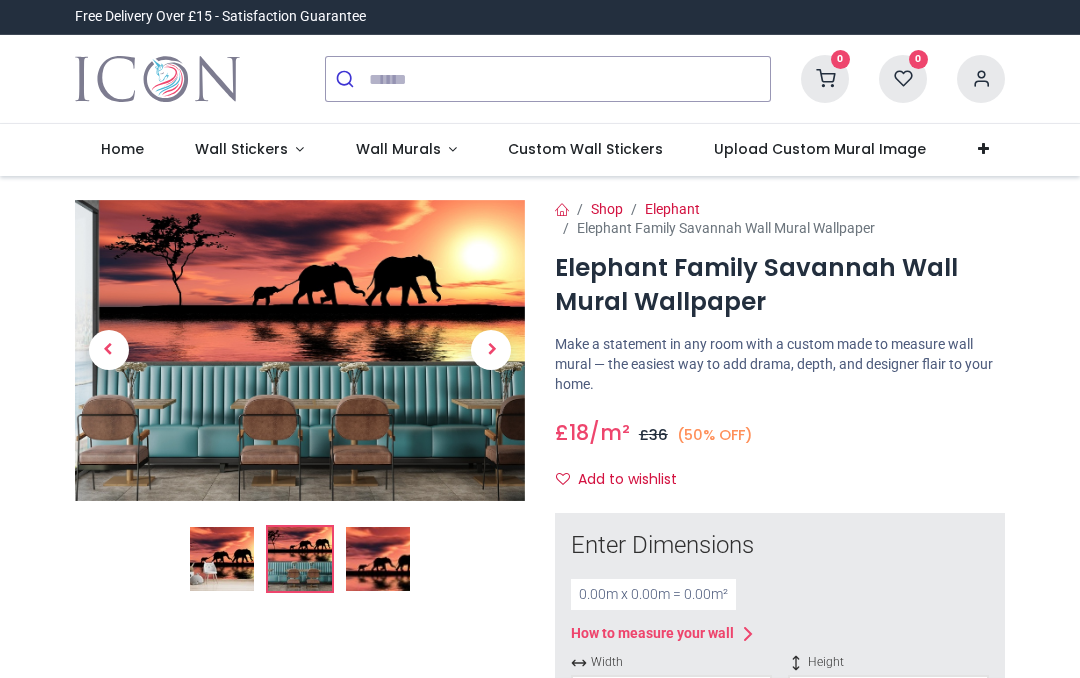 click at bounding box center (378, 559) 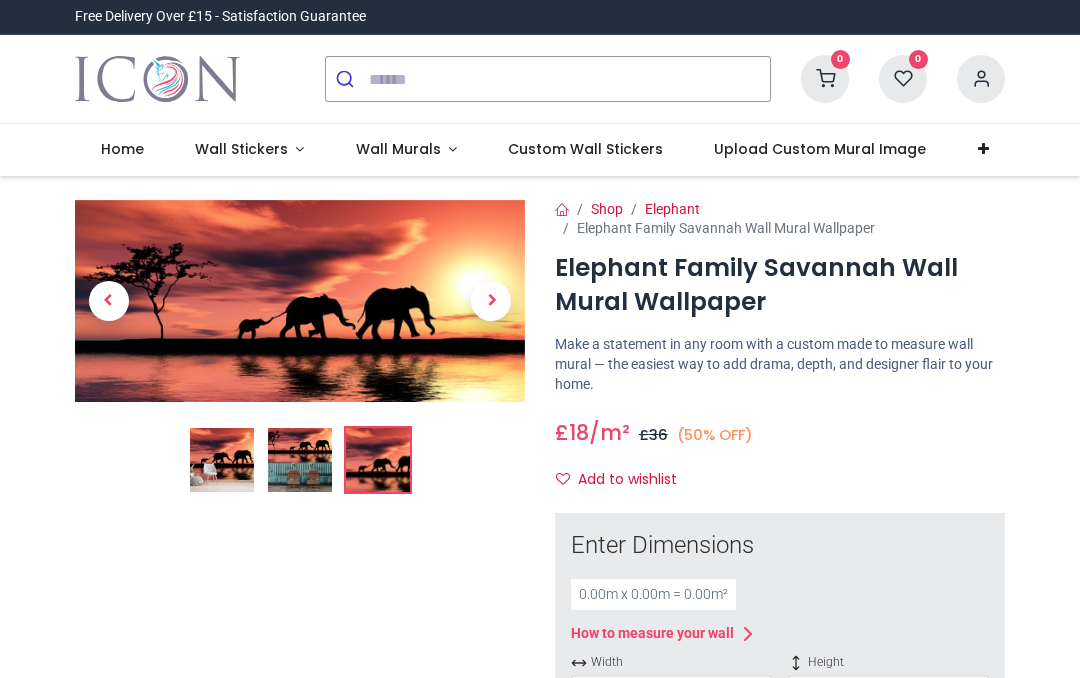 click at bounding box center (222, 460) 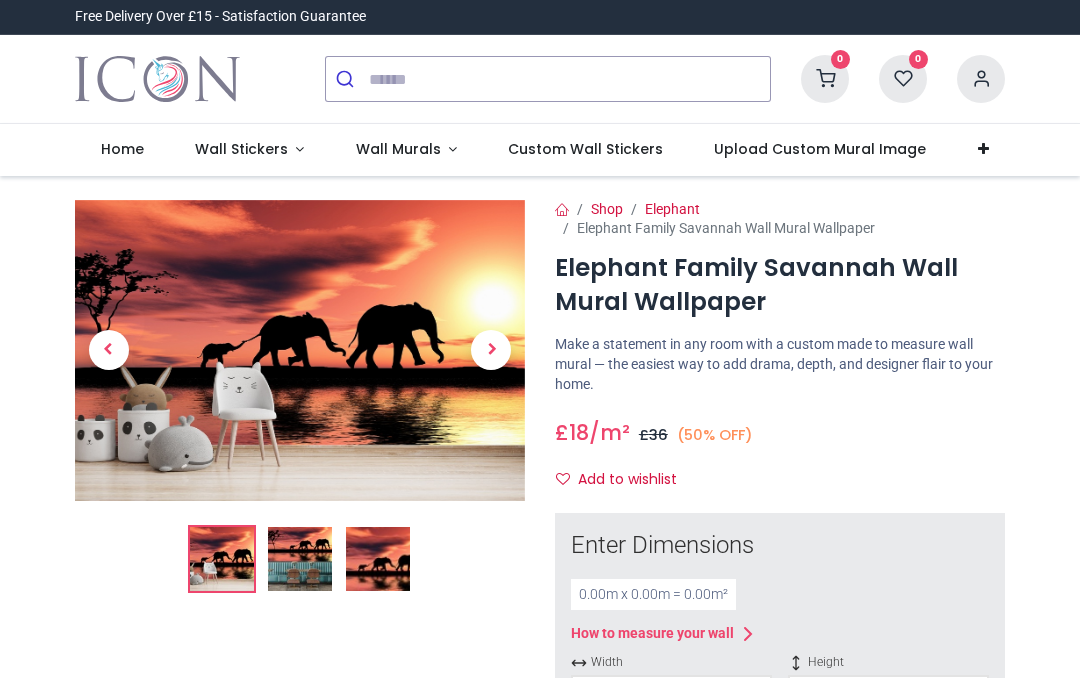 click at bounding box center (378, 559) 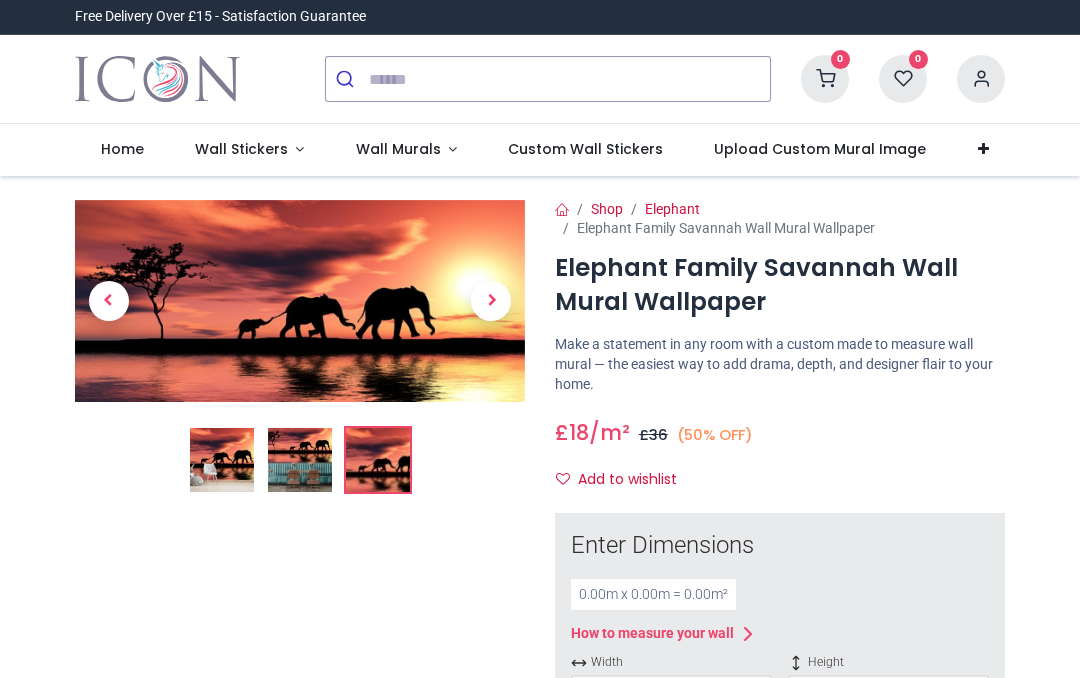 click at bounding box center (300, 460) 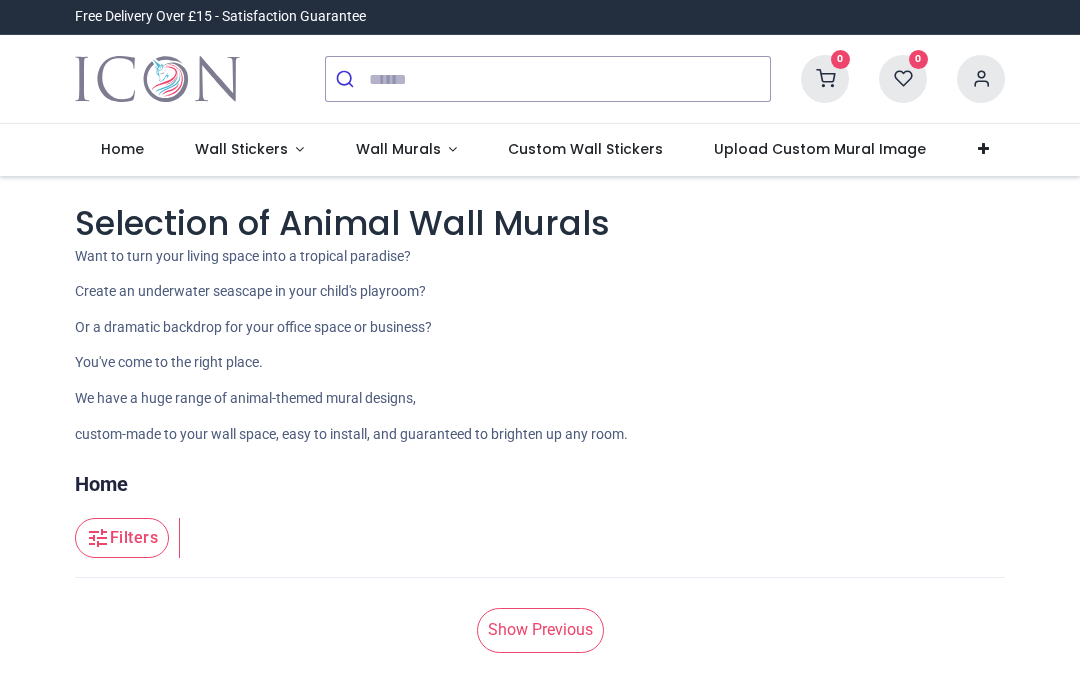 scroll, scrollTop: 0, scrollLeft: 0, axis: both 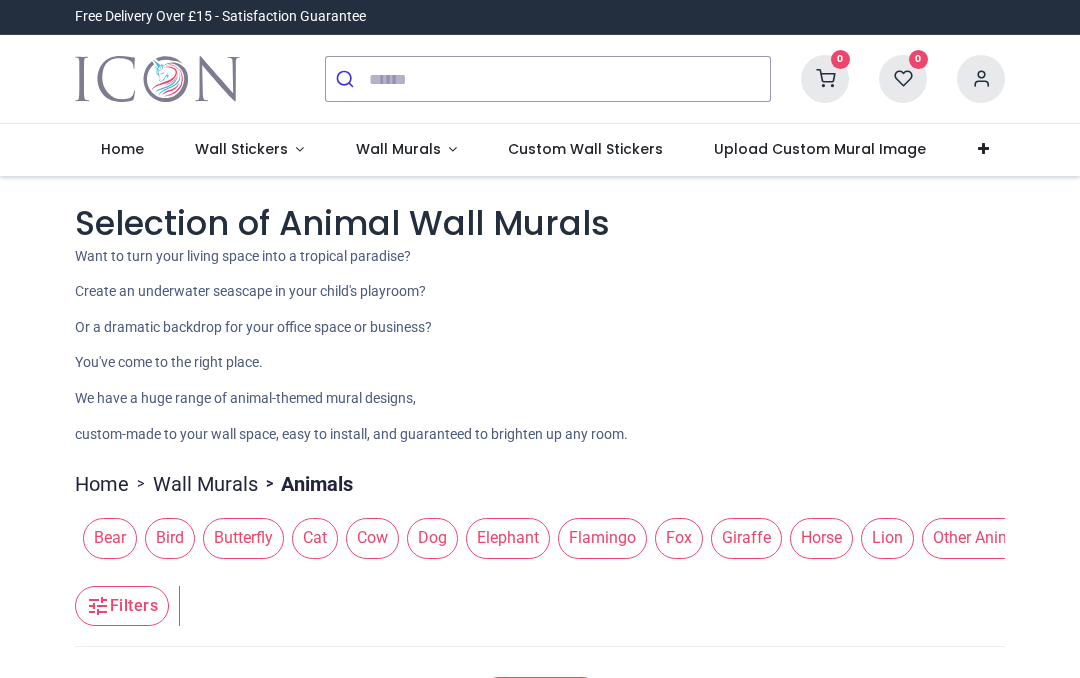 click on "Elephant" at bounding box center [508, 538] 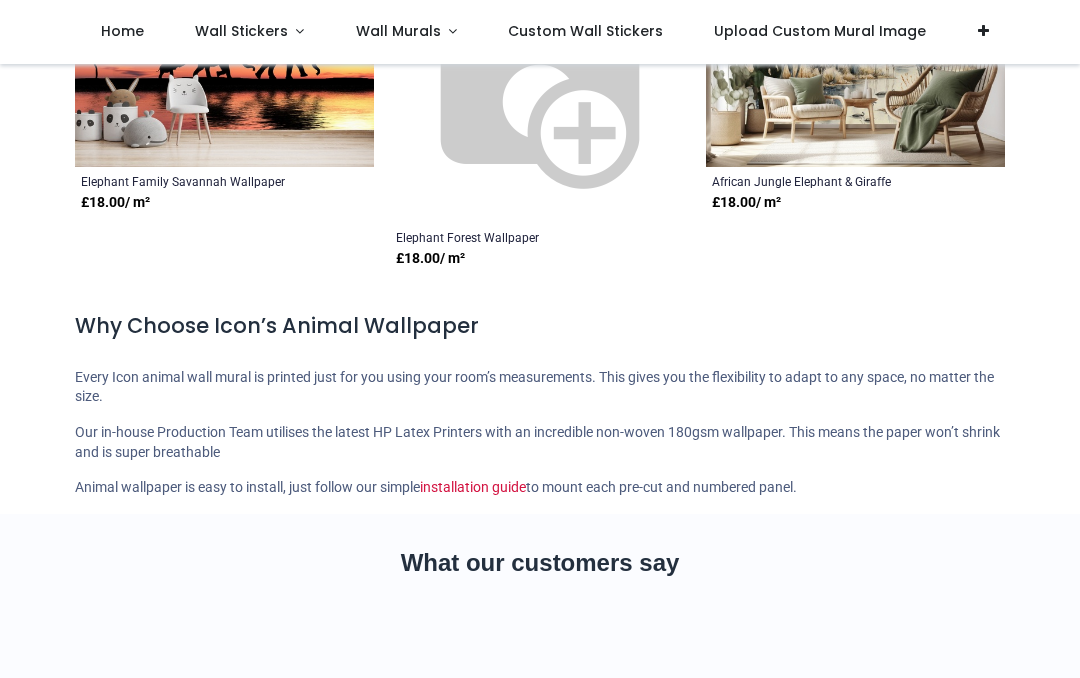 scroll, scrollTop: 2220, scrollLeft: 0, axis: vertical 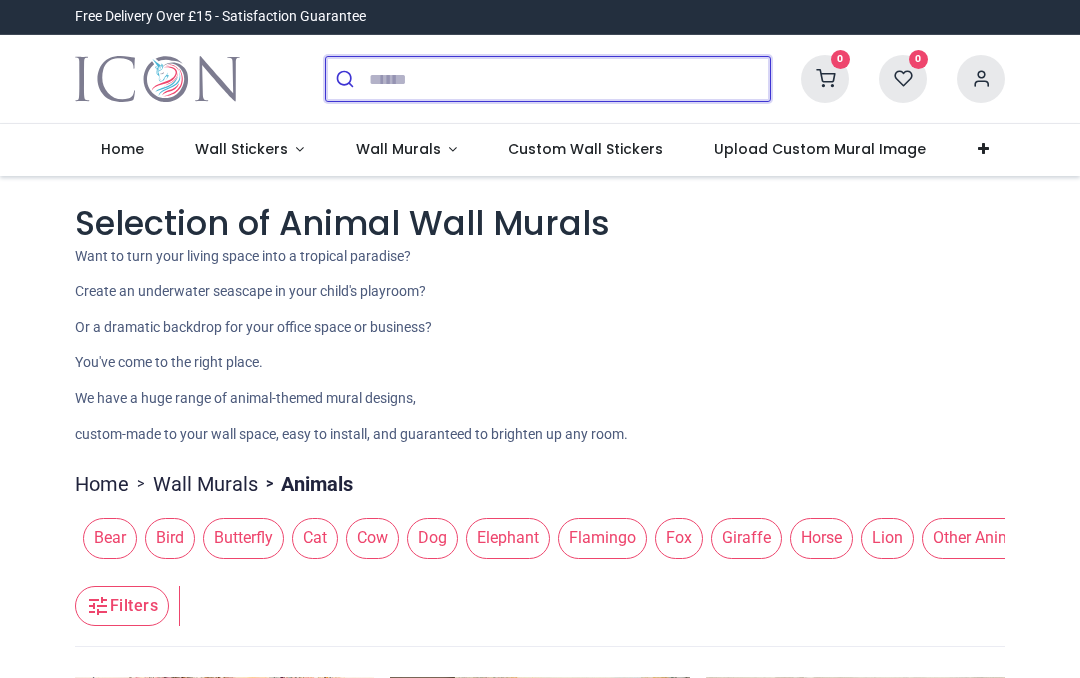 click at bounding box center (569, 79) 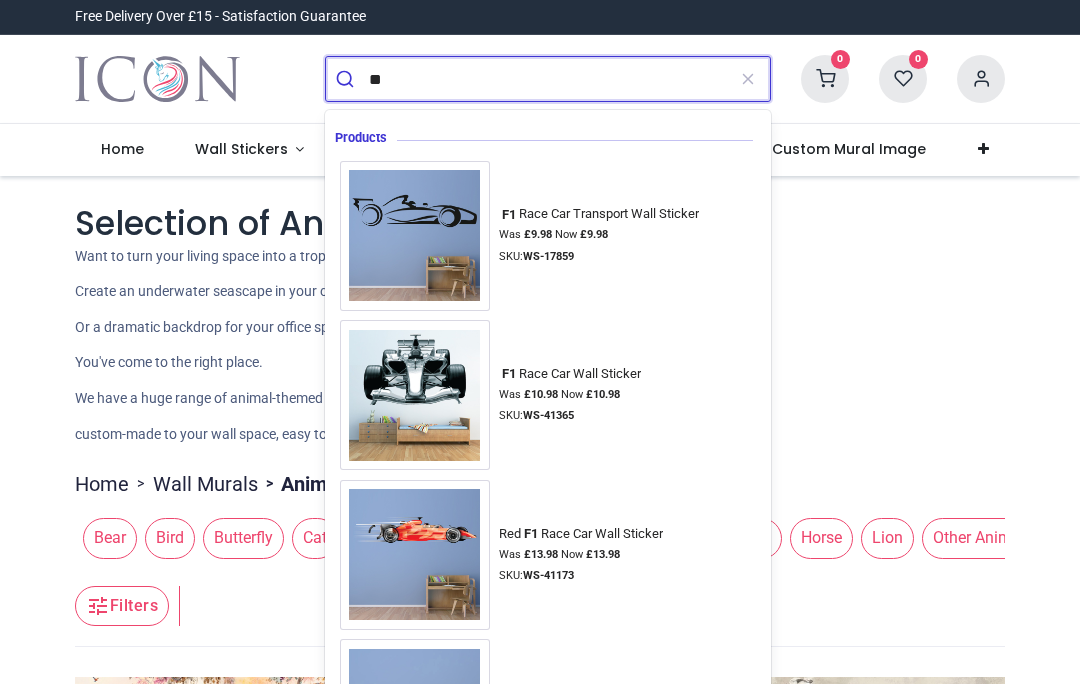 type on "**" 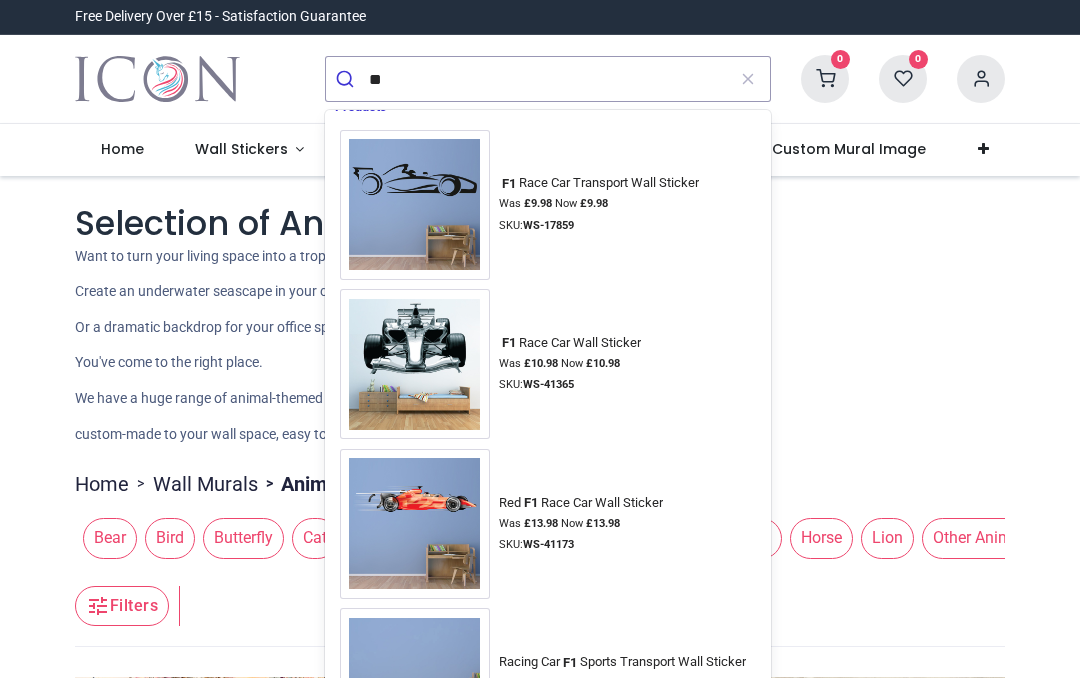 scroll, scrollTop: 37, scrollLeft: 0, axis: vertical 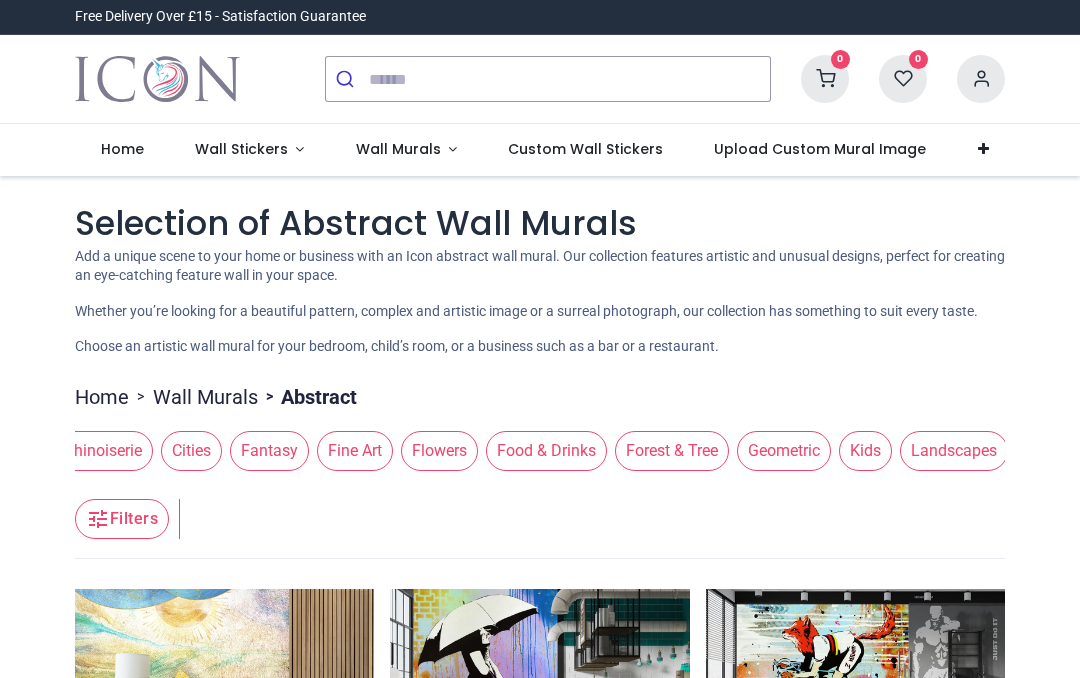 click on "Forest & Tree" at bounding box center (672, 451) 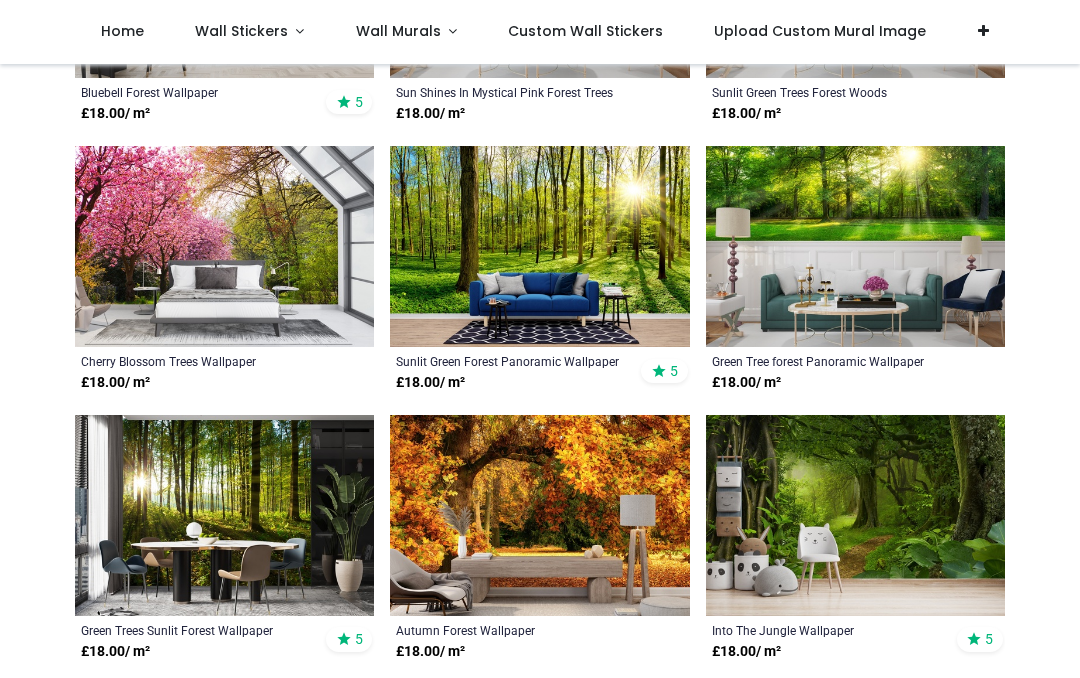 scroll, scrollTop: 5974, scrollLeft: 0, axis: vertical 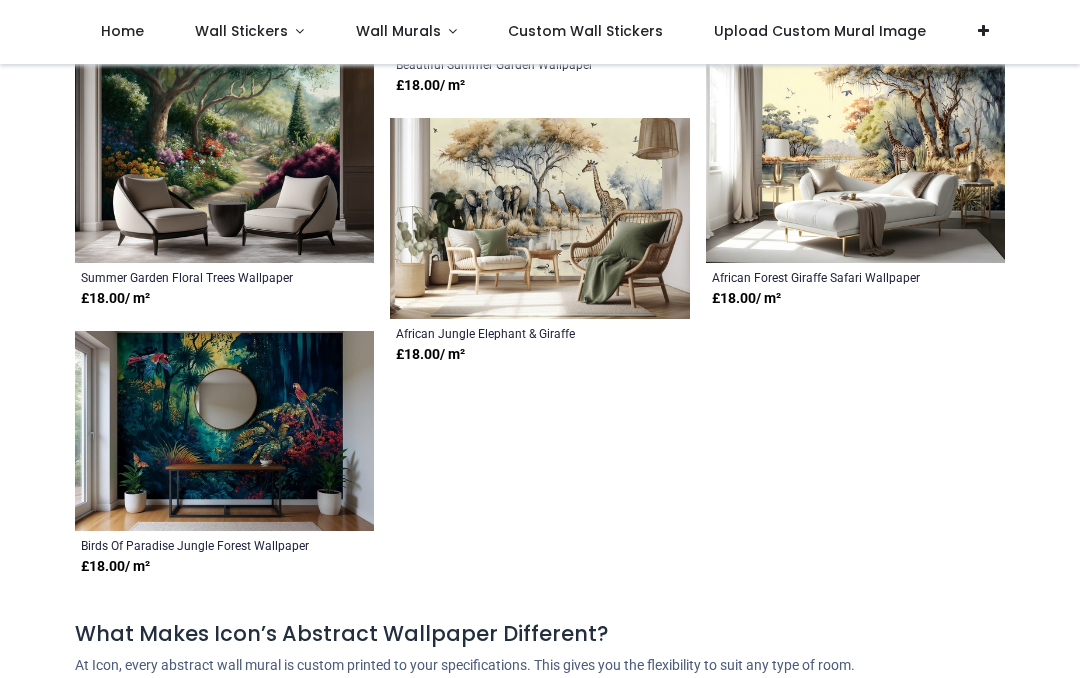 click at bounding box center [224, 430] 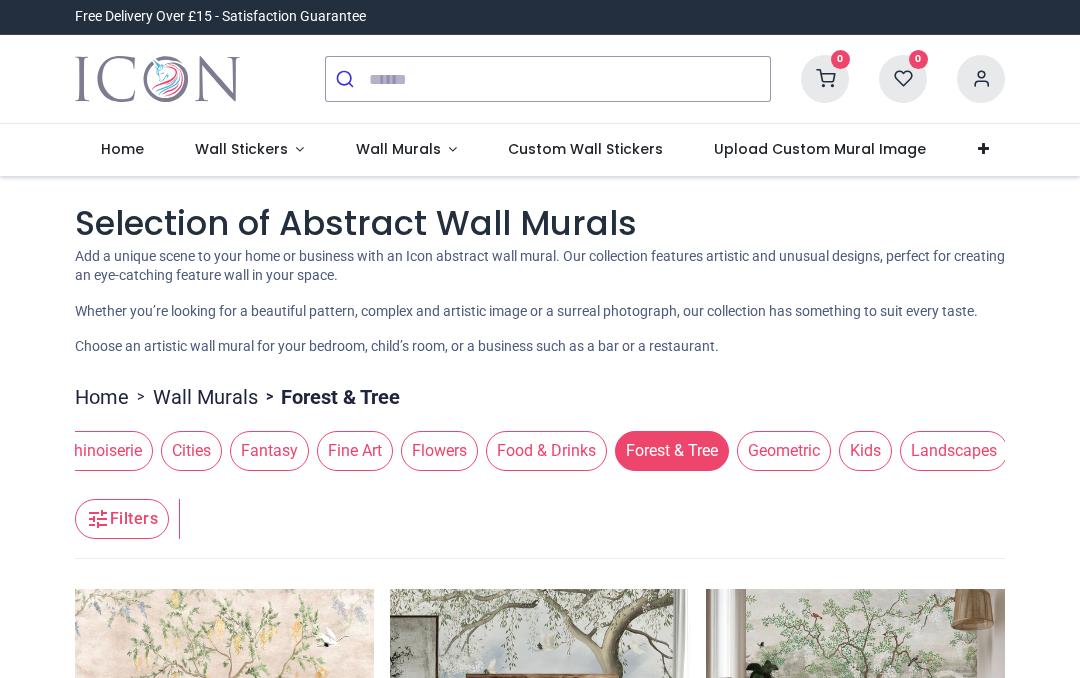 scroll, scrollTop: 0, scrollLeft: 0, axis: both 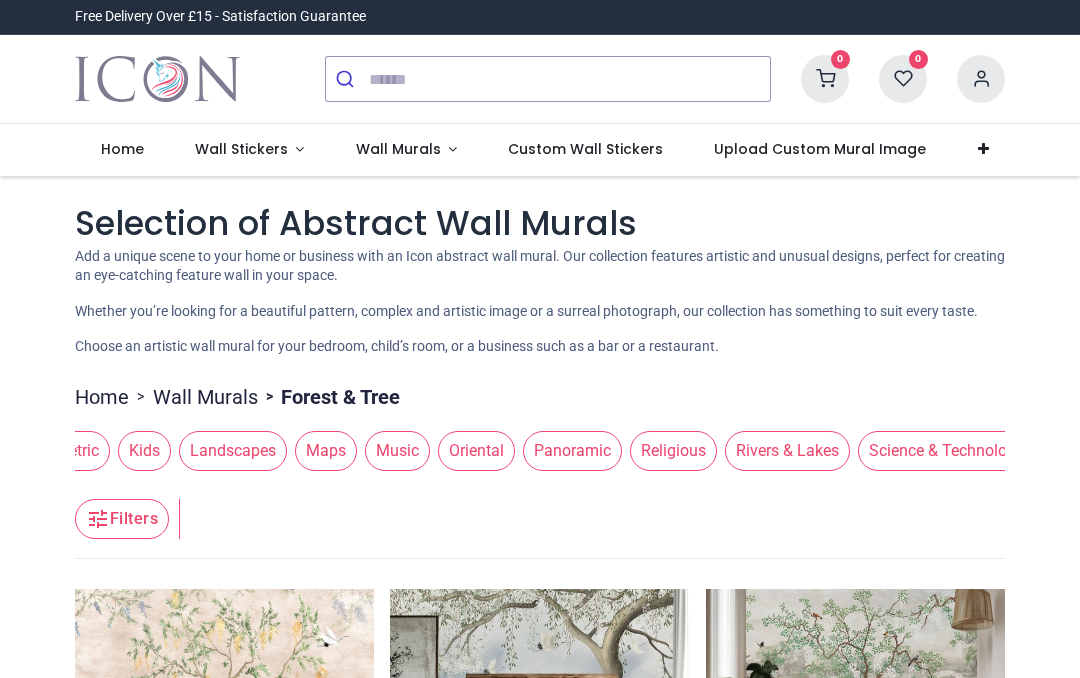 click on "Panoramic" at bounding box center [572, 451] 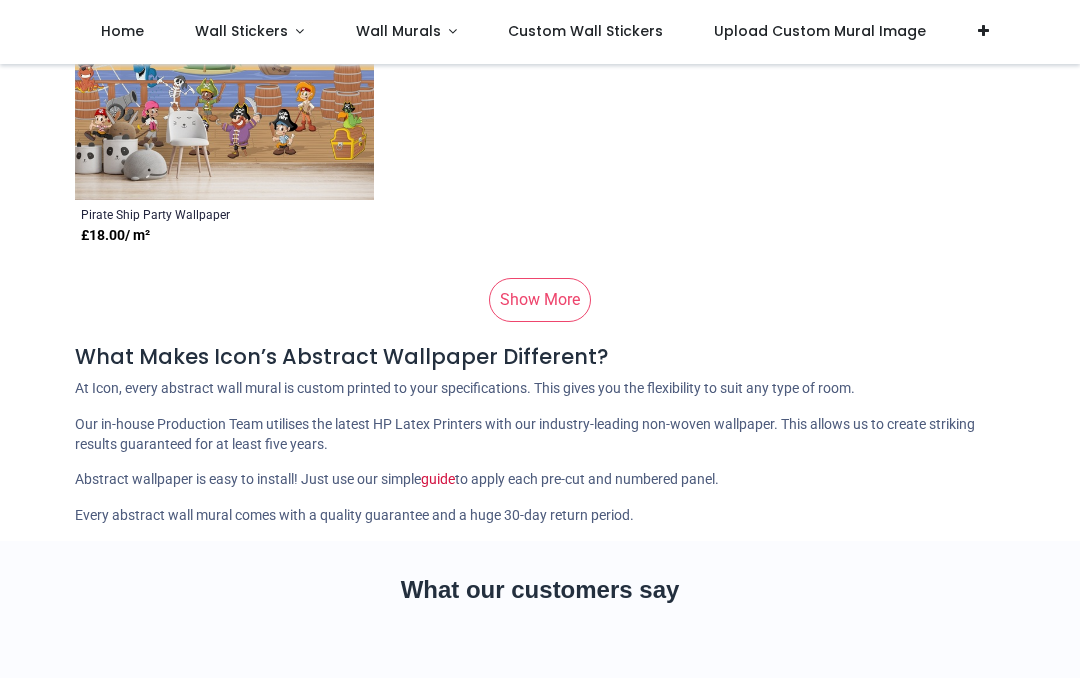 scroll, scrollTop: 2885, scrollLeft: 0, axis: vertical 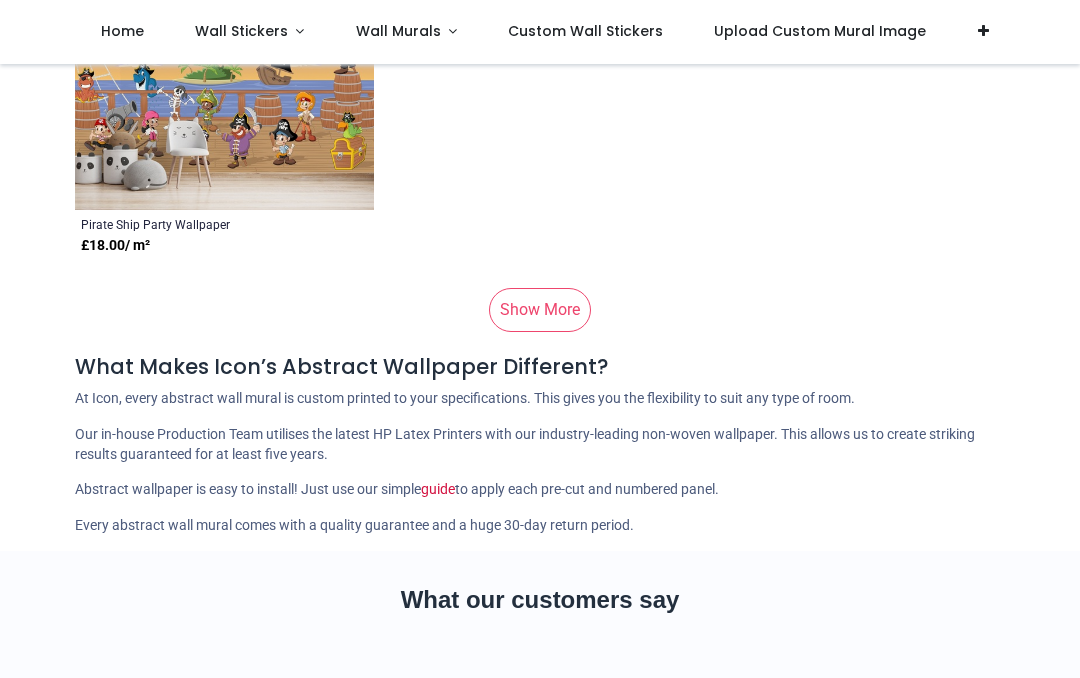 click on "Show More" at bounding box center (540, 310) 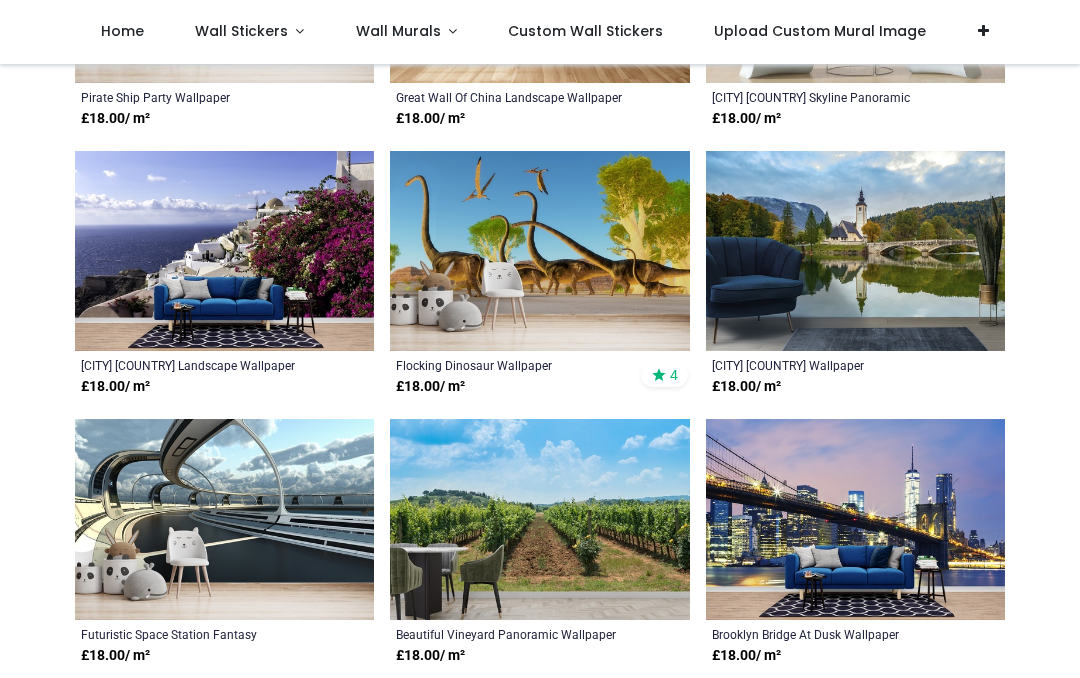 scroll, scrollTop: 3013, scrollLeft: 0, axis: vertical 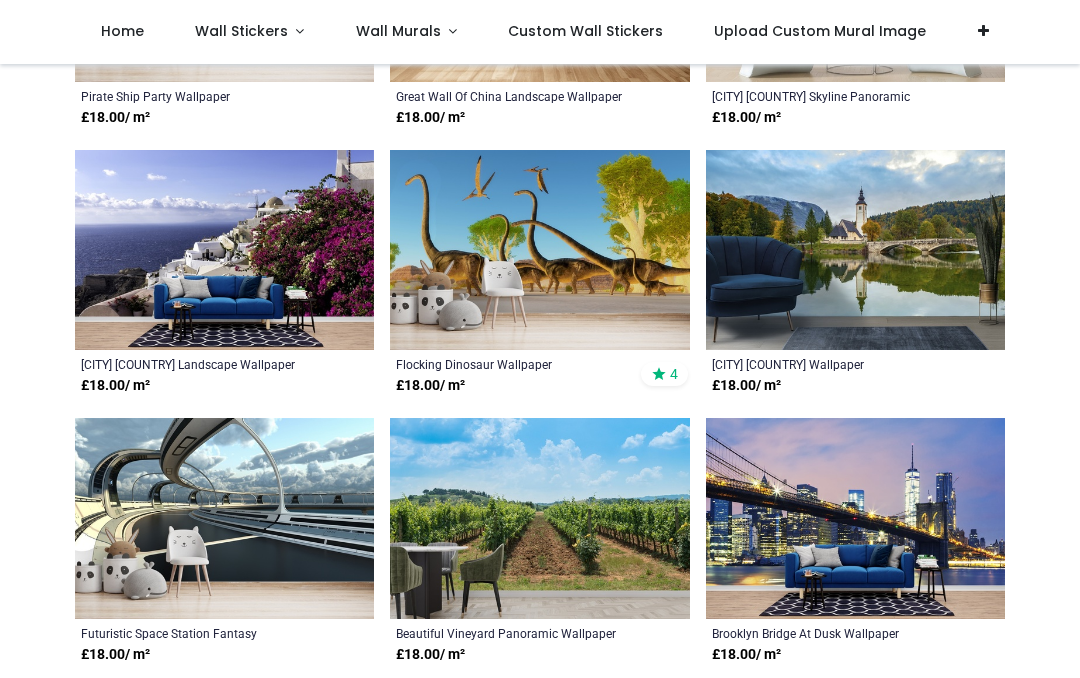 click at bounding box center (539, 250) 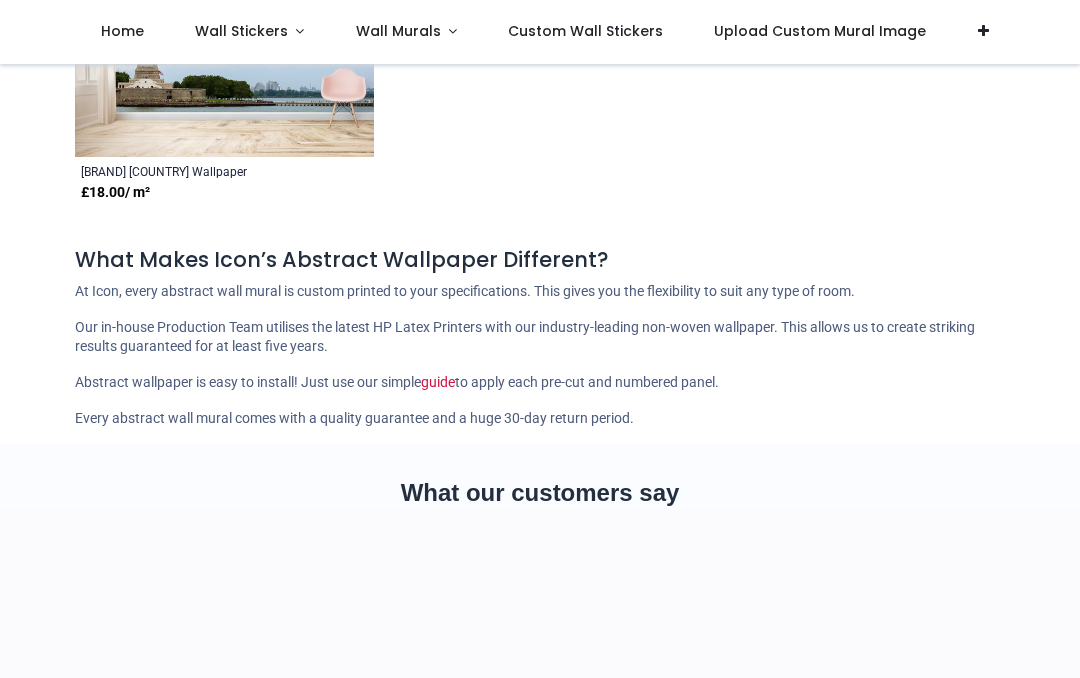 scroll, scrollTop: 5087, scrollLeft: 0, axis: vertical 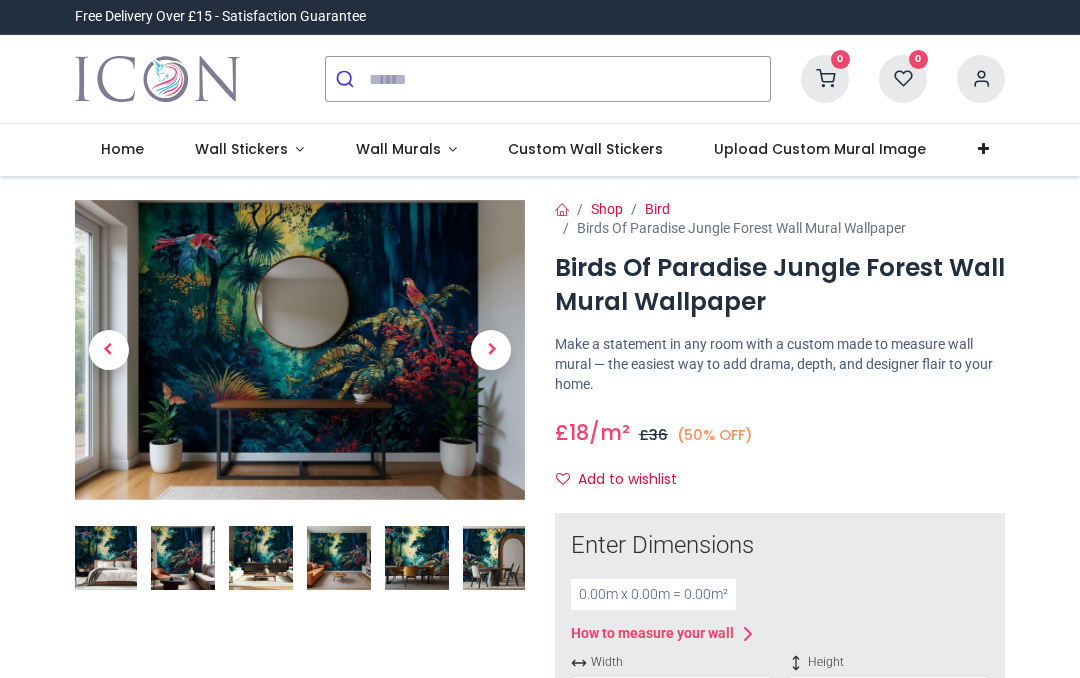 click at bounding box center (105, 558) 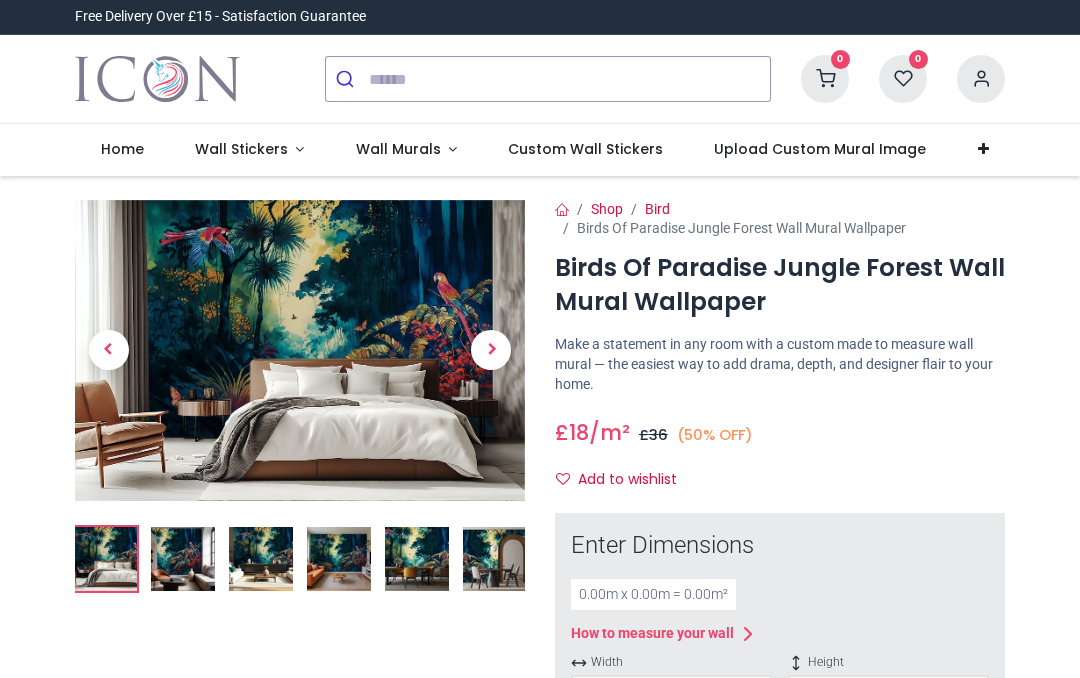 click at bounding box center (183, 559) 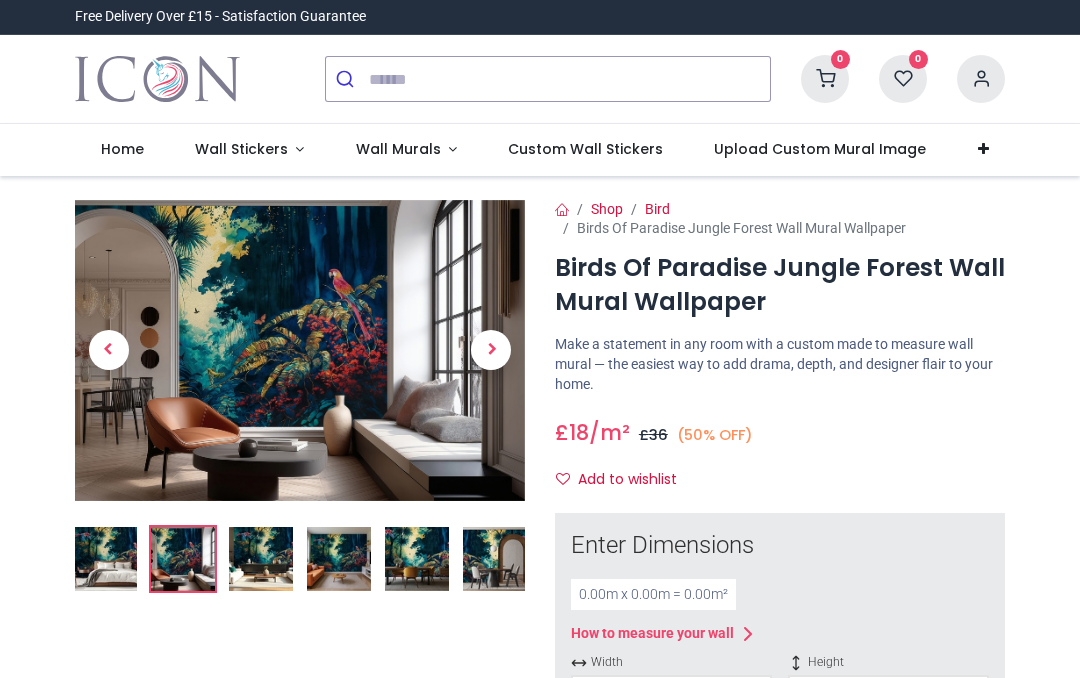 click at bounding box center (261, 559) 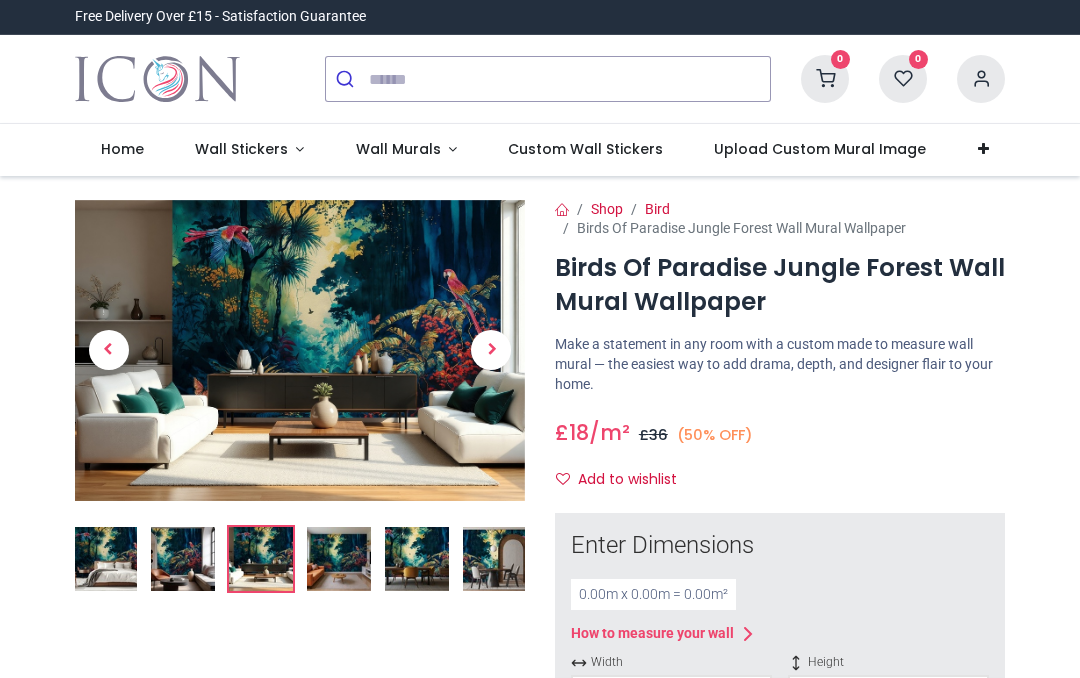 click at bounding box center [339, 559] 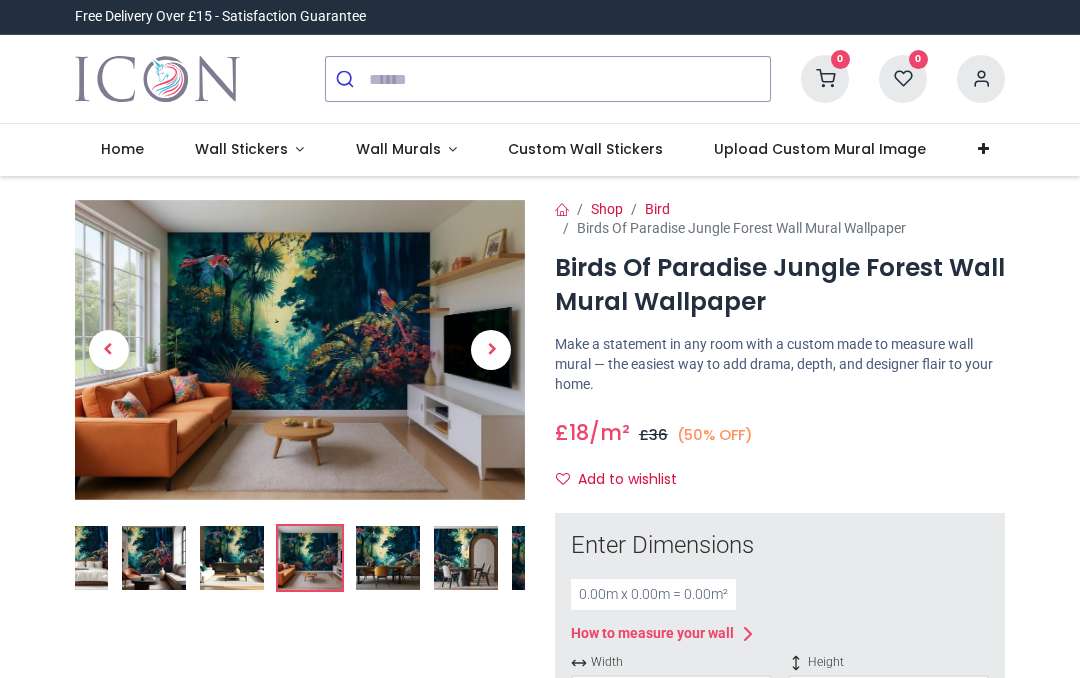 click at bounding box center (388, 558) 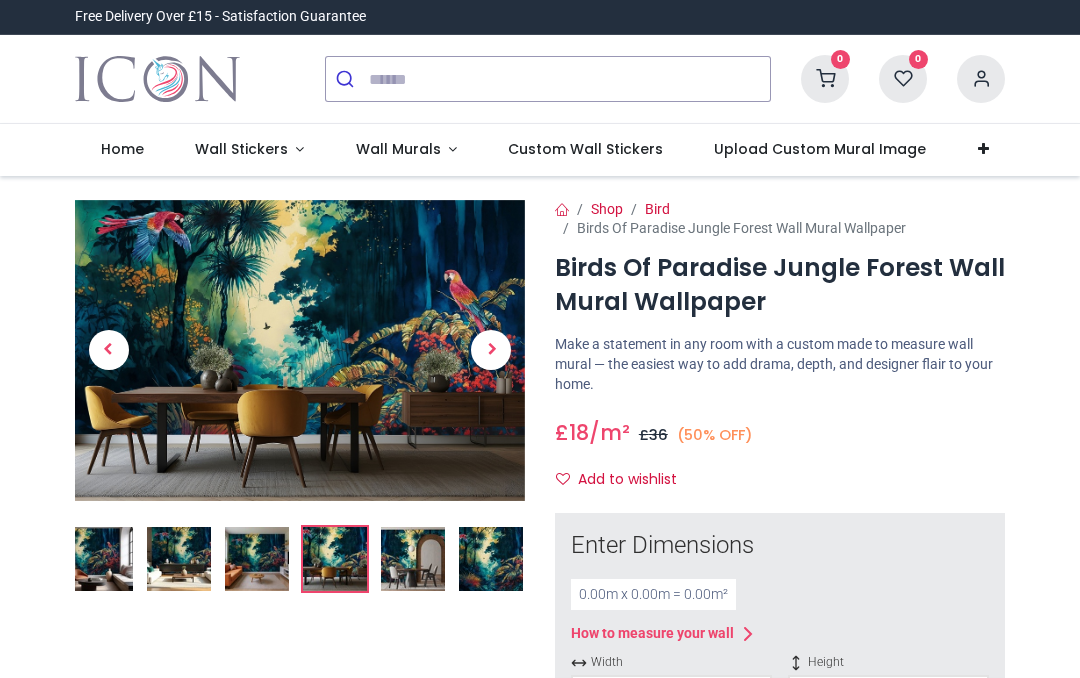 click at bounding box center (257, 559) 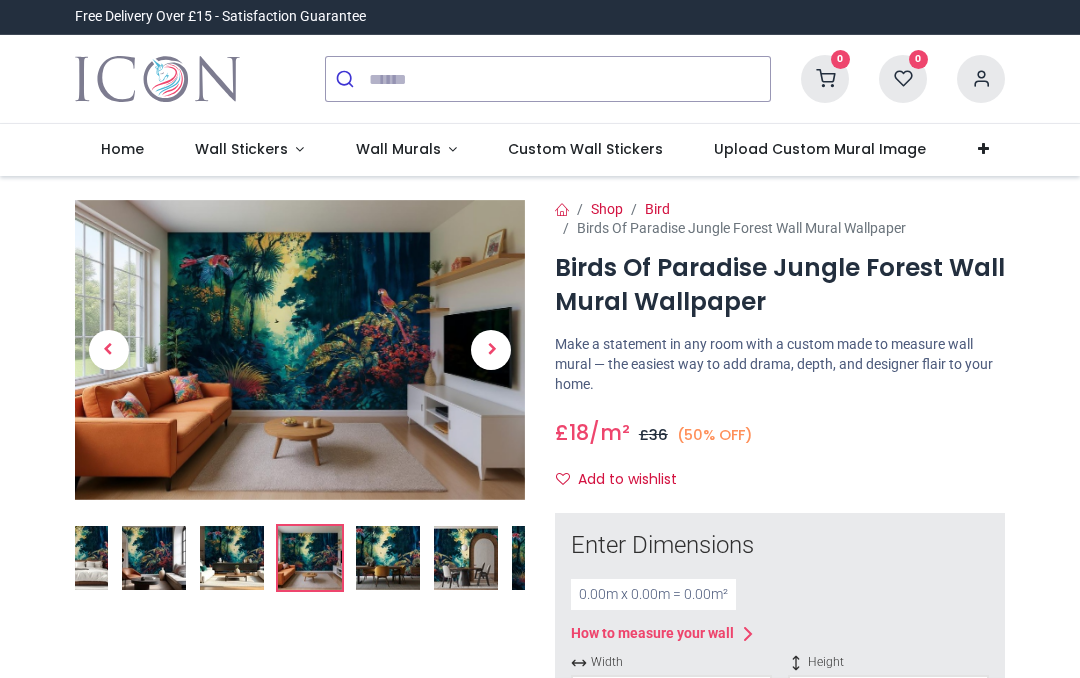 click at bounding box center [388, 558] 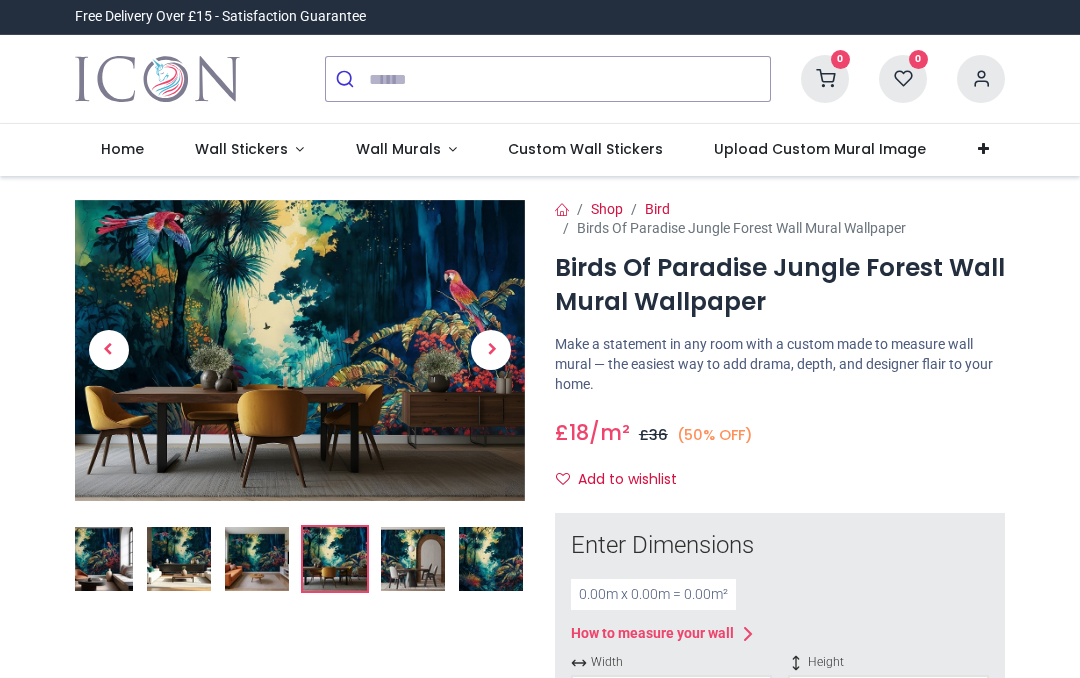 click at bounding box center [413, 559] 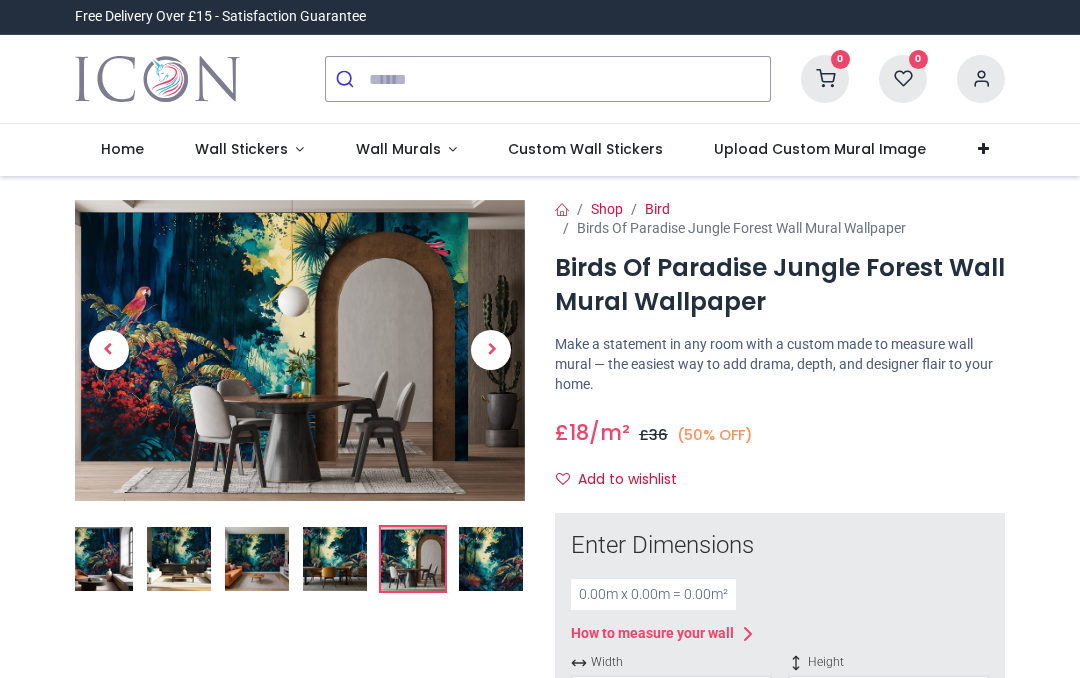 click at bounding box center [491, 559] 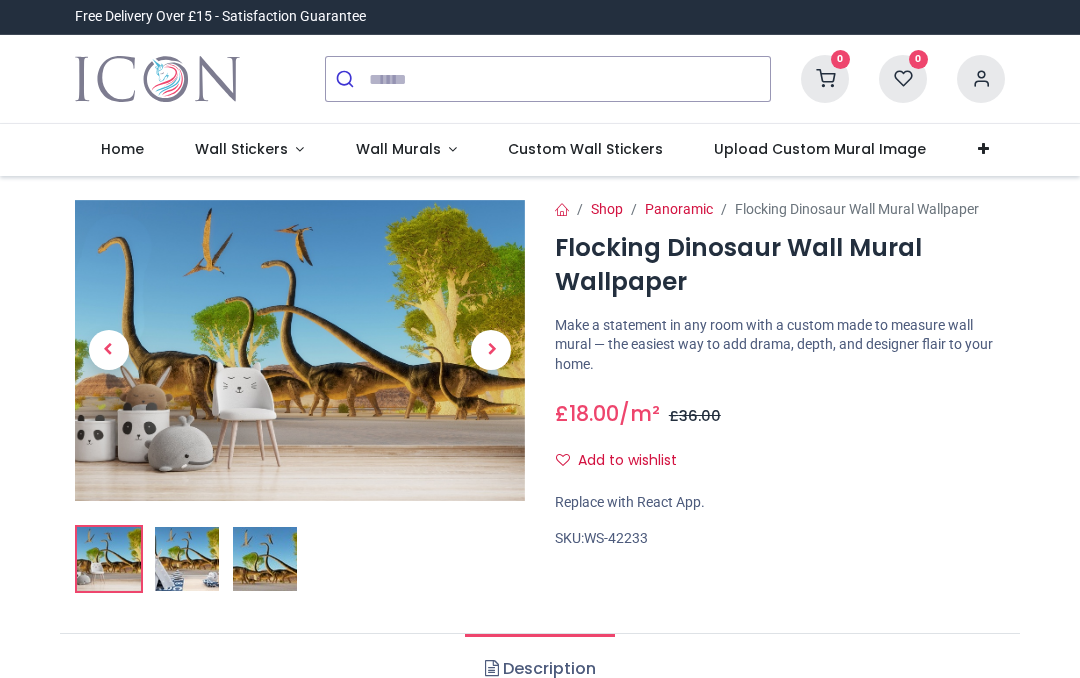scroll, scrollTop: 0, scrollLeft: 0, axis: both 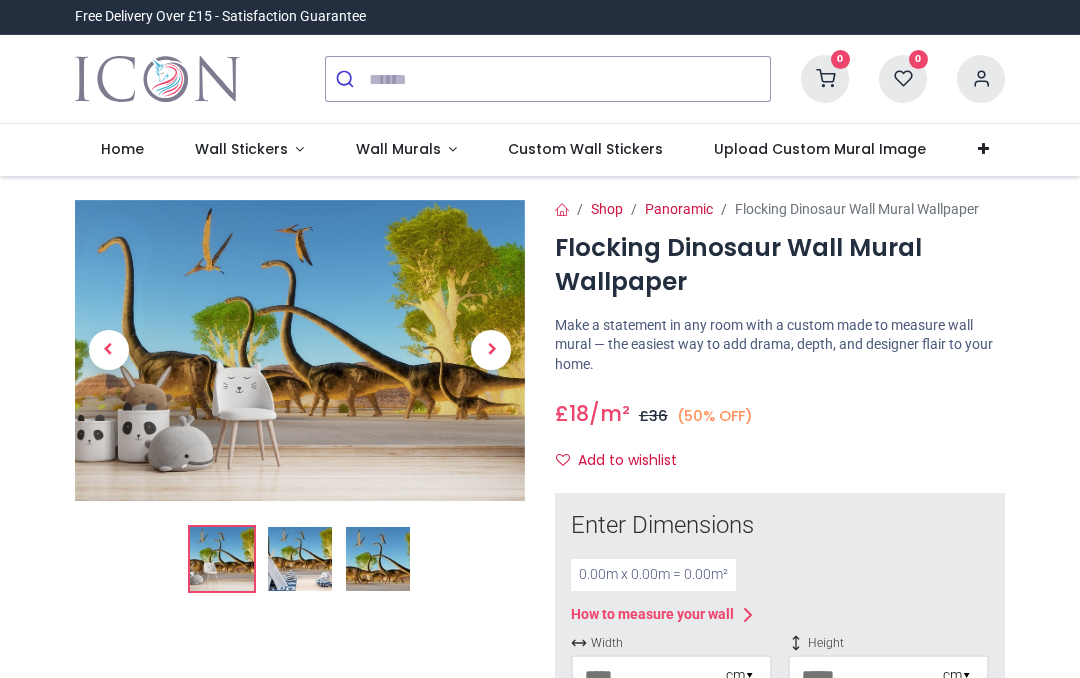 click at bounding box center [300, 559] 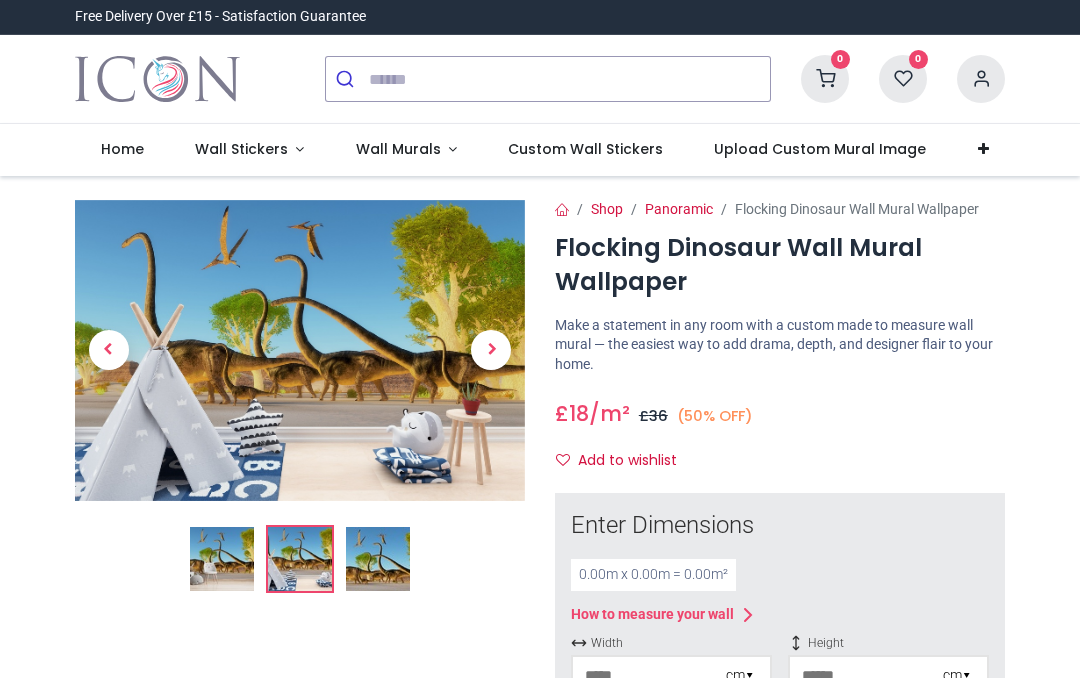 click at bounding box center (378, 559) 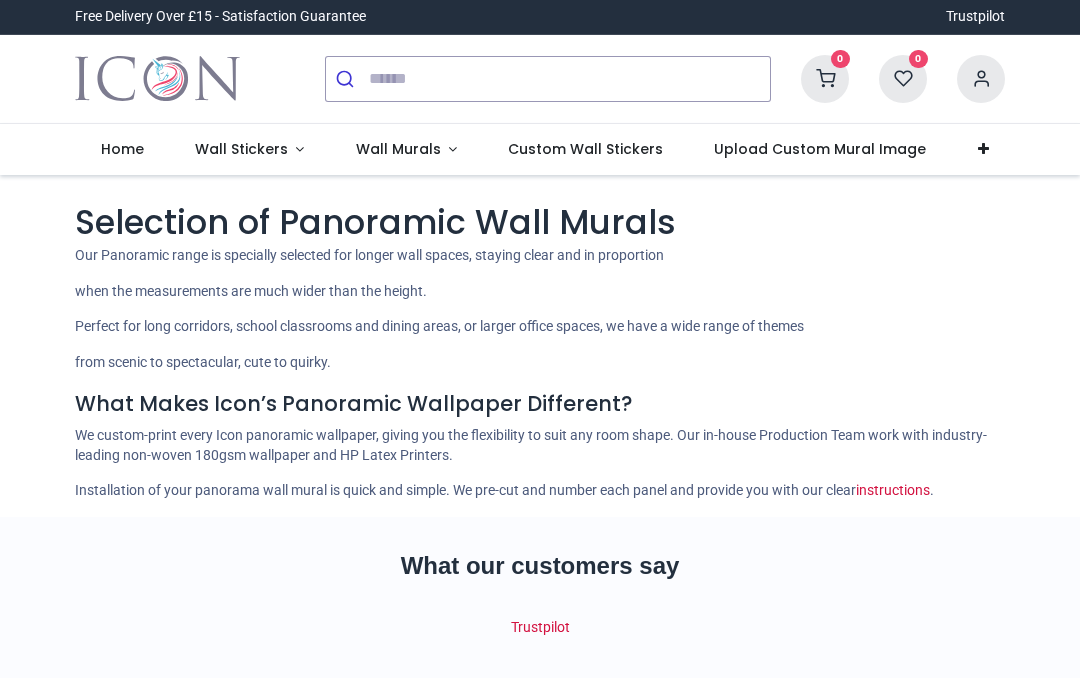 scroll, scrollTop: 0, scrollLeft: 0, axis: both 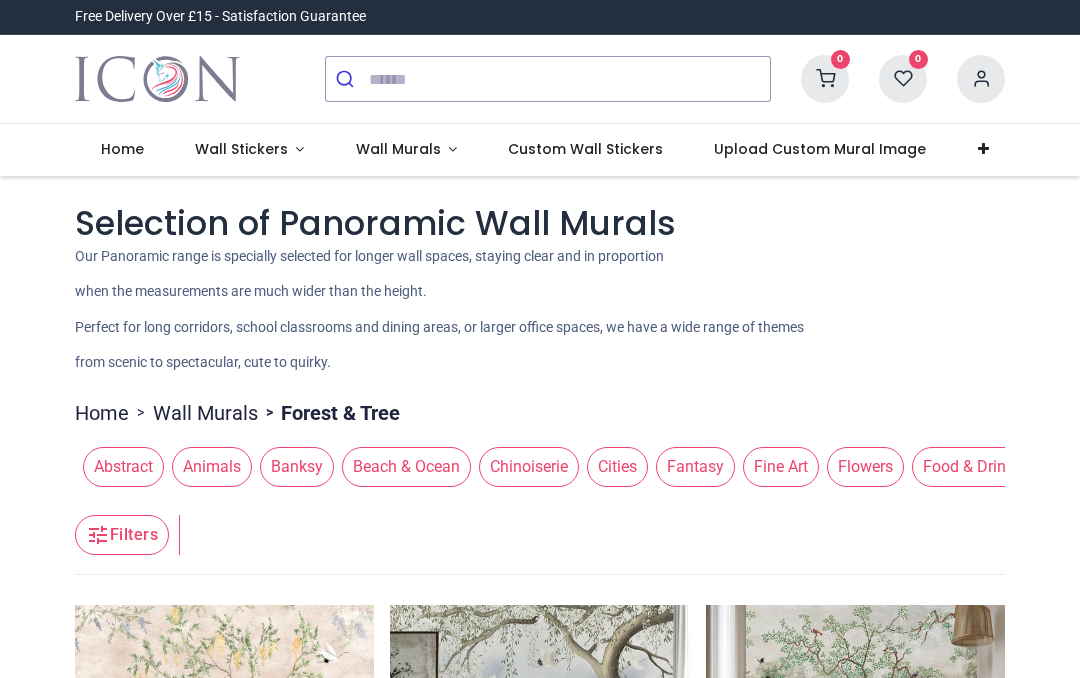 click on "Beach & Ocean" at bounding box center [406, 467] 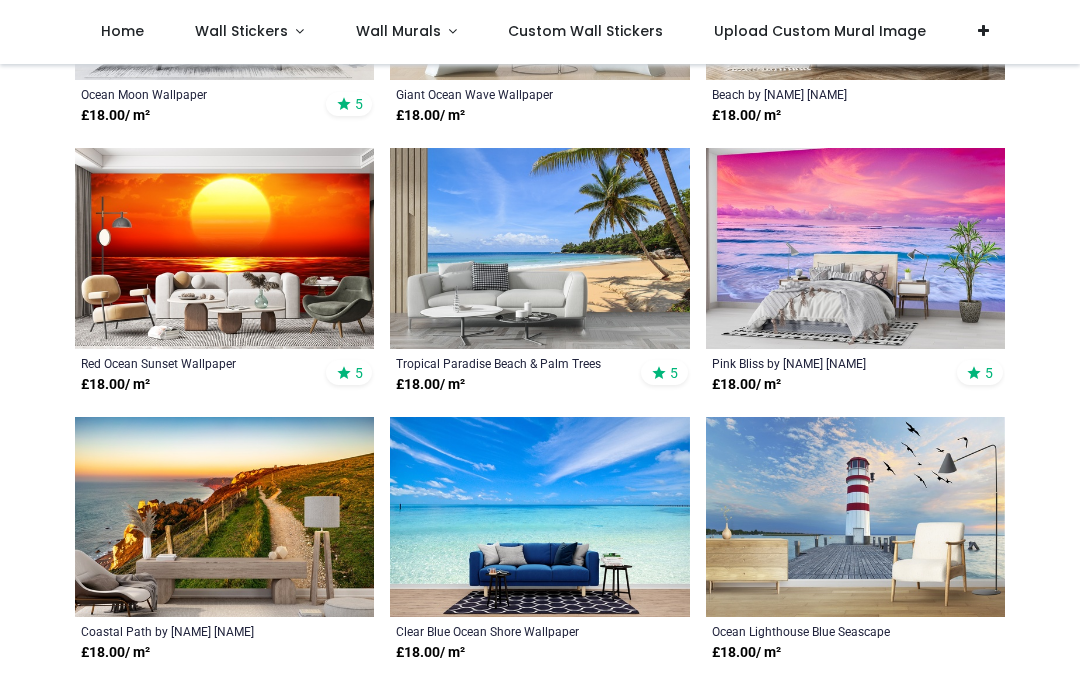 scroll, scrollTop: 616, scrollLeft: 0, axis: vertical 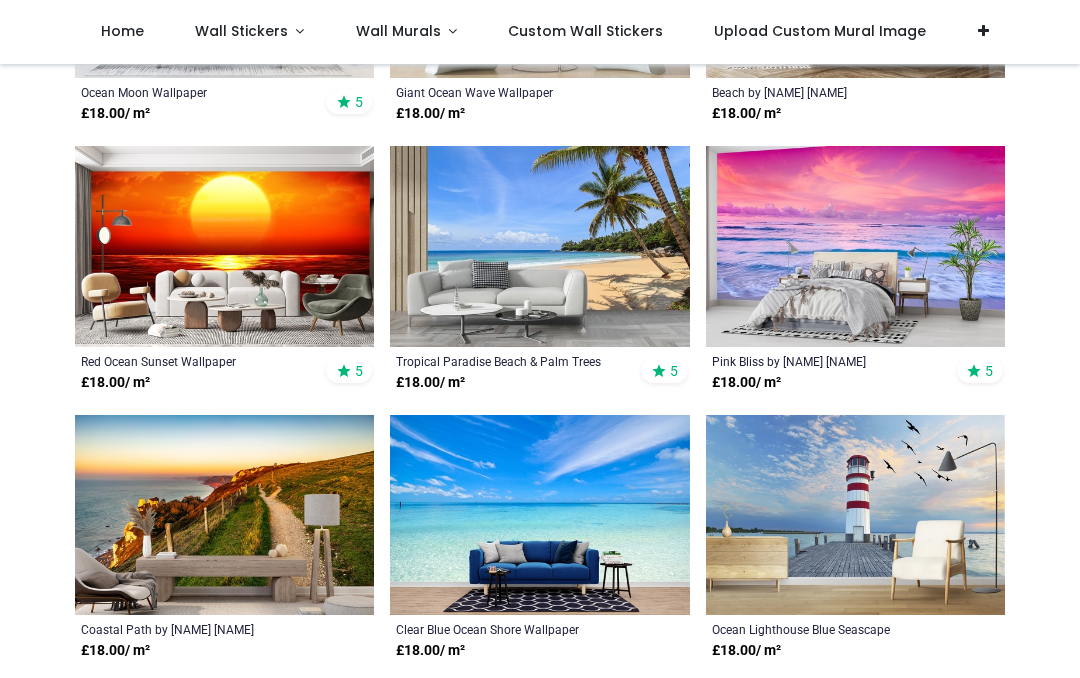 click at bounding box center [224, 246] 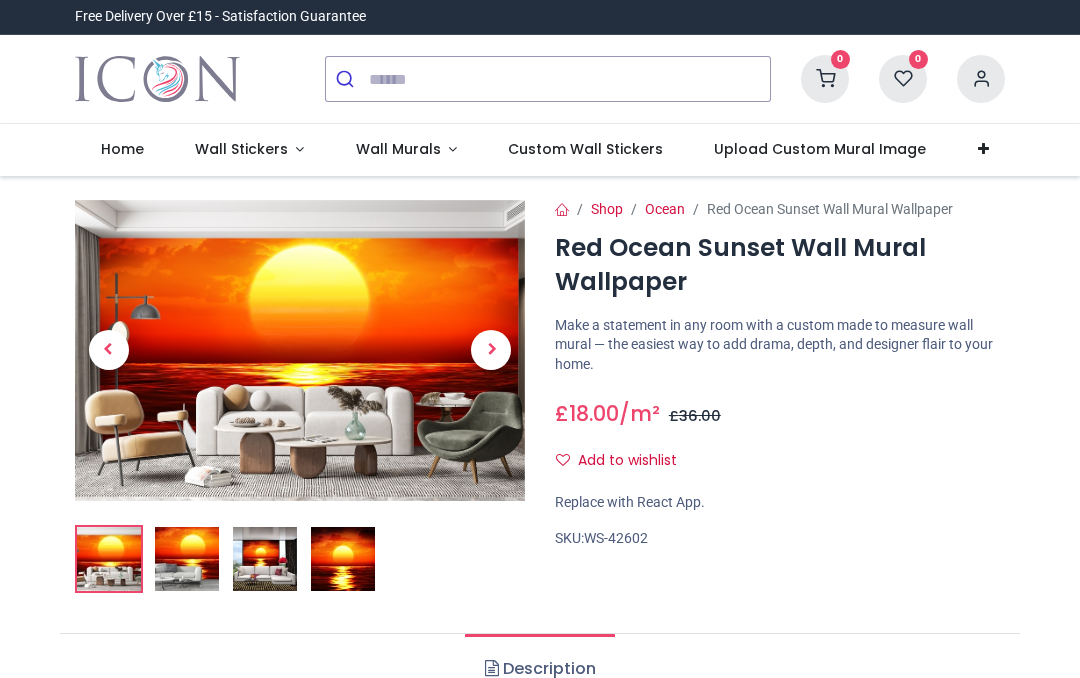 scroll, scrollTop: 0, scrollLeft: 0, axis: both 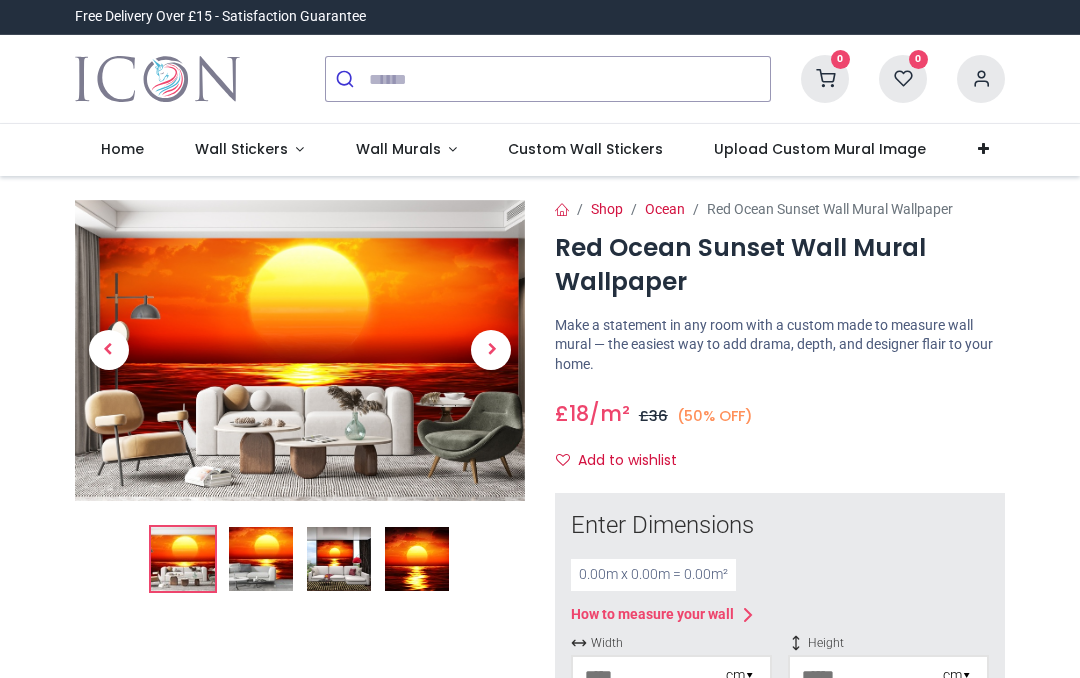 click at bounding box center (261, 559) 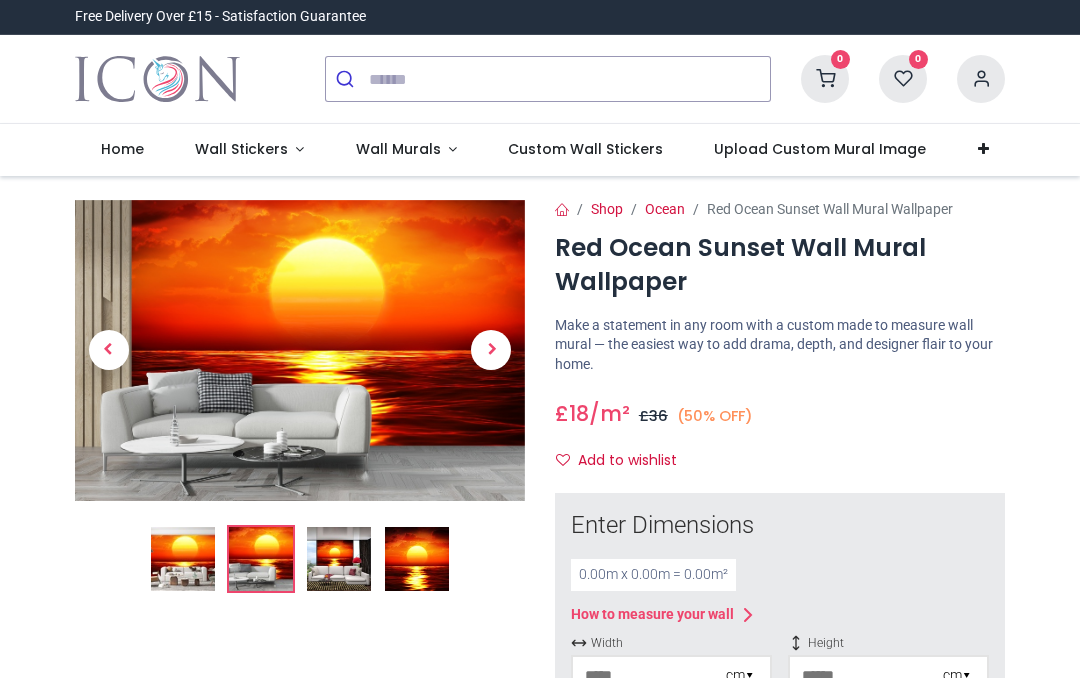 click at bounding box center (339, 559) 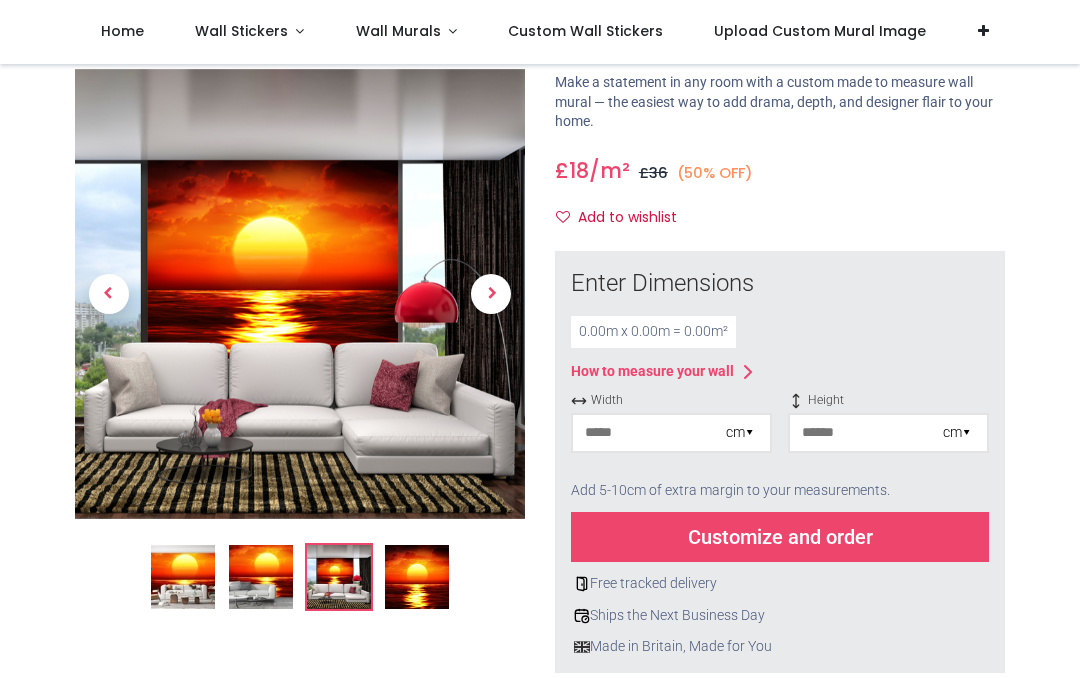 scroll, scrollTop: 161, scrollLeft: 0, axis: vertical 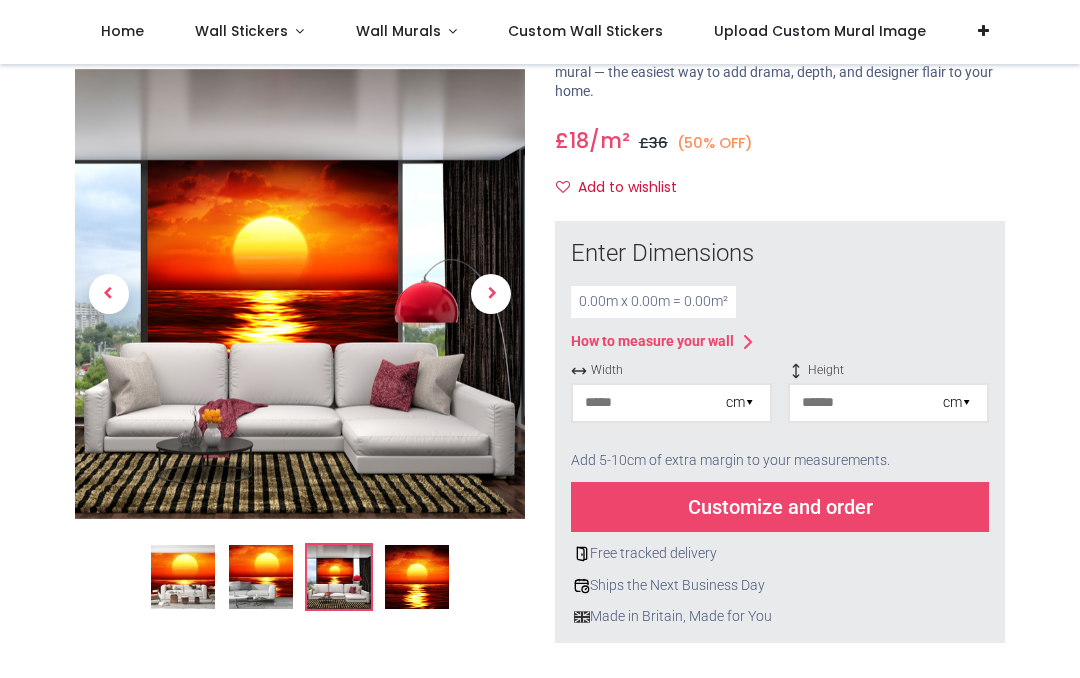 click at bounding box center [183, 577] 